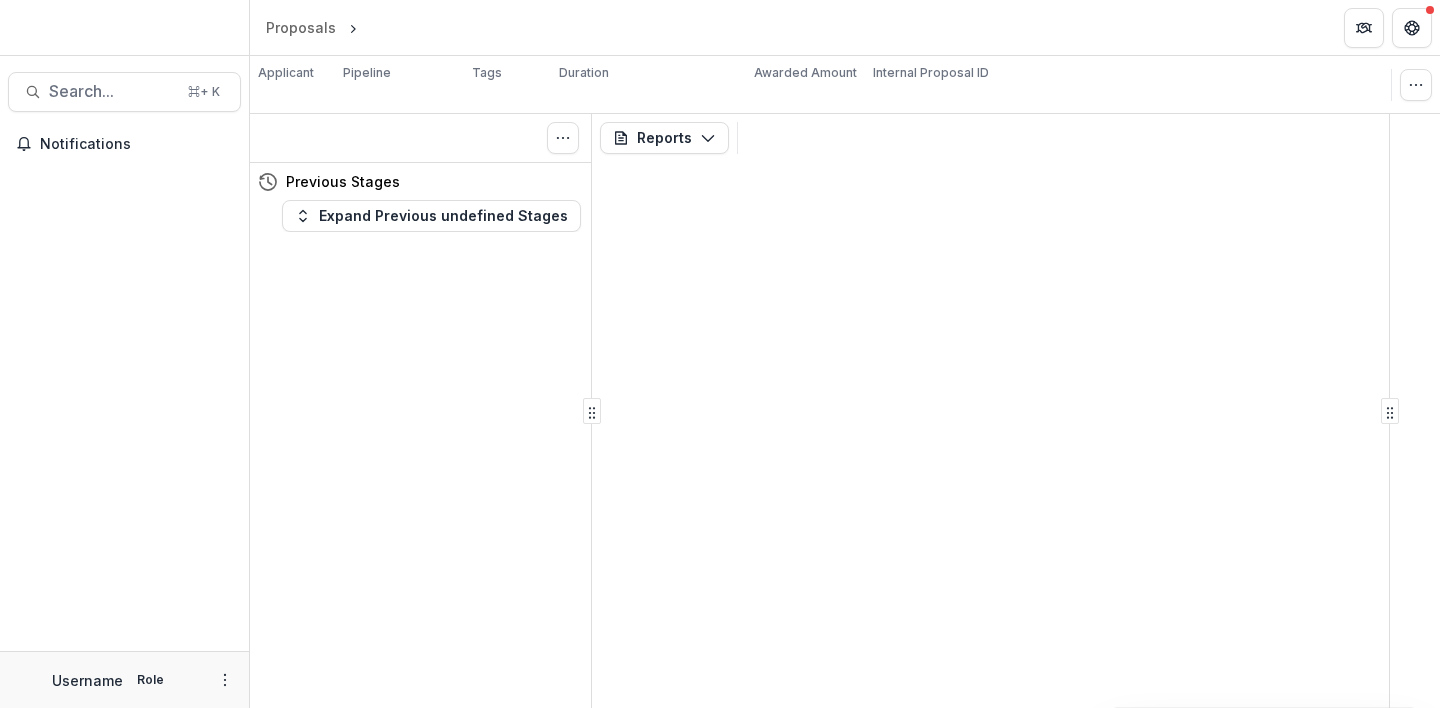 scroll, scrollTop: 0, scrollLeft: 0, axis: both 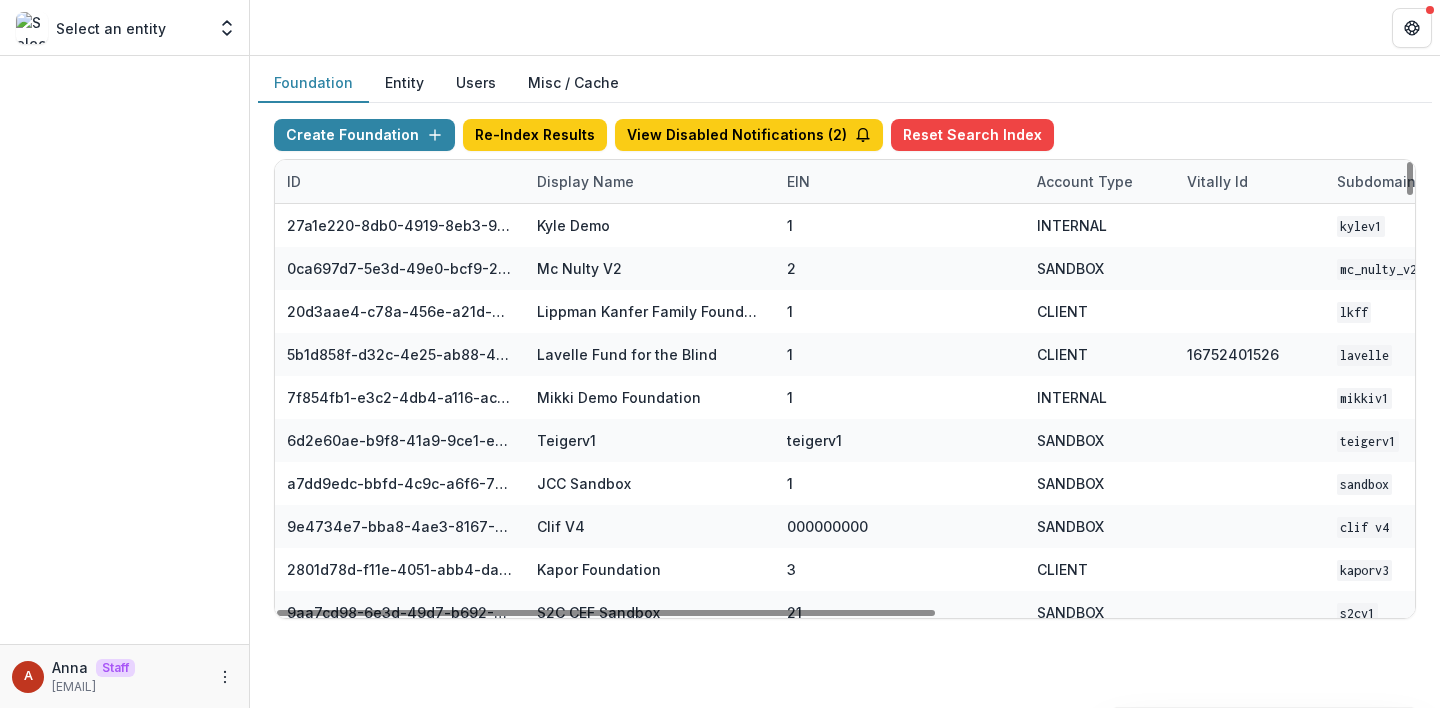 click on "Display Name" at bounding box center (585, 181) 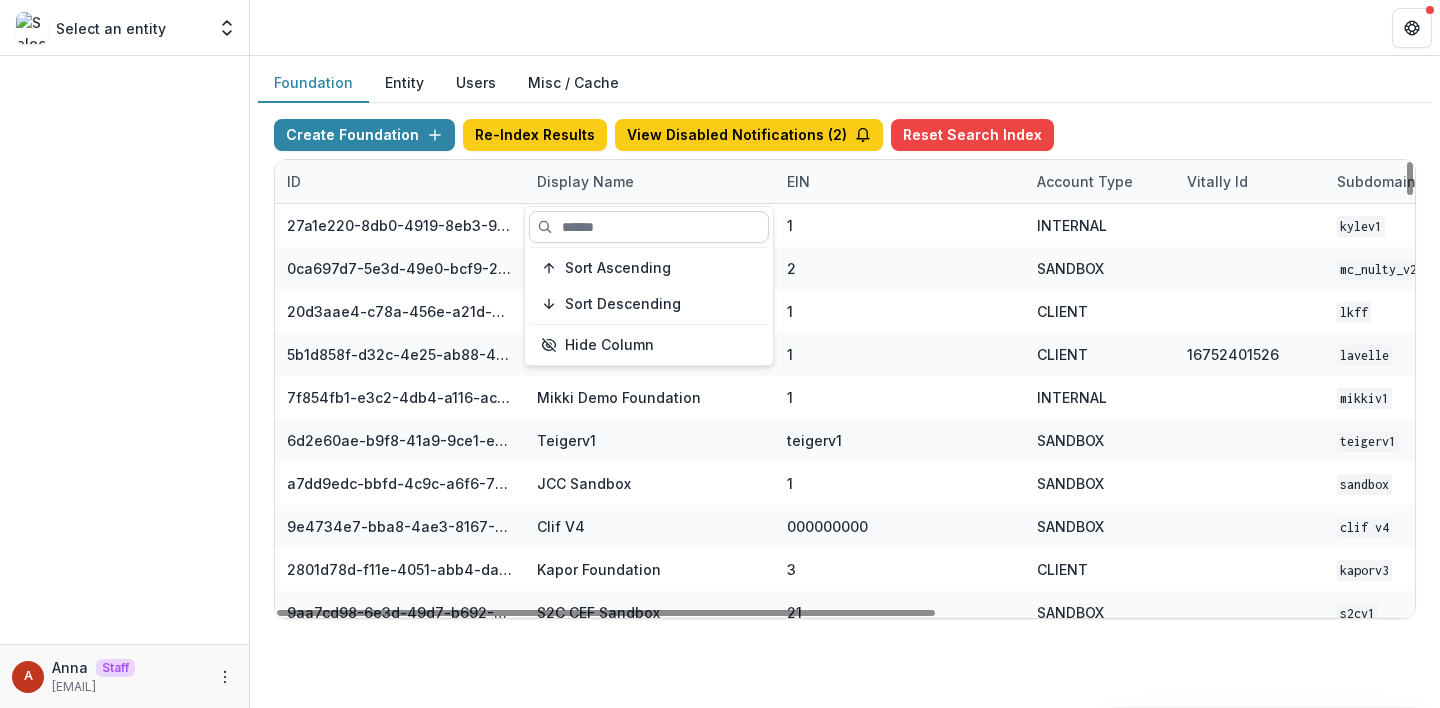 click at bounding box center [649, 227] 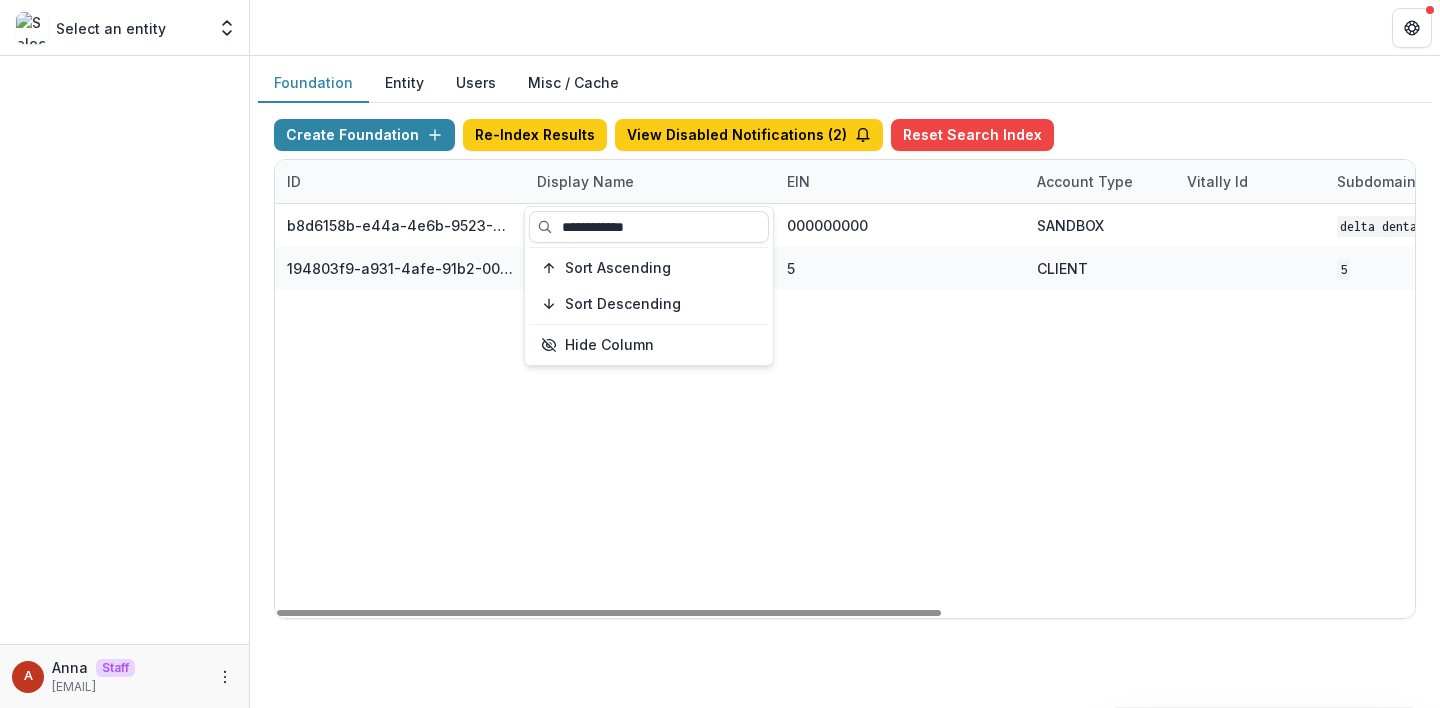 type on "**********" 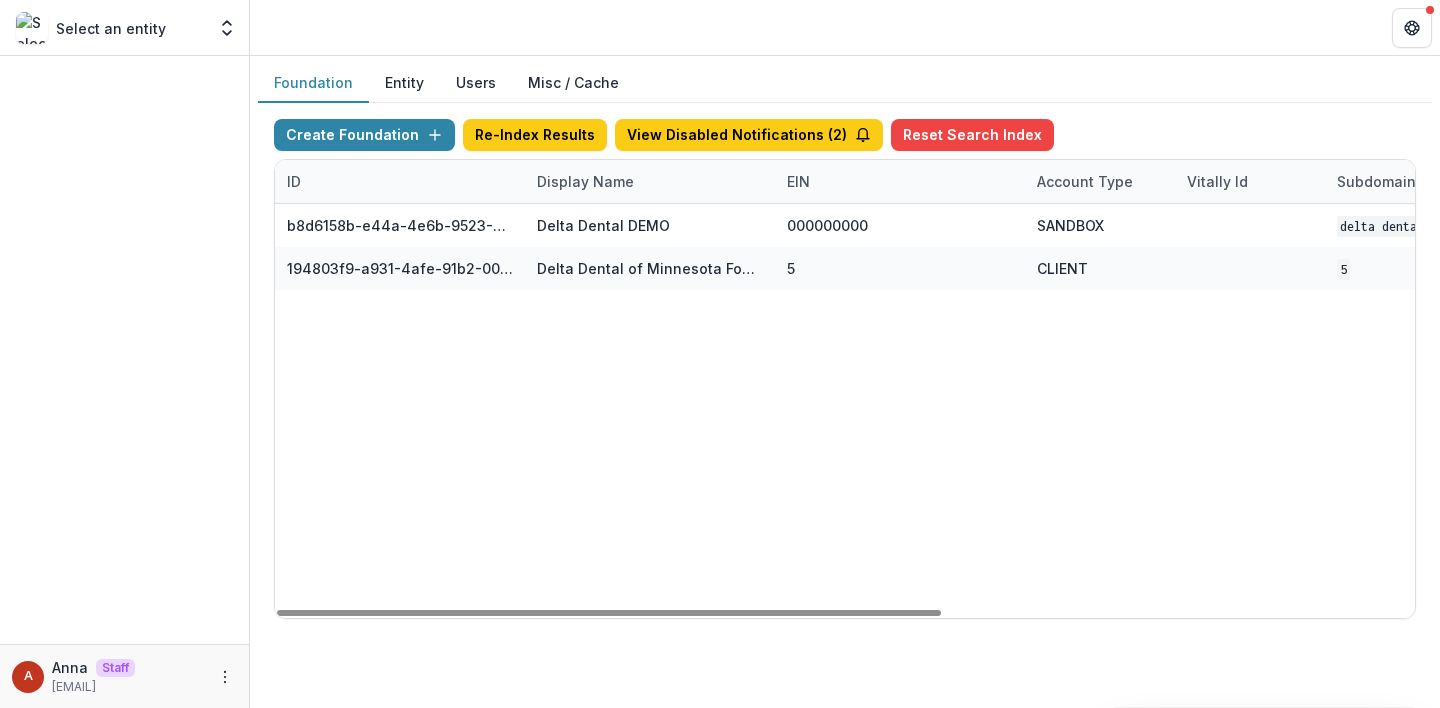 click at bounding box center (845, 27) 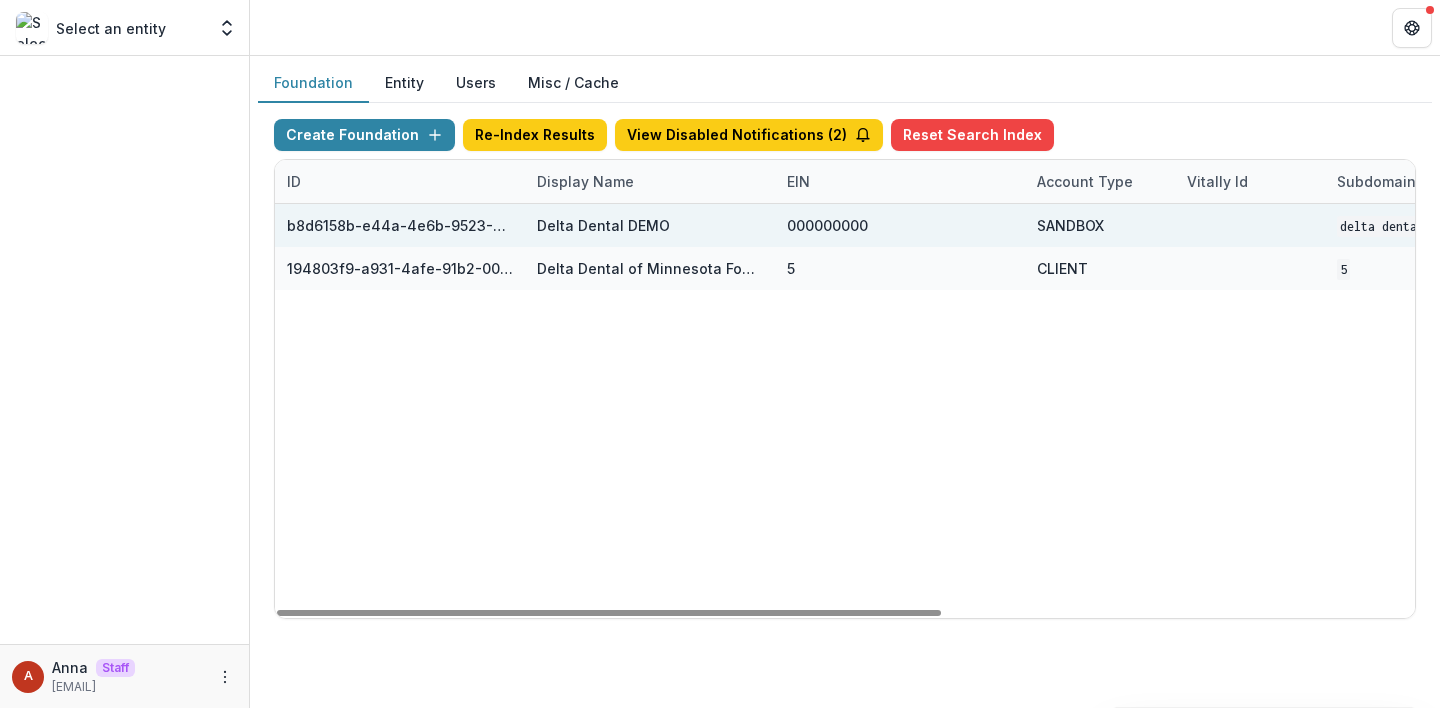 scroll, scrollTop: 0, scrollLeft: 810, axis: horizontal 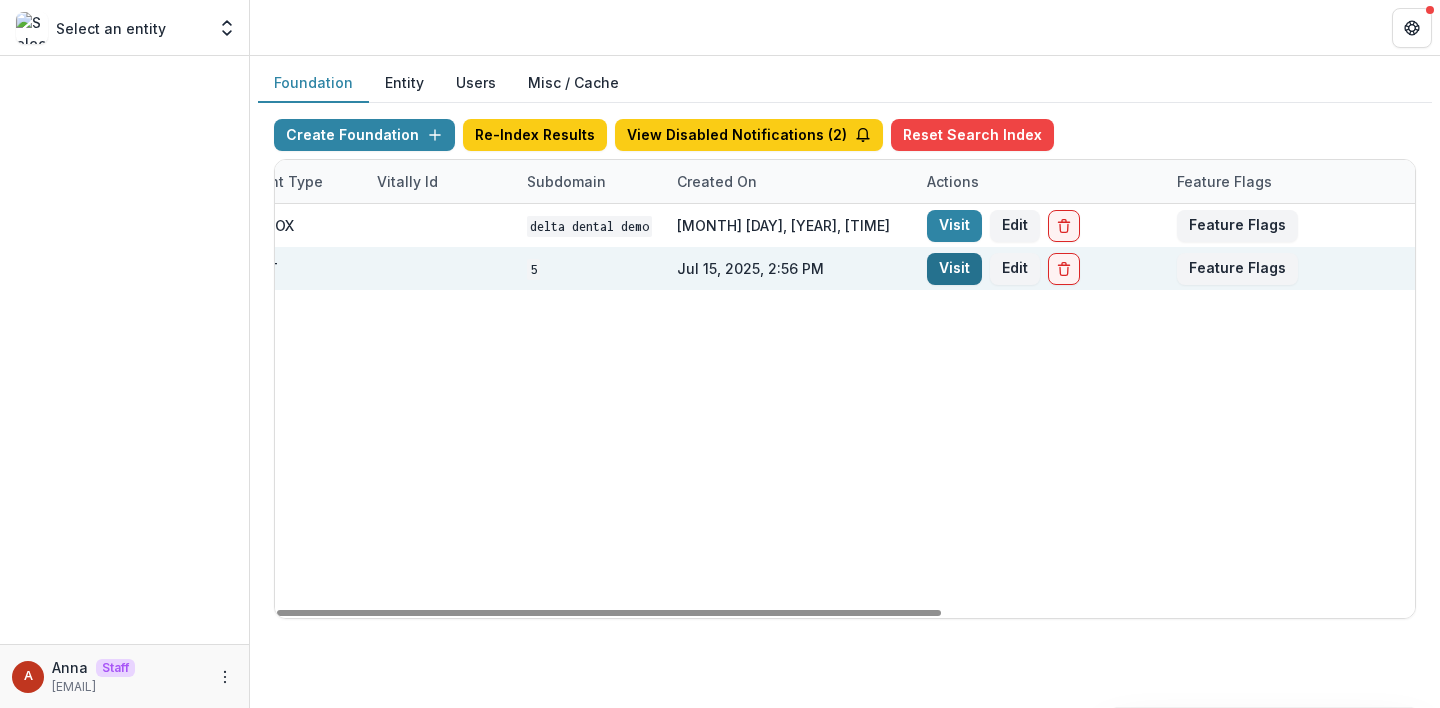 click on "Visit" at bounding box center [954, 269] 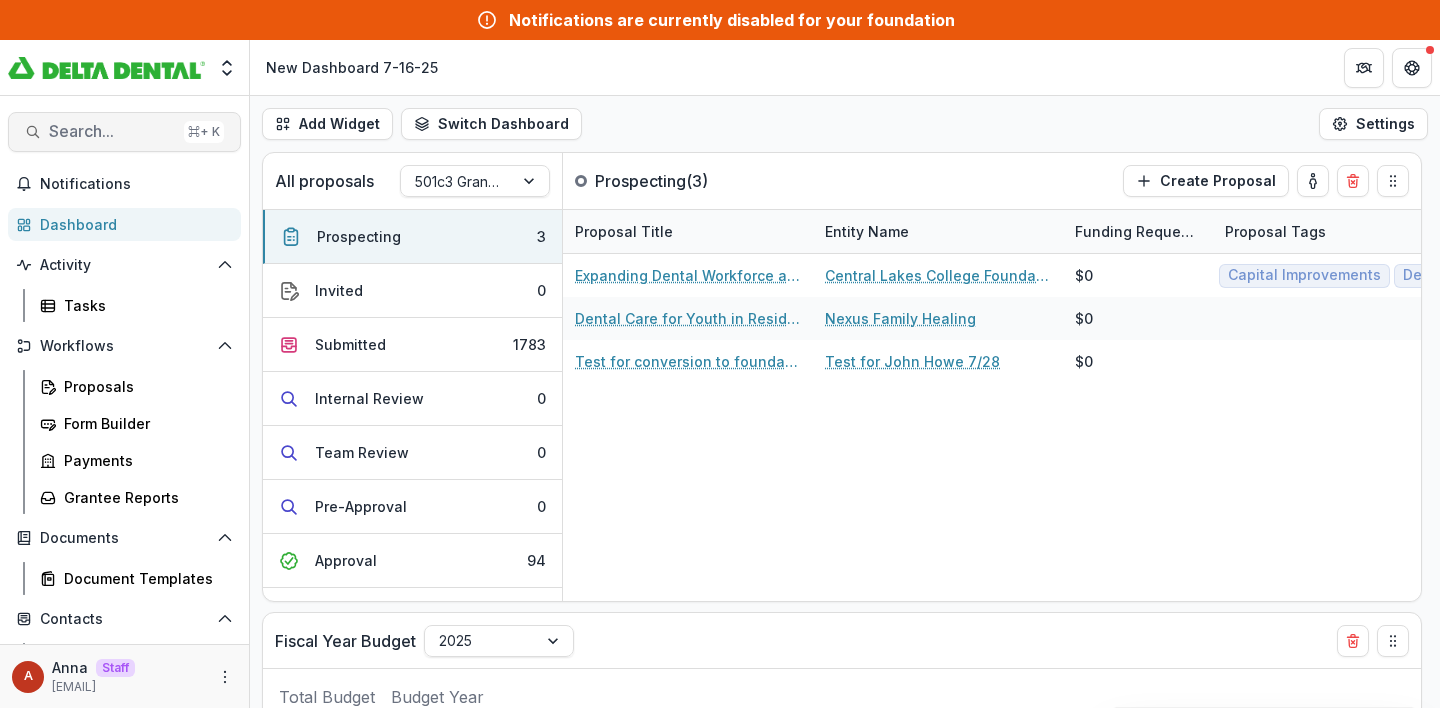 click on "Search..." at bounding box center [112, 131] 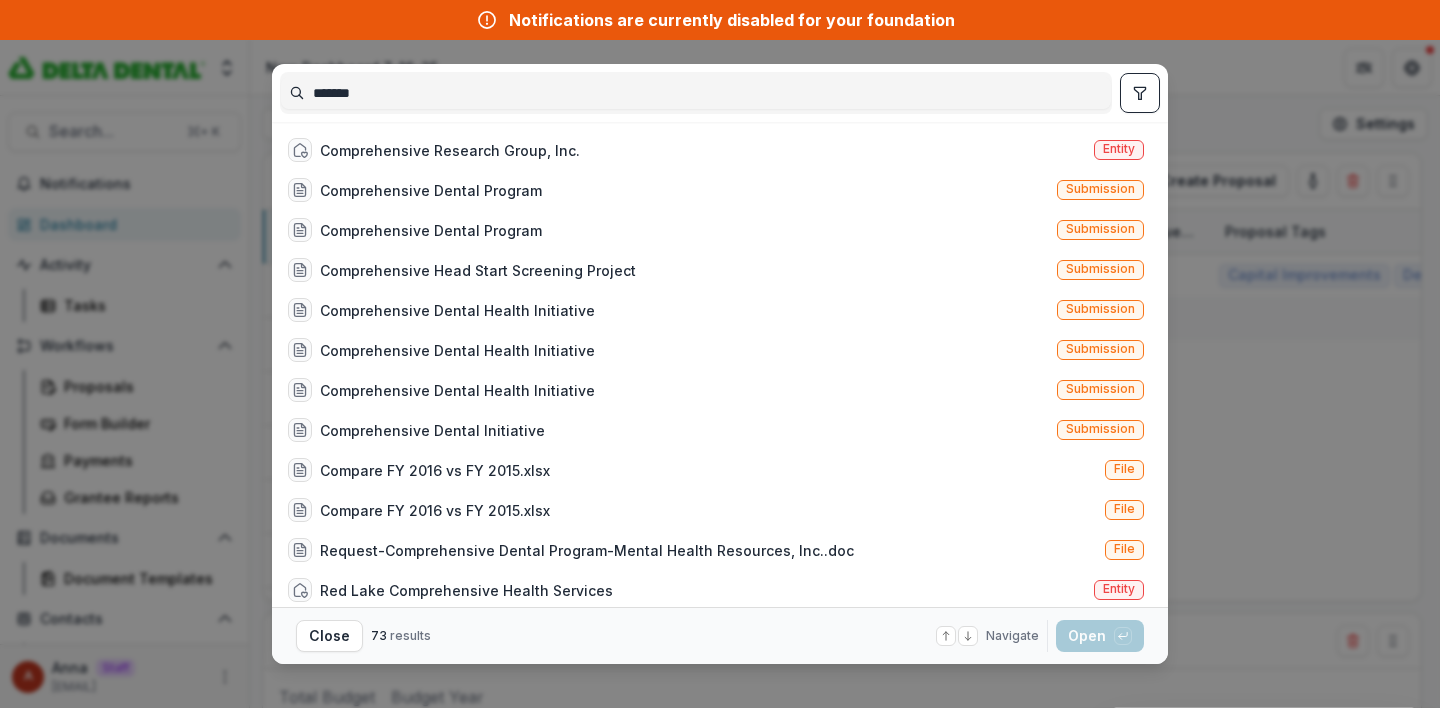 type on "*******" 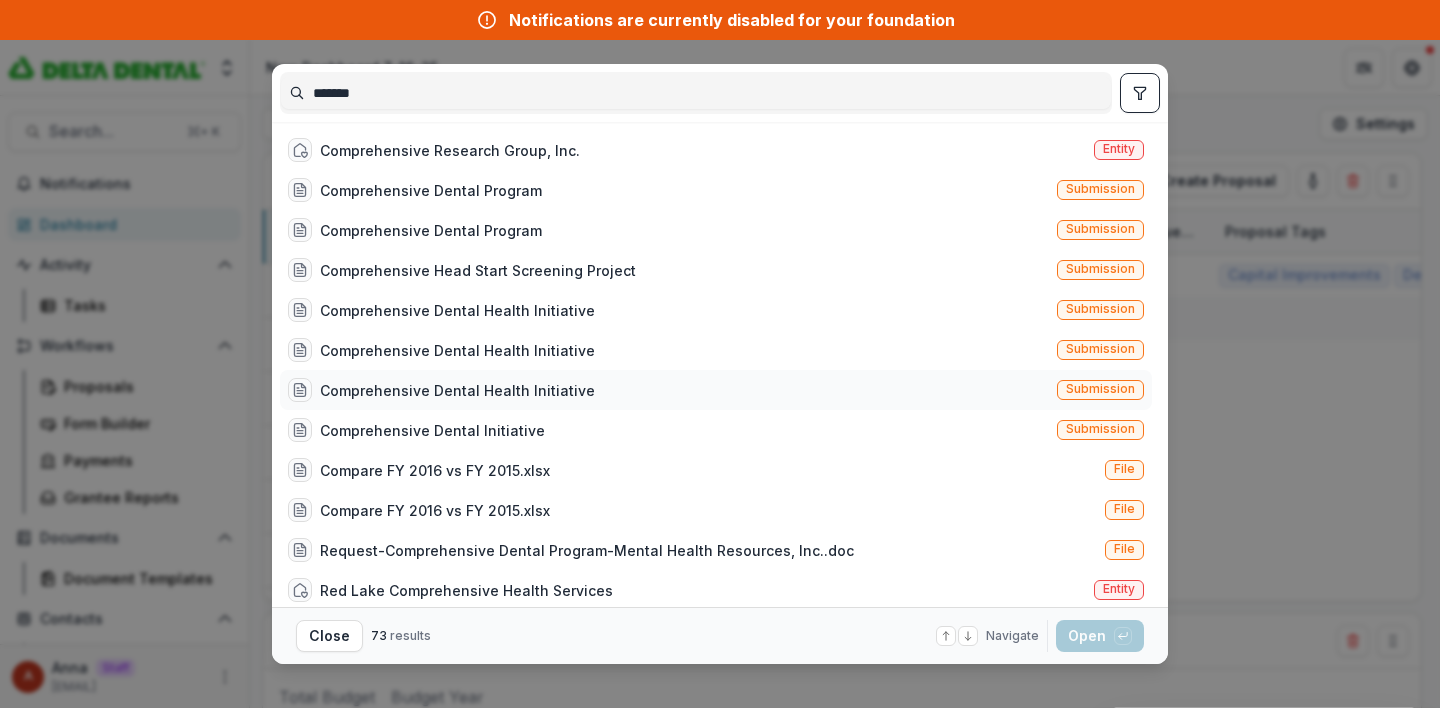 click on "Comprehensive Dental Health Initiative" at bounding box center (457, 390) 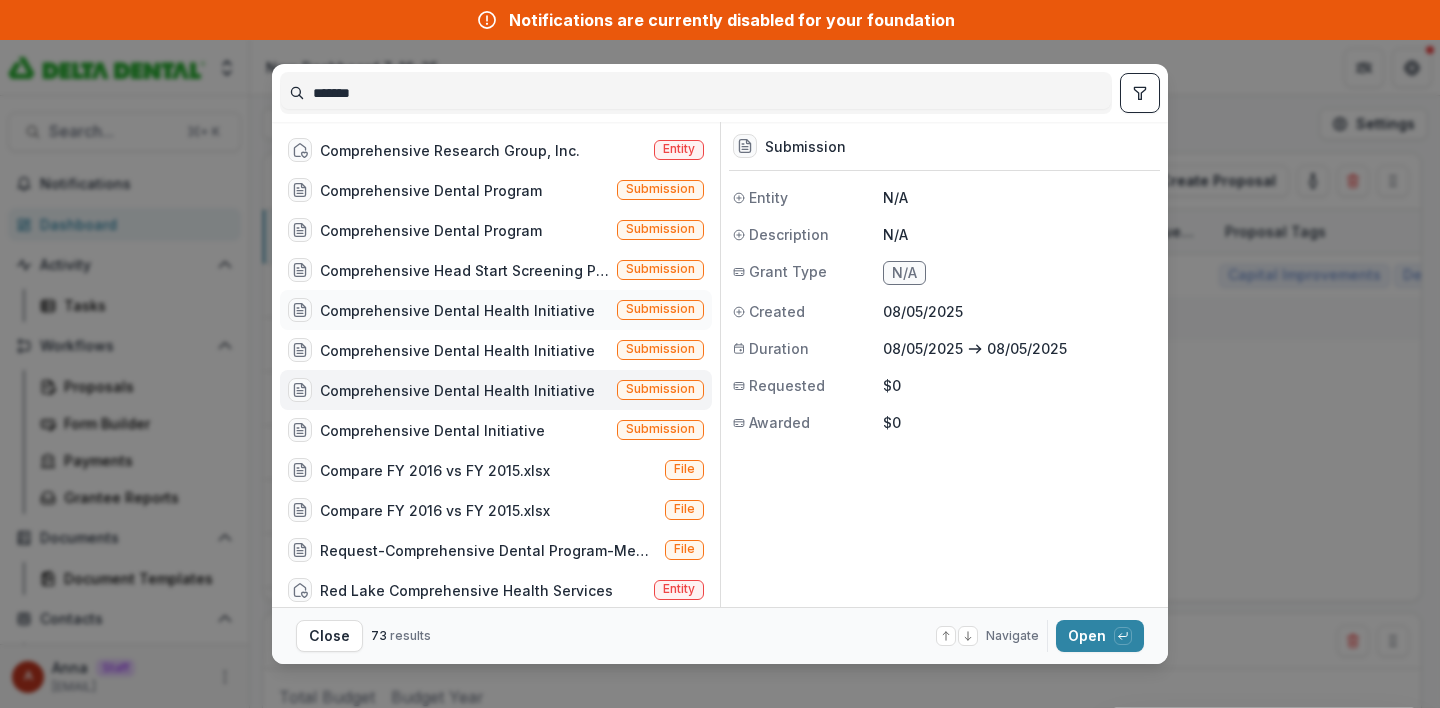 click on "Comprehensive Dental Health Initiative" at bounding box center (457, 310) 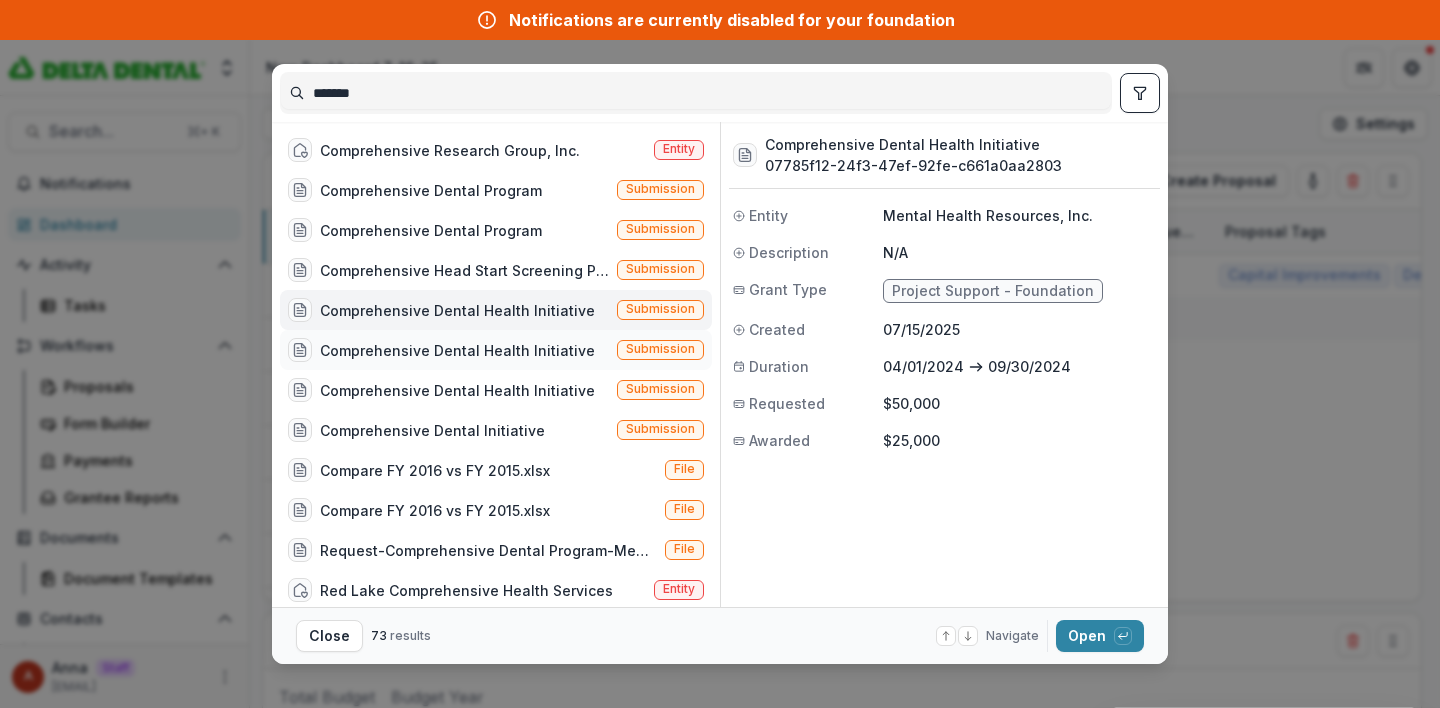 click on "Comprehensive Dental Health Initiative" at bounding box center (457, 350) 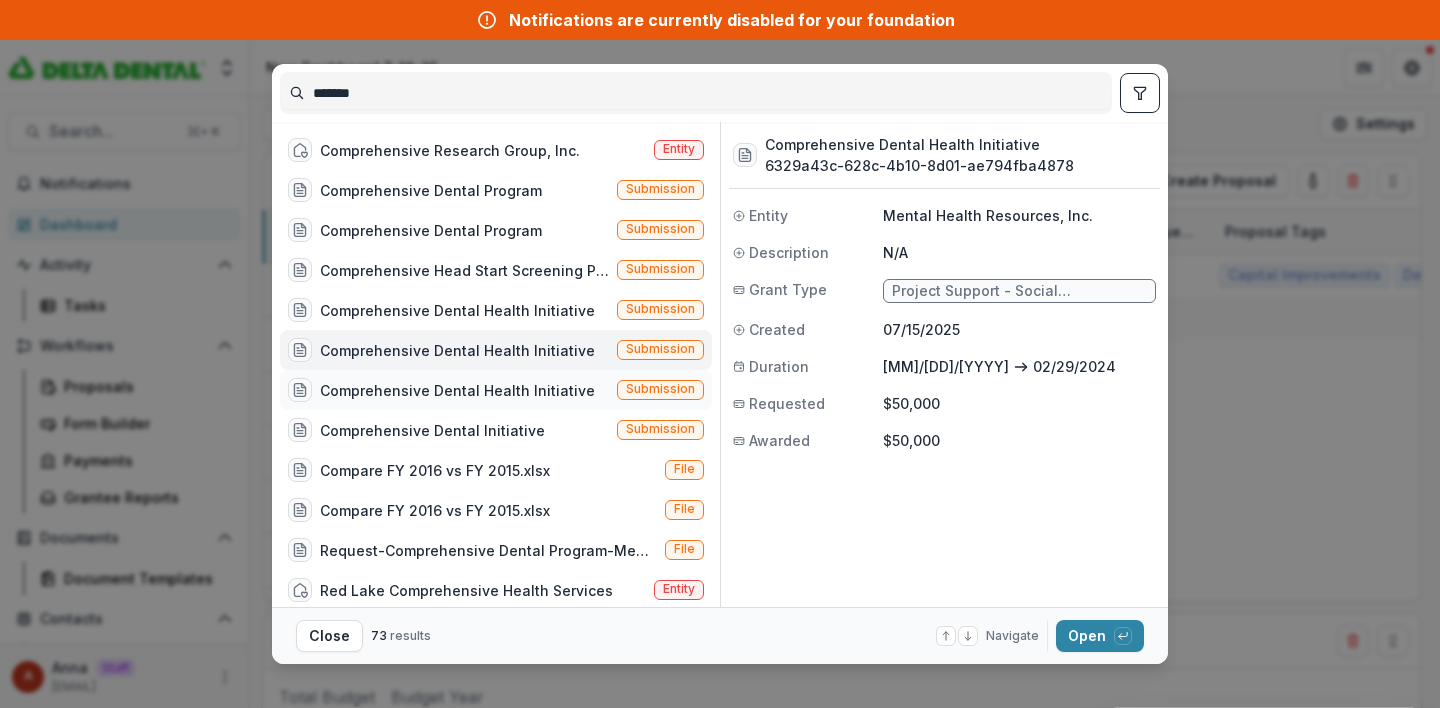 click on "Comprehensive Dental Health Initiative Submission" at bounding box center [496, 390] 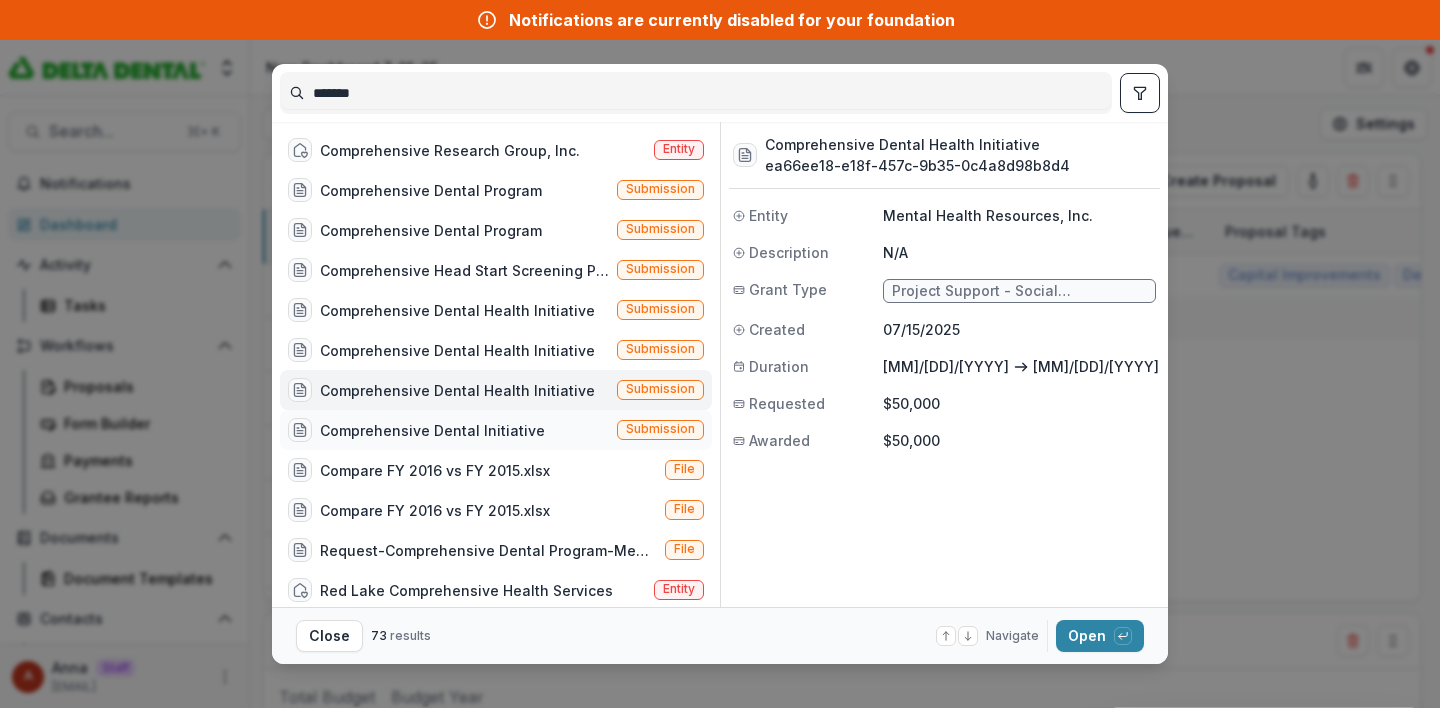 click on "Comprehensive Dental Initiative" at bounding box center (432, 430) 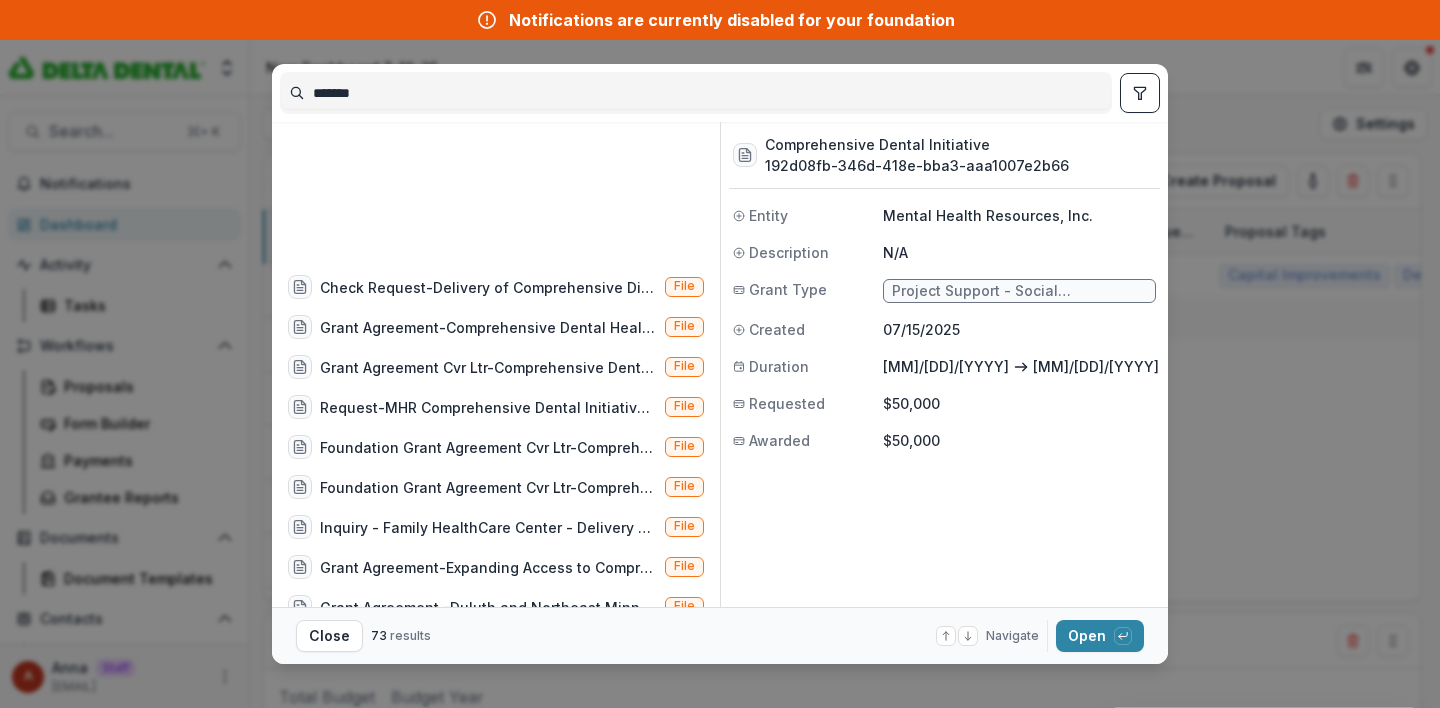 scroll, scrollTop: 2451, scrollLeft: 0, axis: vertical 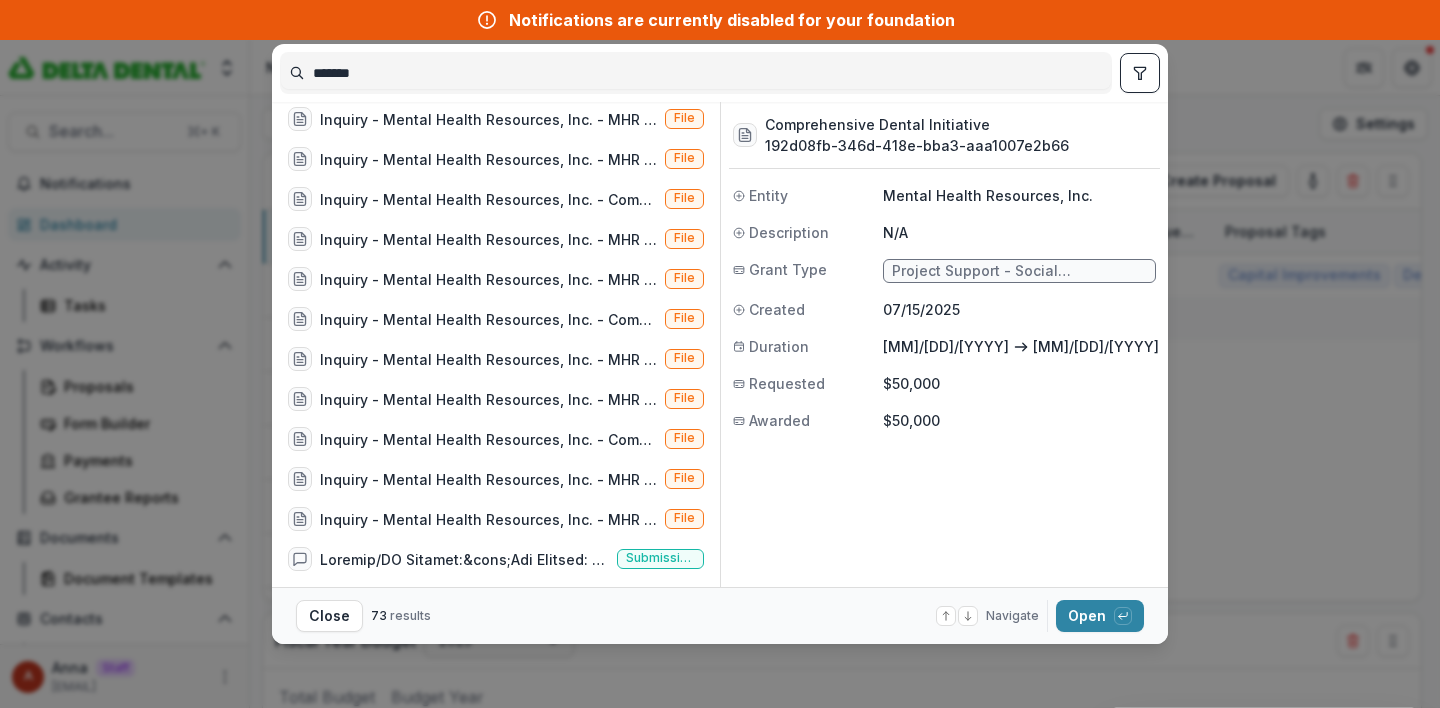 click 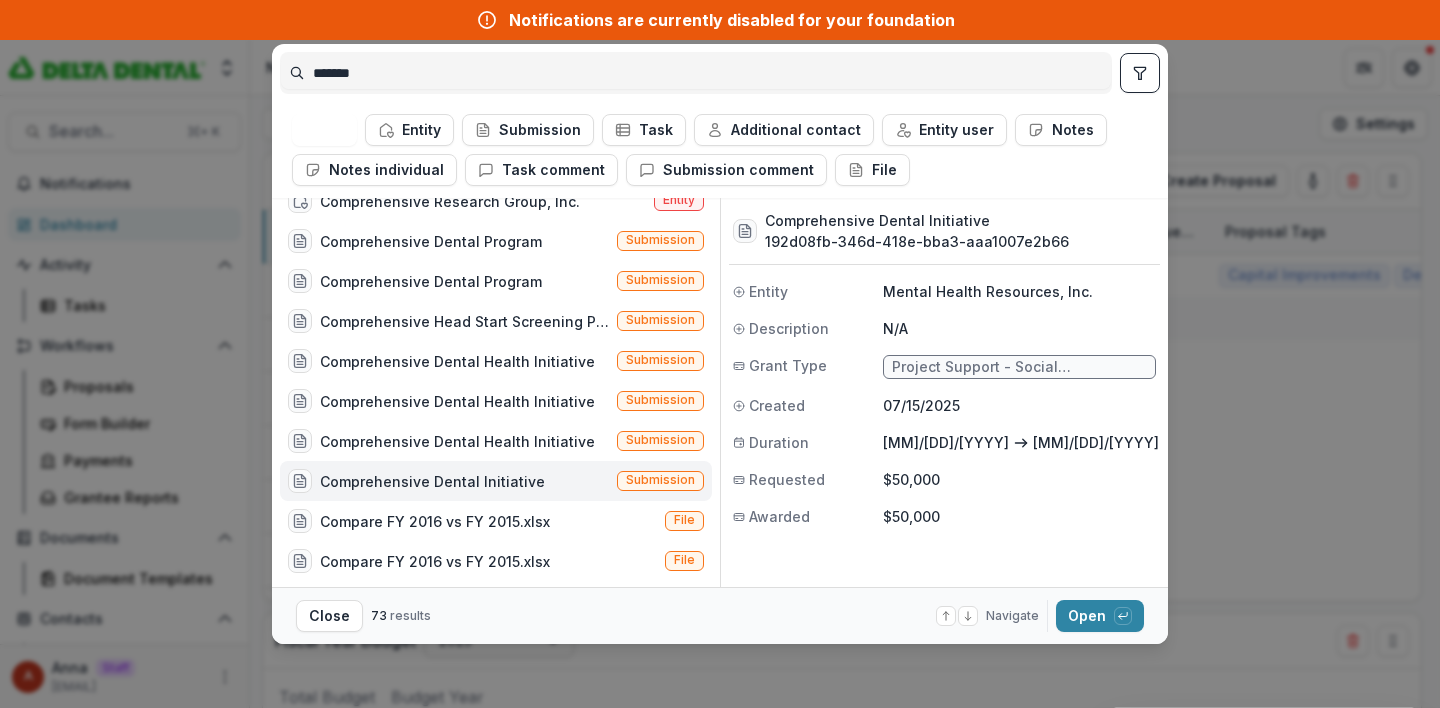 scroll, scrollTop: 0, scrollLeft: 0, axis: both 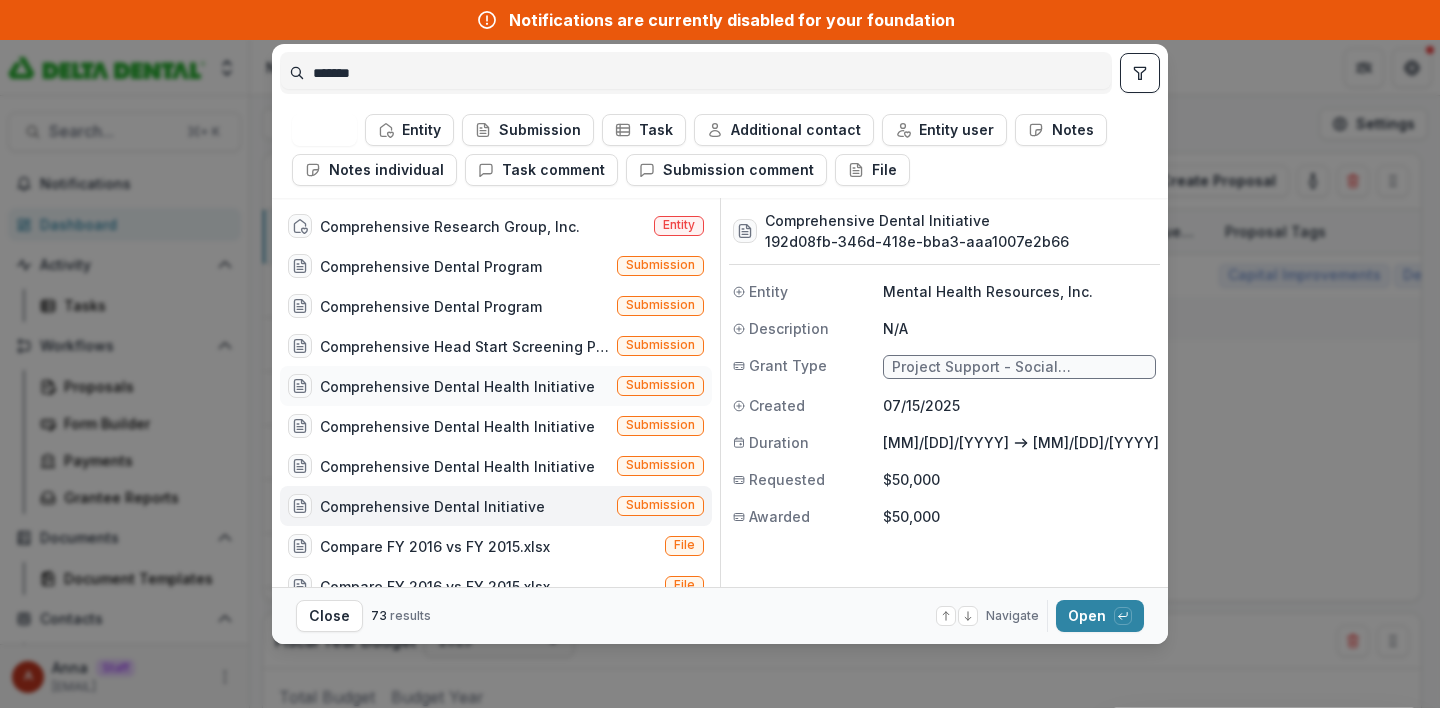 click on "Comprehensive Dental Health Initiative" at bounding box center [457, 386] 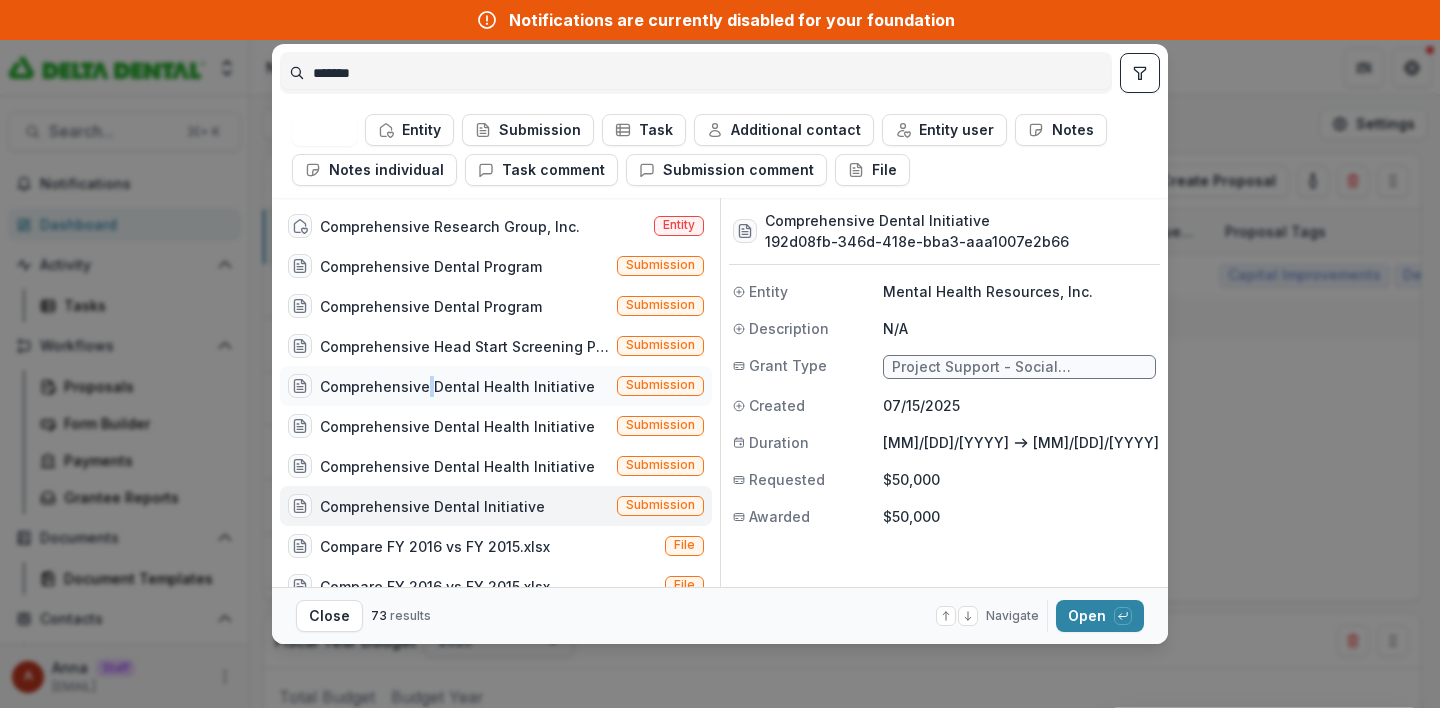 click on "Comprehensive Dental Health Initiative" at bounding box center [457, 386] 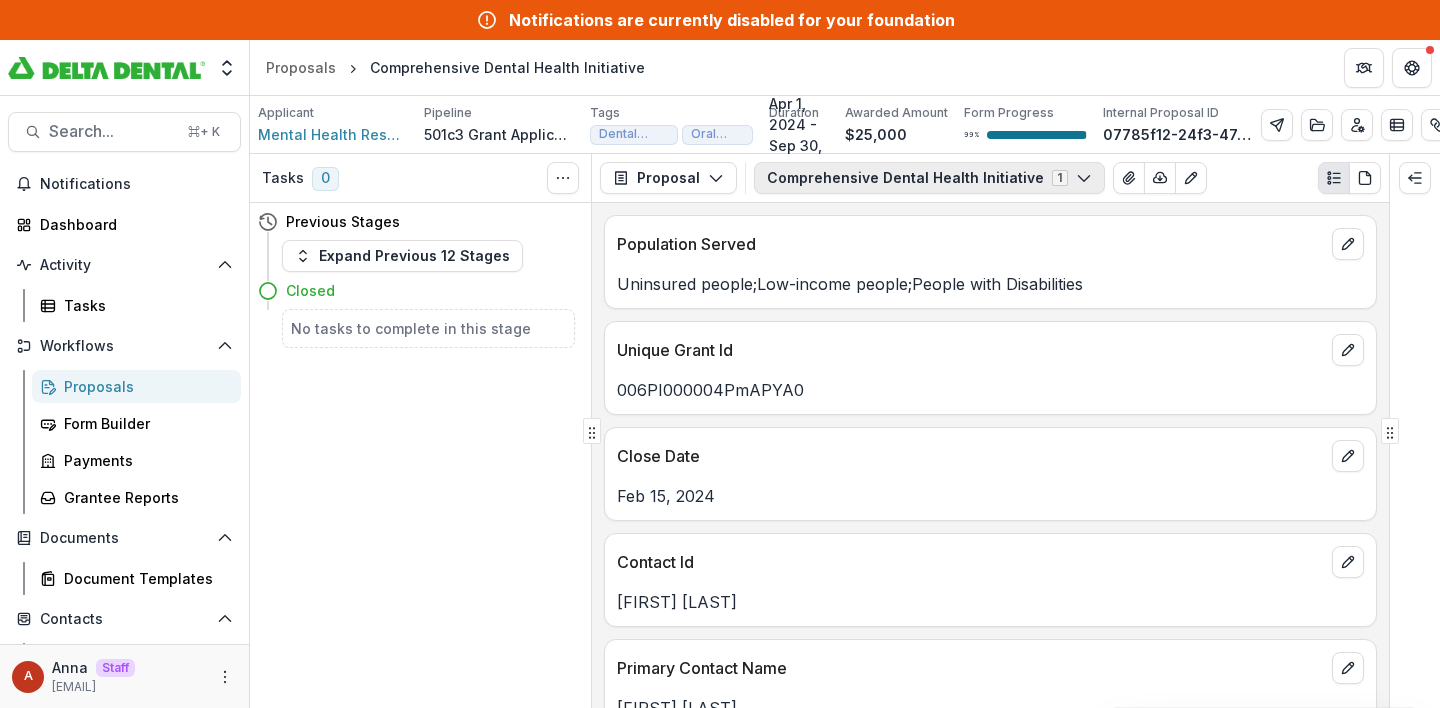 click on "Comprehensive Dental Health Initiative 1" at bounding box center [929, 178] 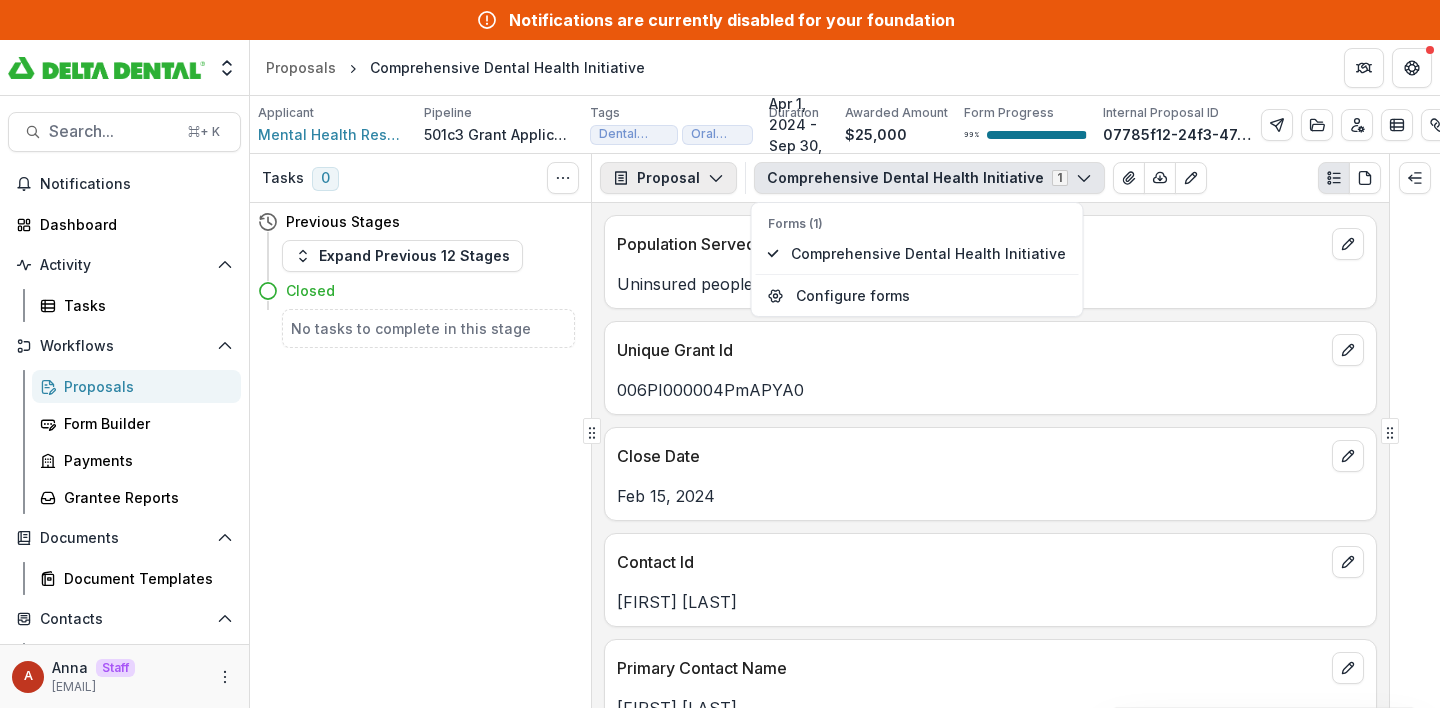 click on "Proposal" at bounding box center (668, 178) 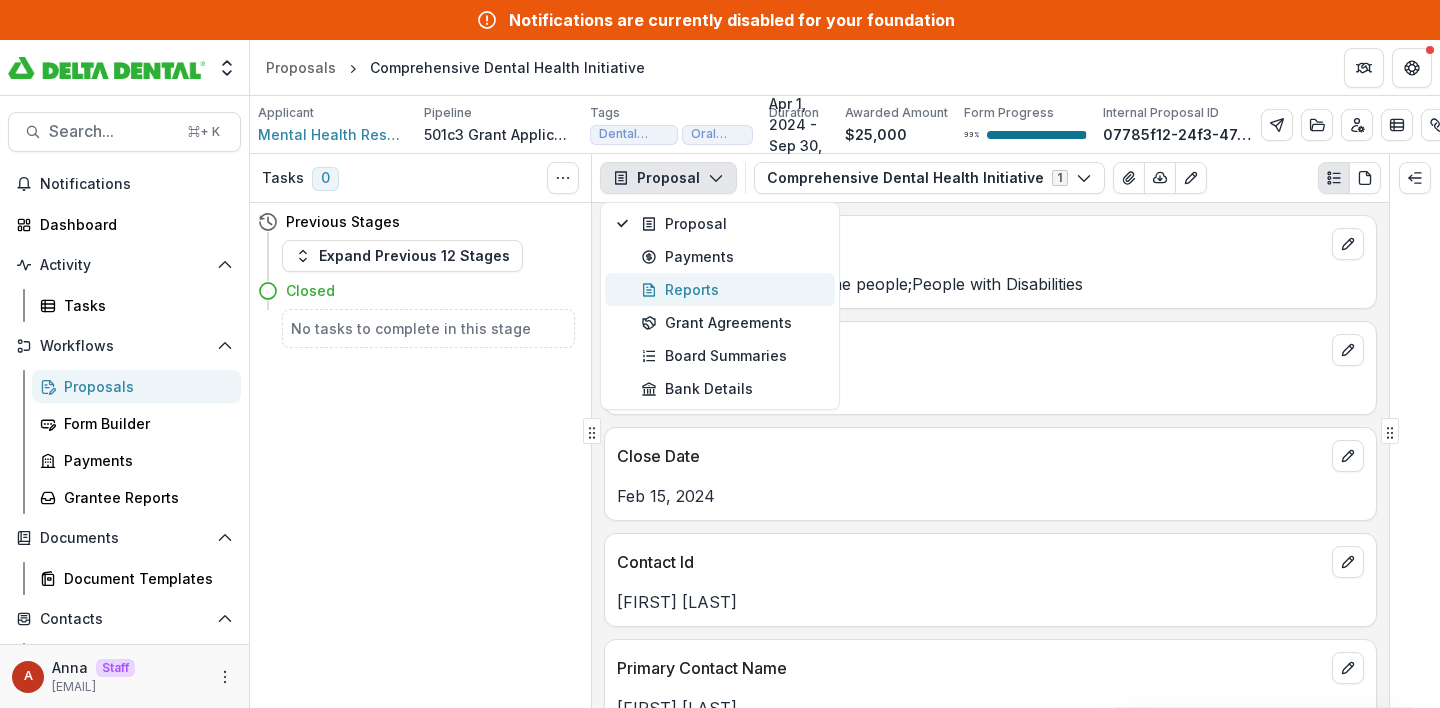 click on "Reports" at bounding box center [732, 289] 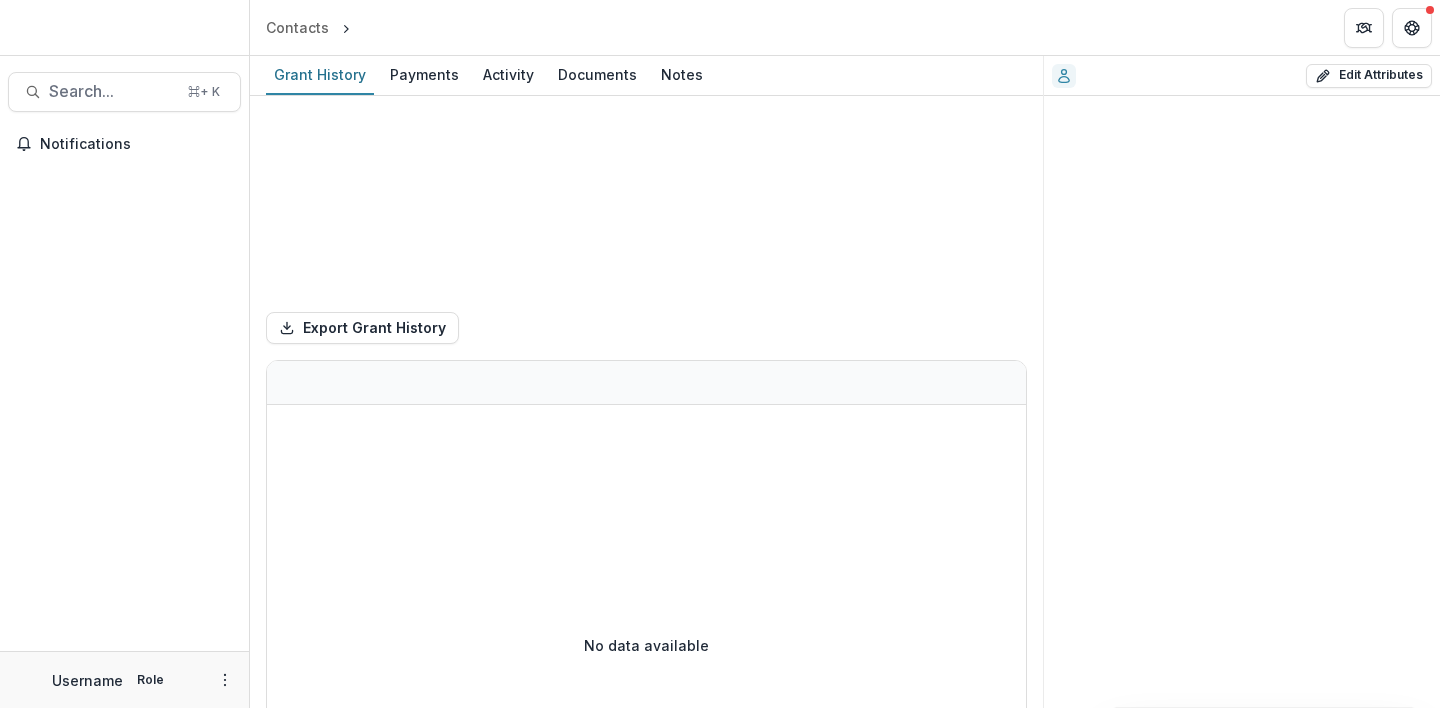 scroll, scrollTop: 0, scrollLeft: 0, axis: both 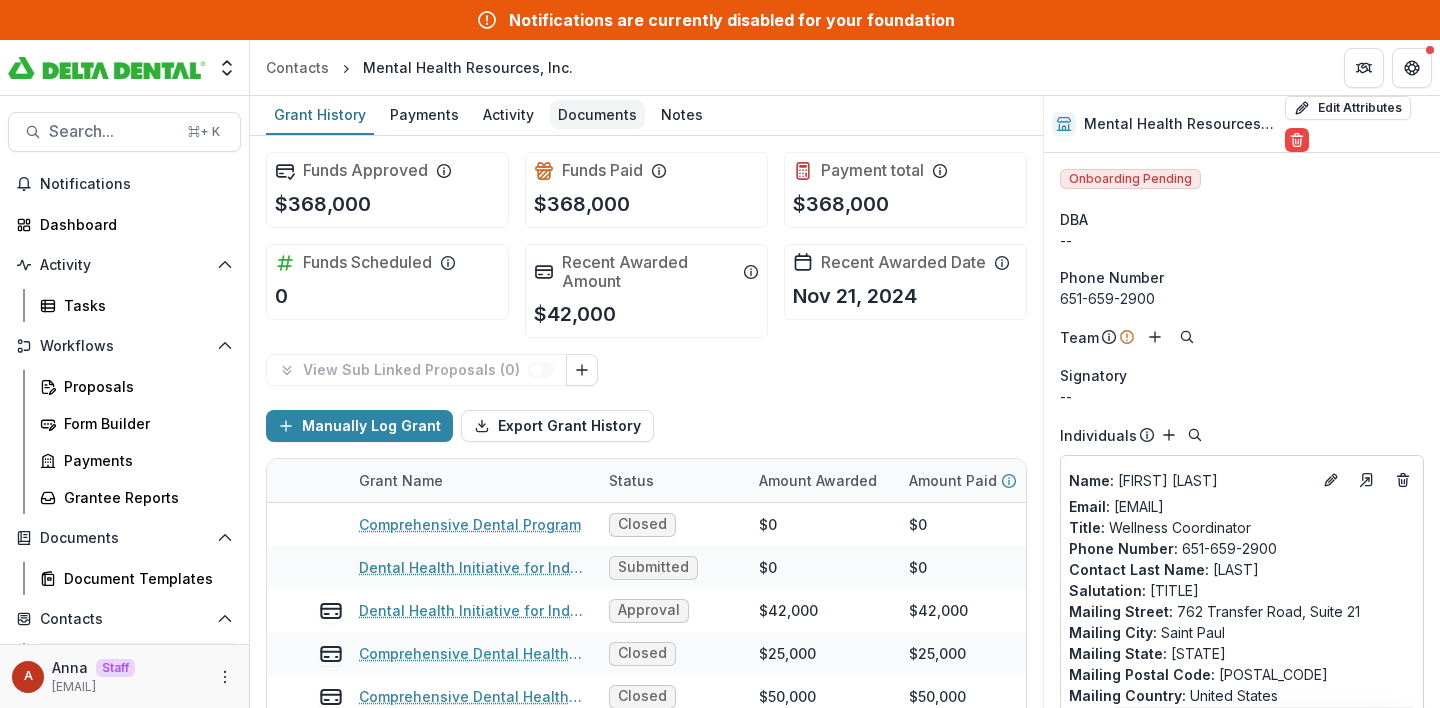 click on "Documents" at bounding box center [597, 114] 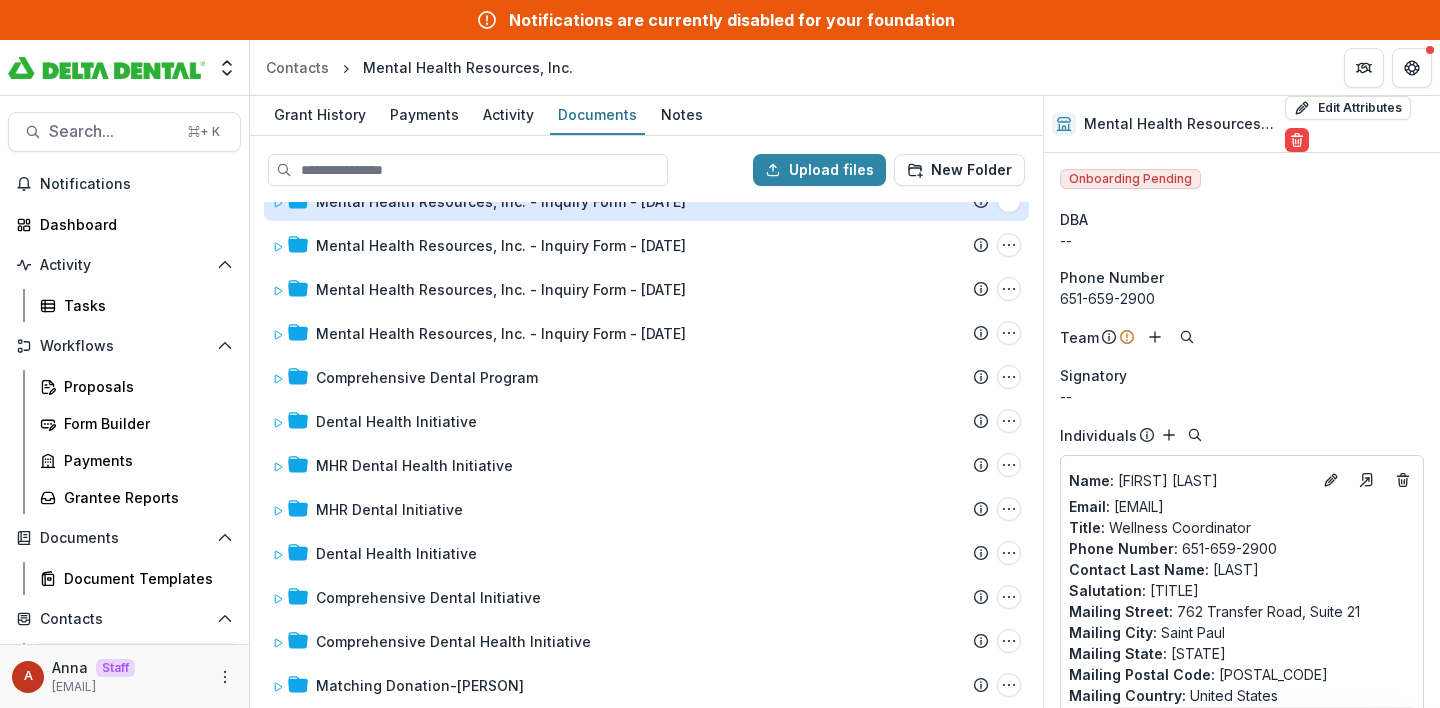 scroll, scrollTop: 572, scrollLeft: 0, axis: vertical 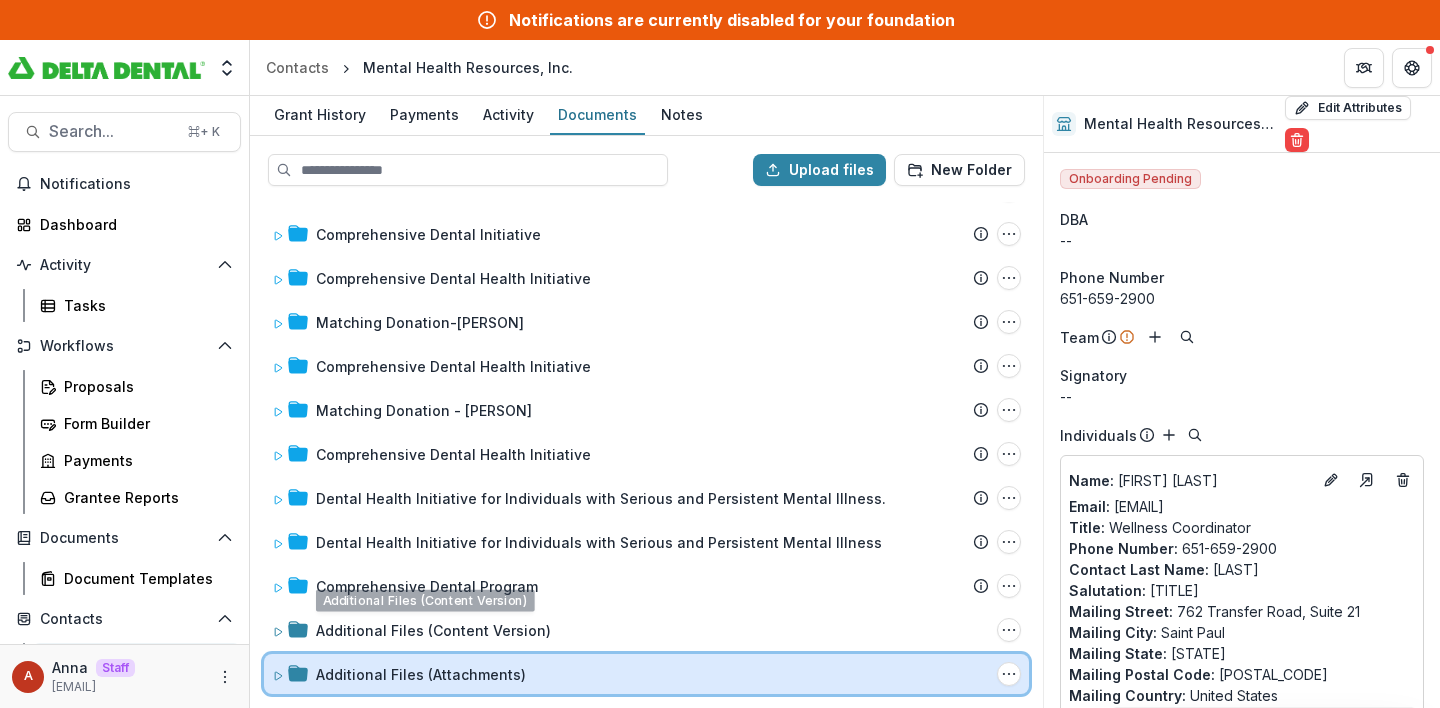 click on "Additional Files (Attachments) Folder Options Rename Add Subfolder Delete" at bounding box center [646, 674] 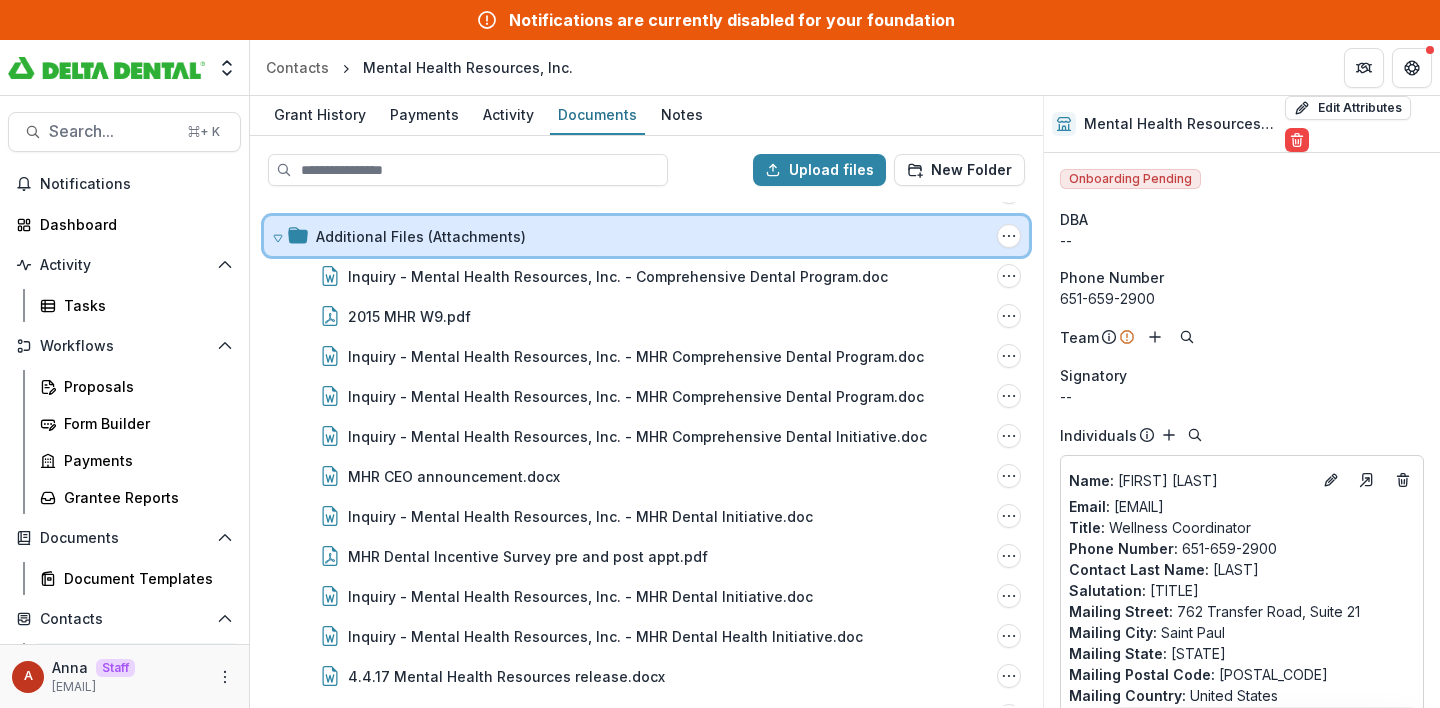 scroll, scrollTop: 1292, scrollLeft: 0, axis: vertical 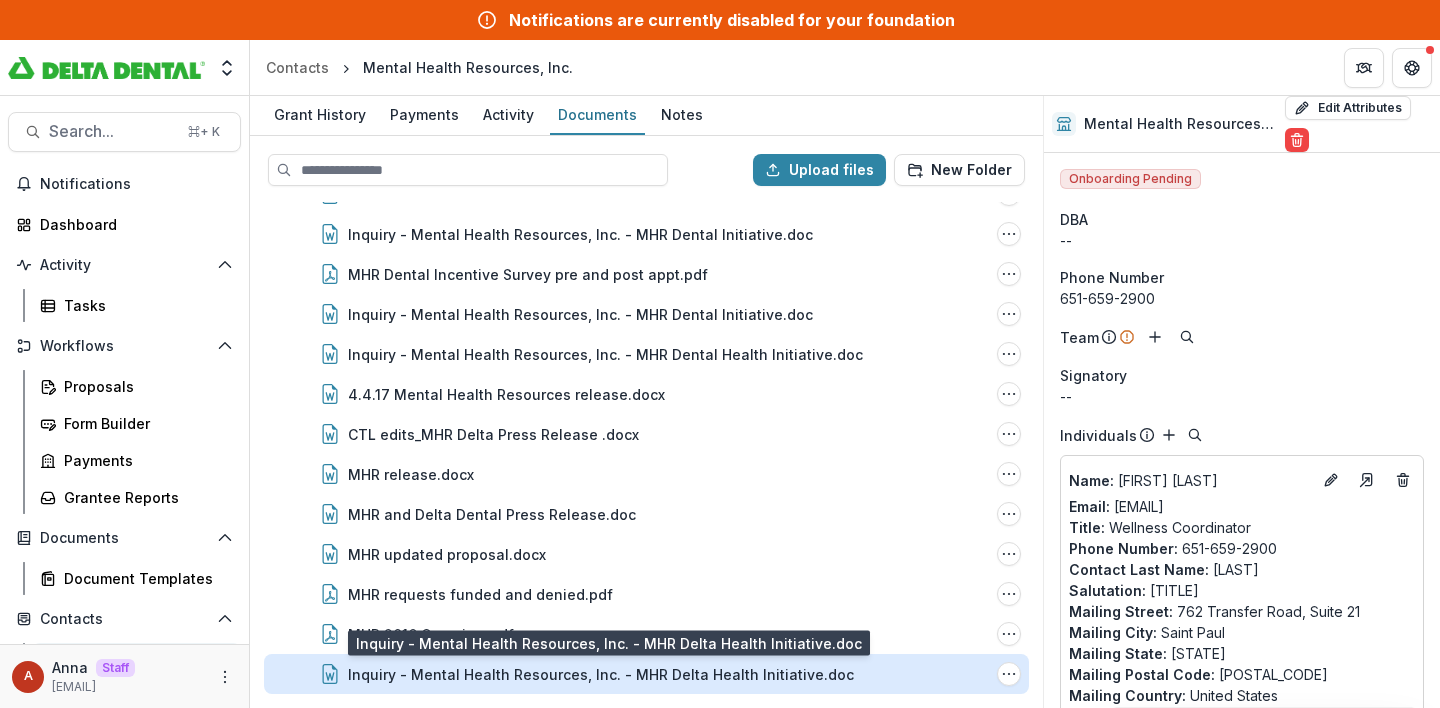 click on "Inquiry - Mental Health Resources, Inc. - MHR Delta Health Initiative.doc" at bounding box center [601, 674] 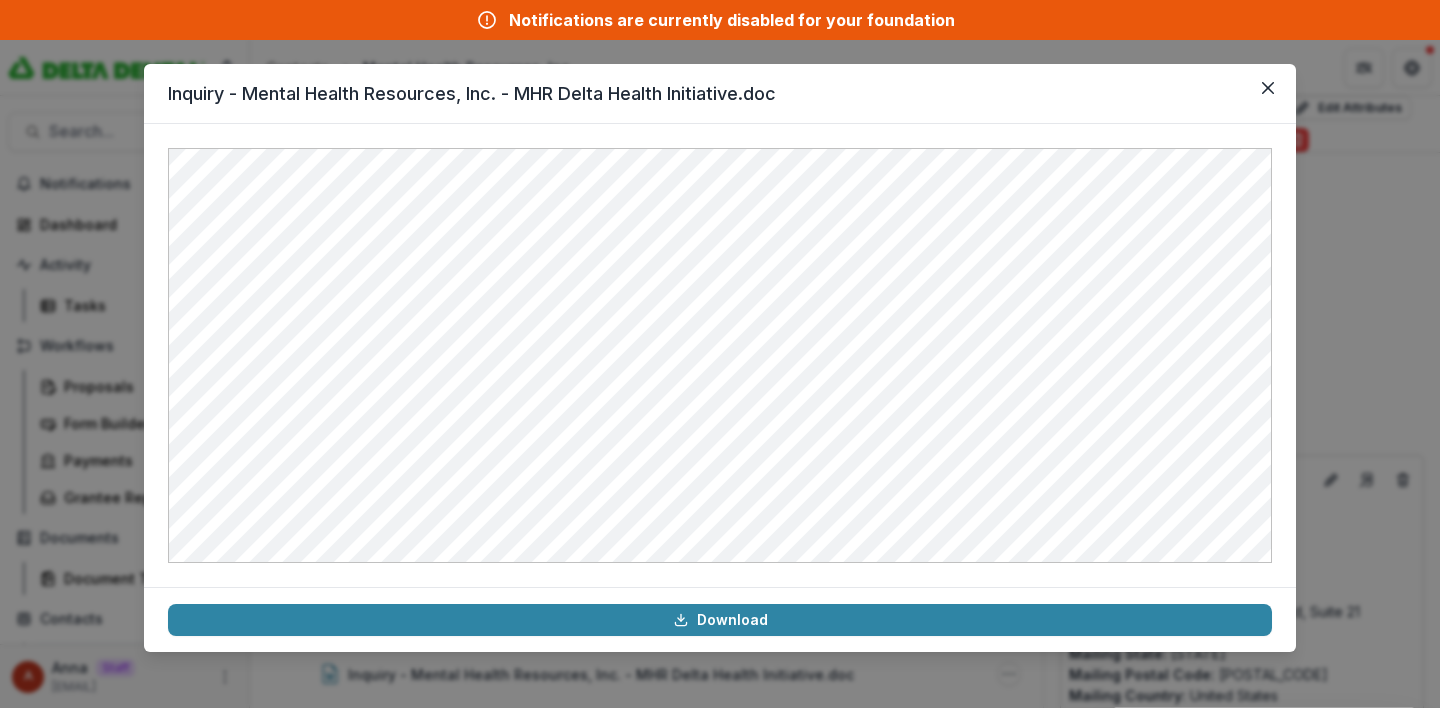 click on "Inquiry - Mental Health Resources, Inc. - MHR Delta Health Initiative.doc Download" at bounding box center (720, 354) 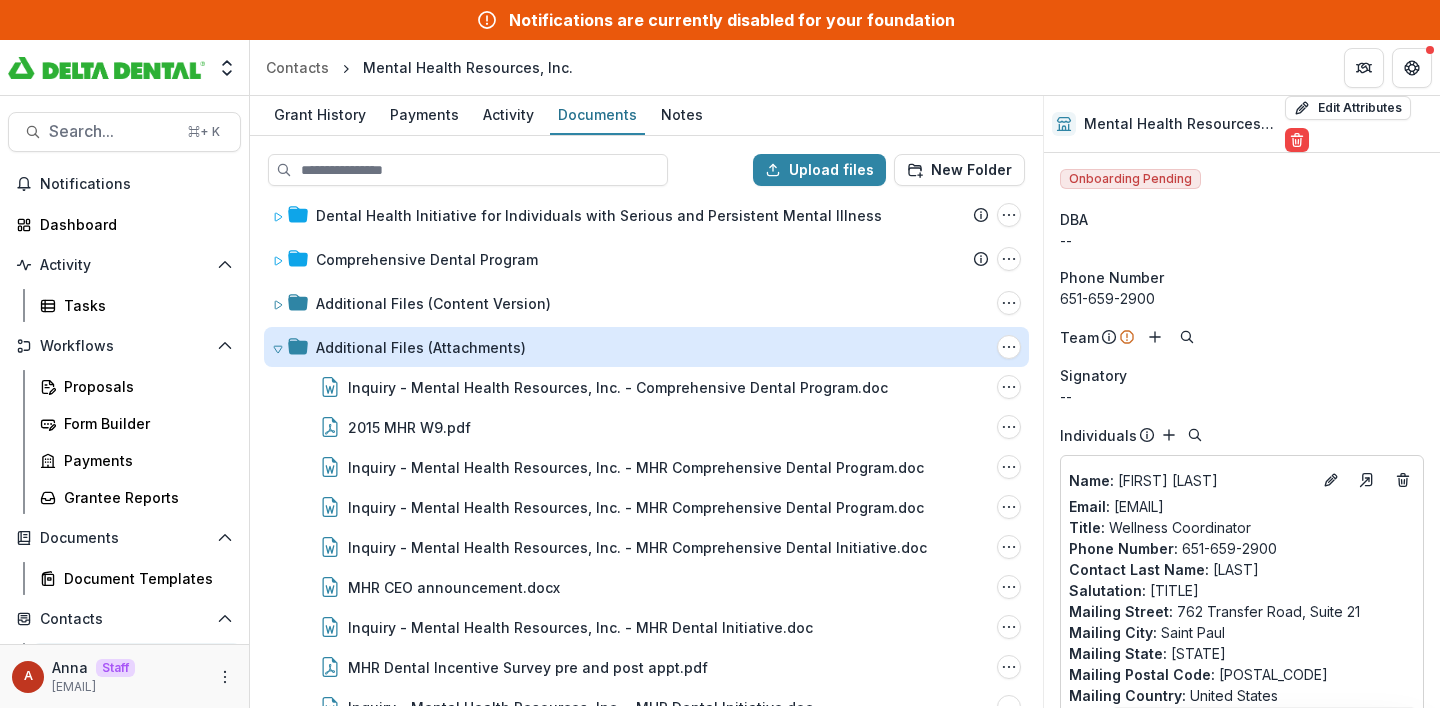 scroll, scrollTop: 901, scrollLeft: 0, axis: vertical 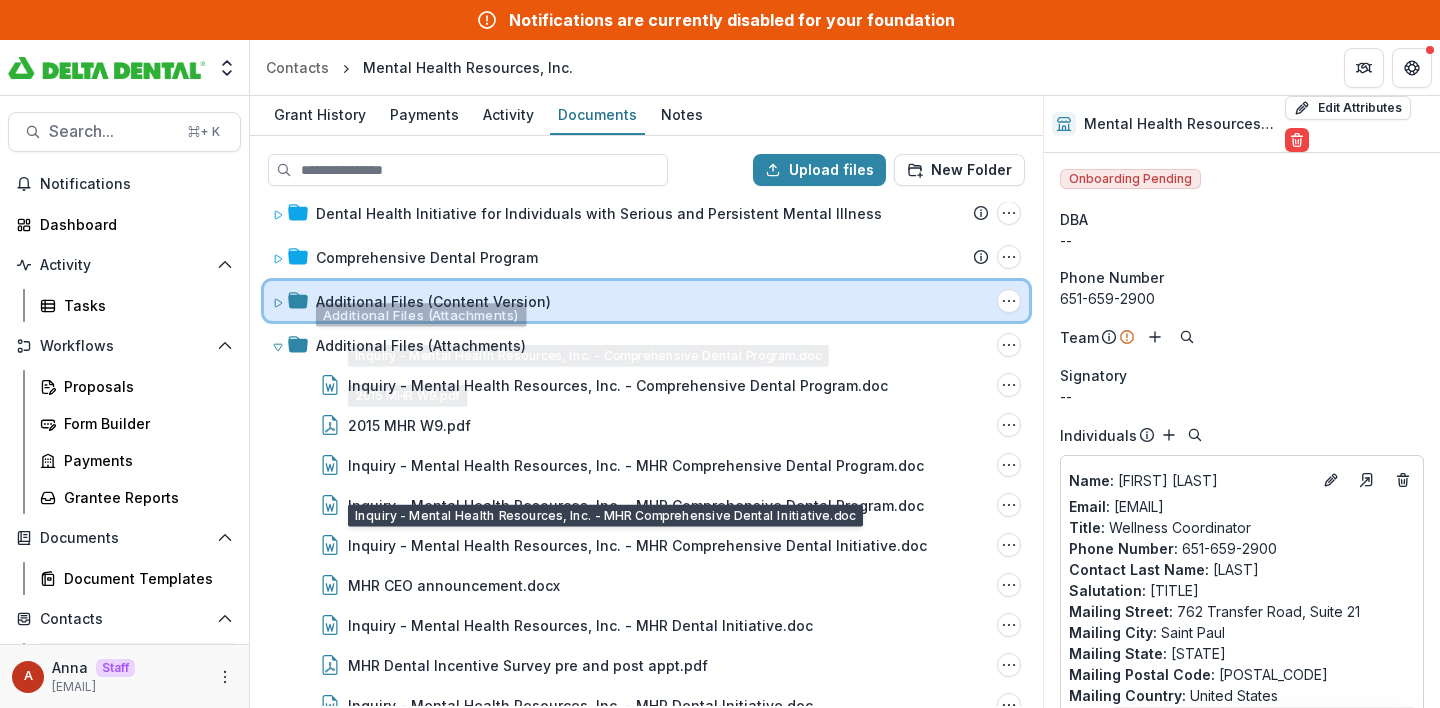 click on "Additional Files (Content Version) Folder Options Rename Add Subfolder Delete" at bounding box center (646, 301) 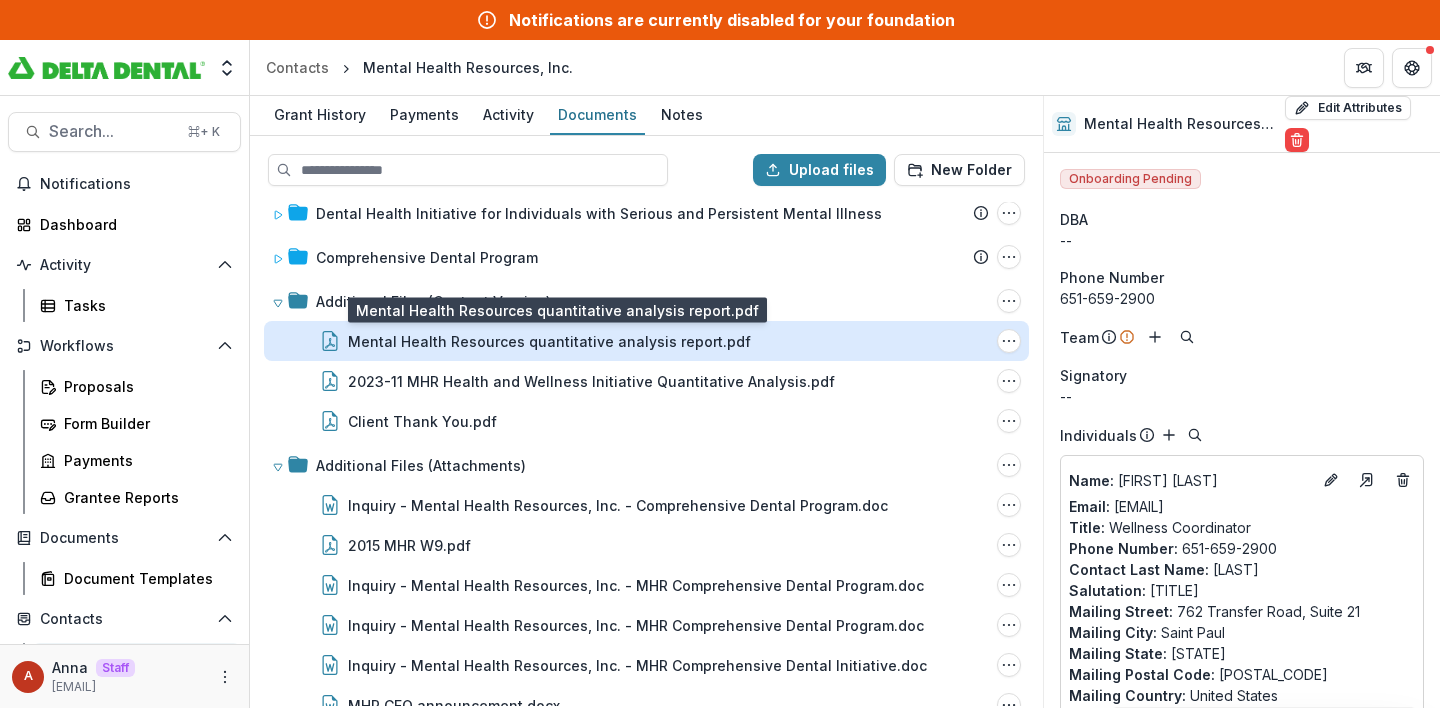 click on "Mental Health Resources quantitative analysis report.pdf" at bounding box center [549, 341] 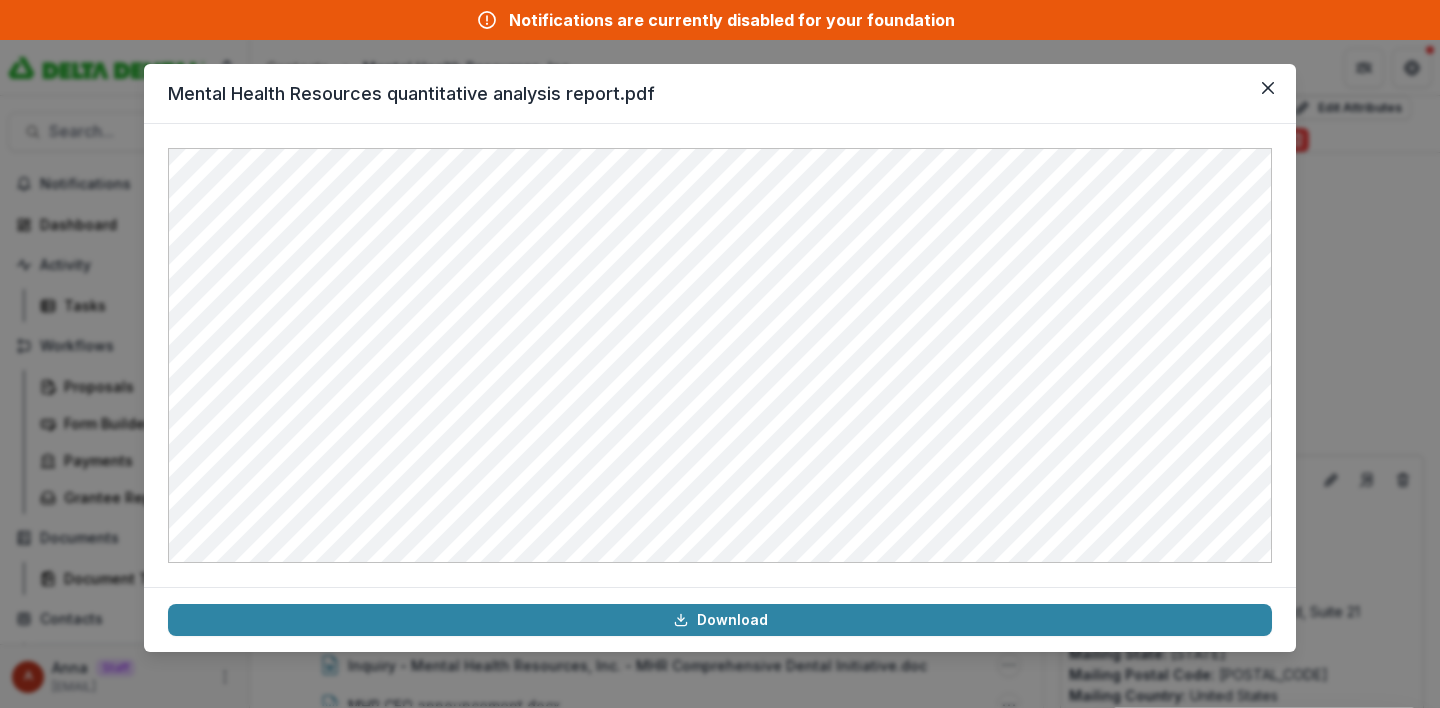 click on "Mental Health Resources quantitative analysis report.pdf Download" at bounding box center (720, 354) 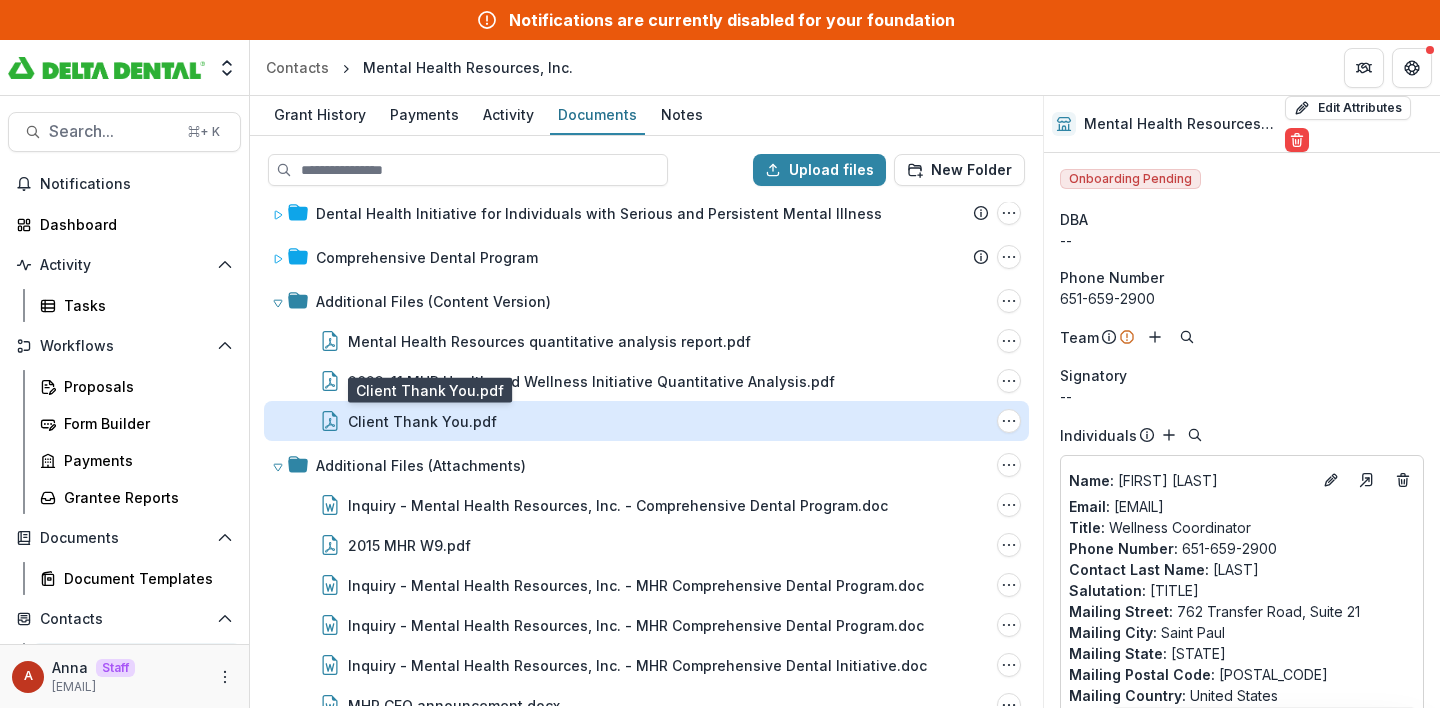 click on "Client Thank You.pdf" at bounding box center (422, 421) 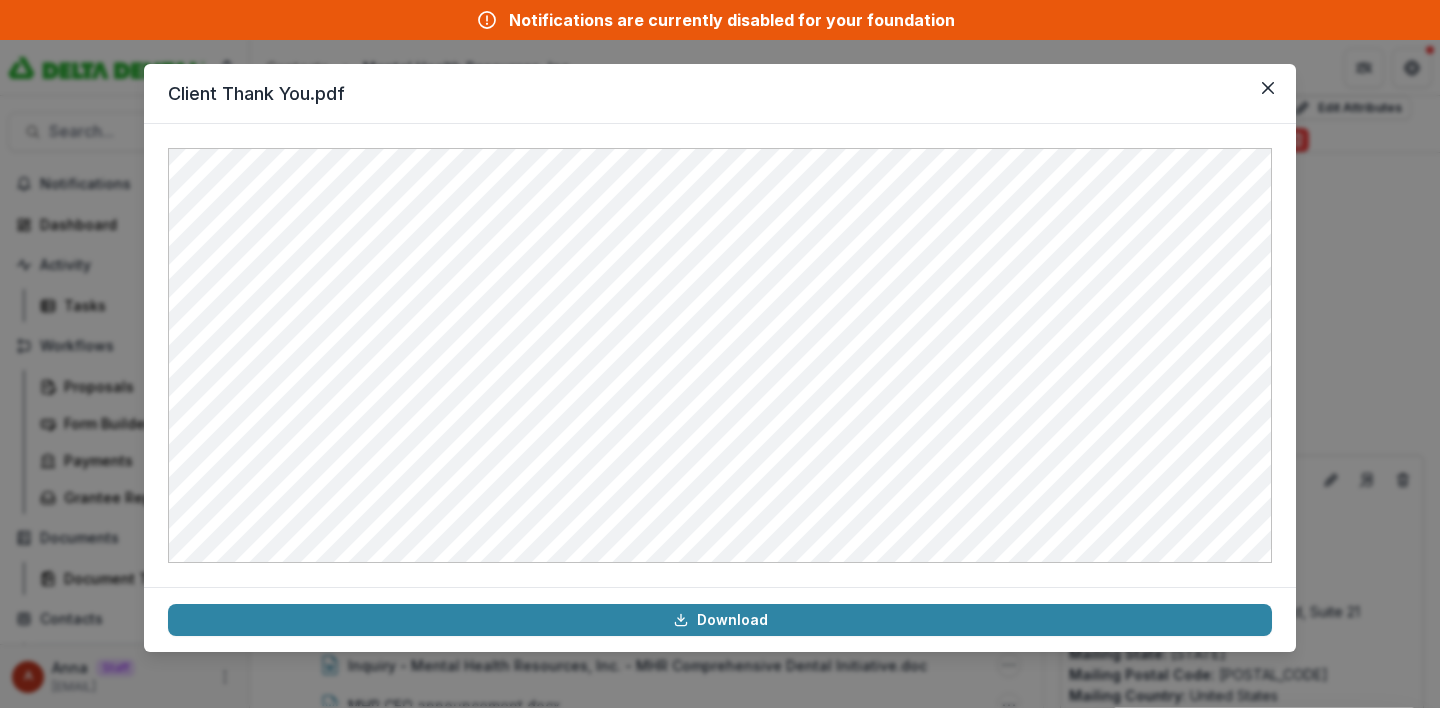 click on "Client Thank You.pdf Download" at bounding box center [720, 354] 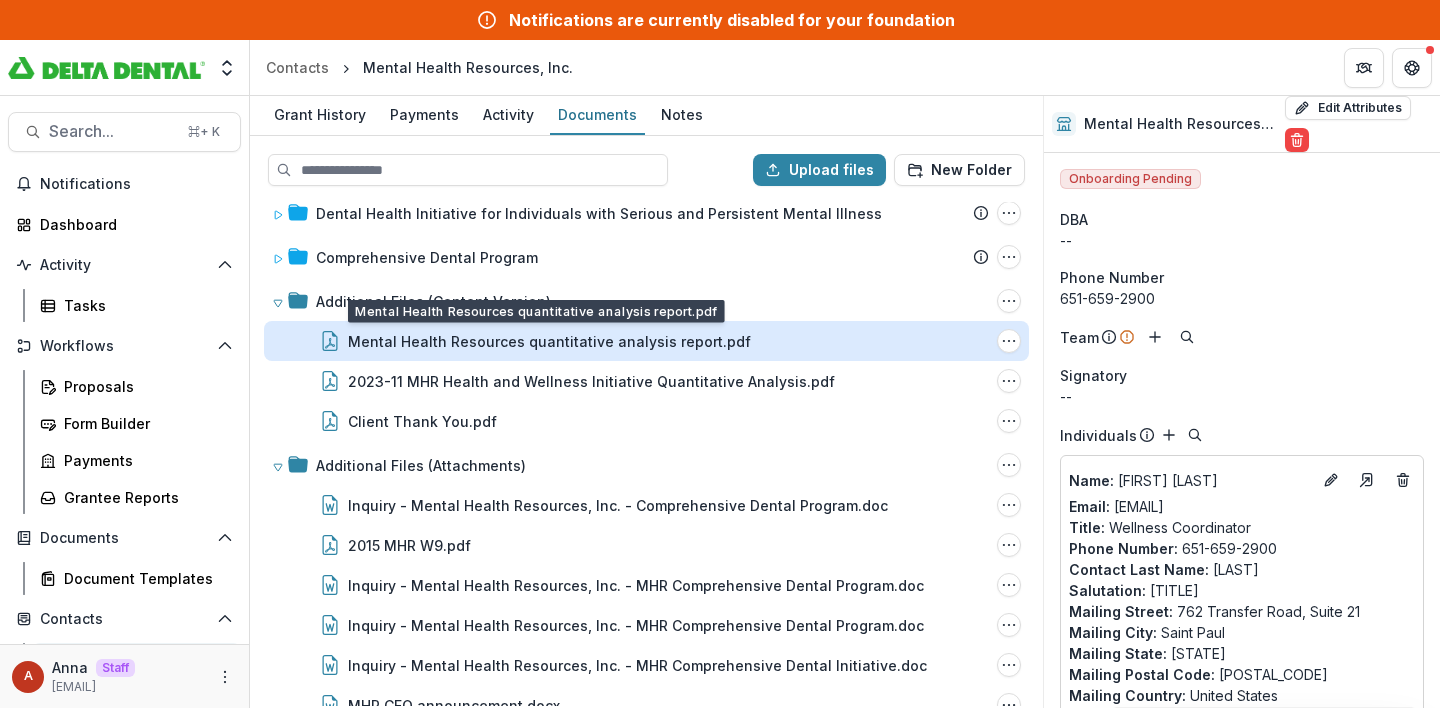 click on "Mental Health Resources quantitative analysis report.pdf" at bounding box center [549, 341] 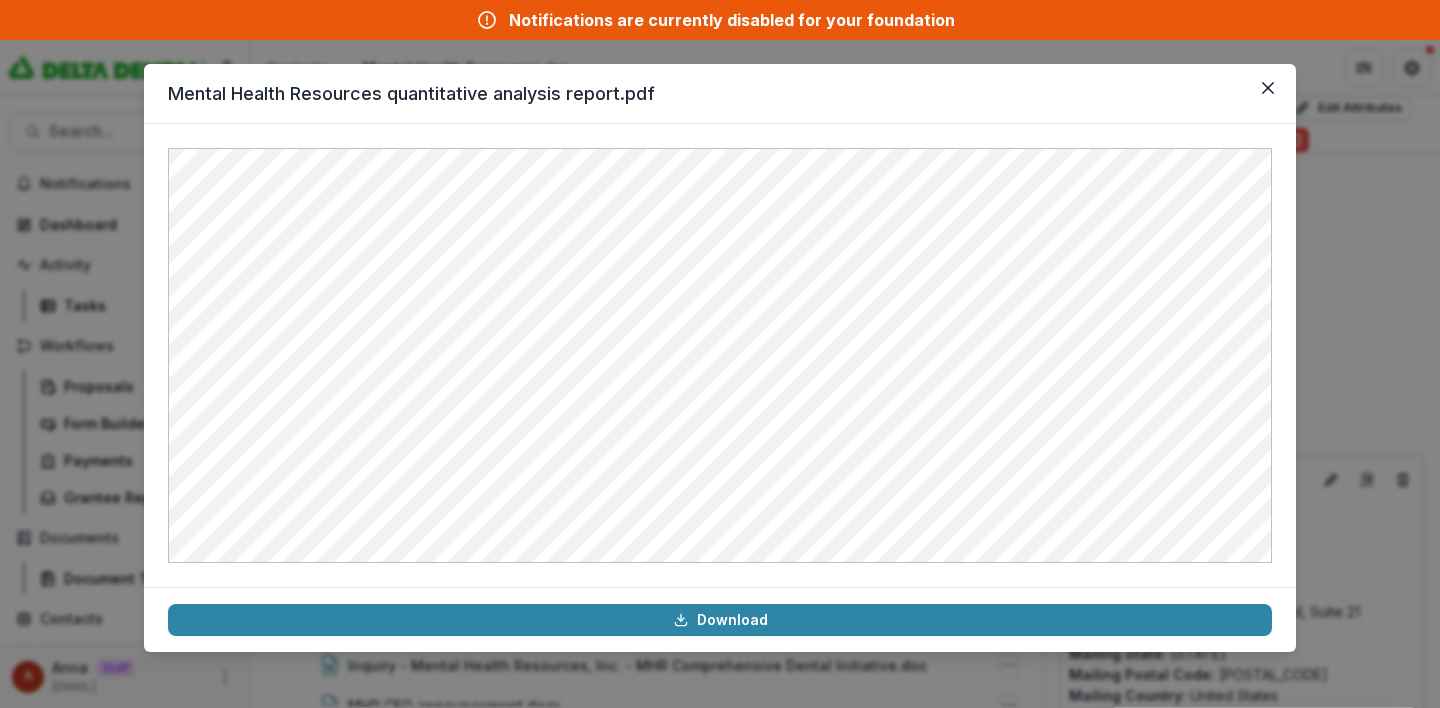 click on "Mental Health Resources quantitative analysis report.pdf Download" at bounding box center [720, 354] 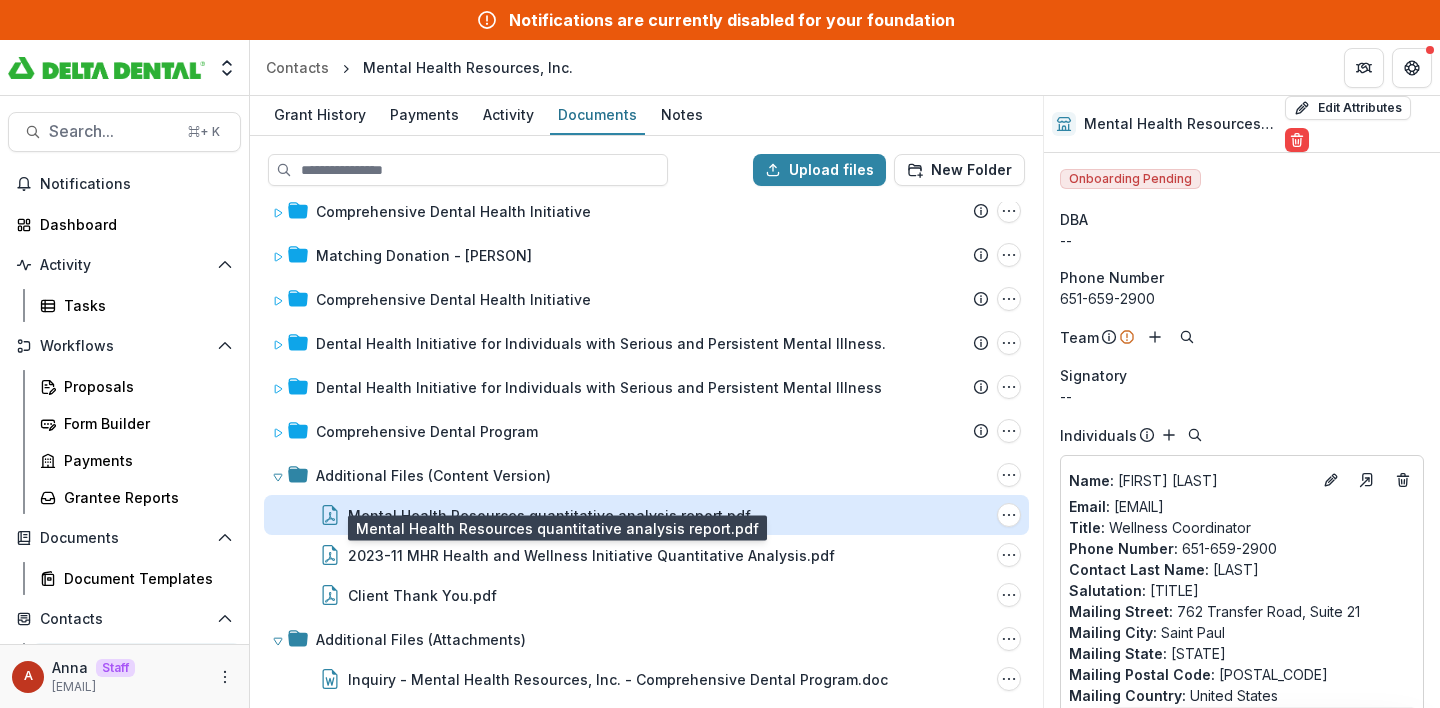 scroll, scrollTop: 677, scrollLeft: 0, axis: vertical 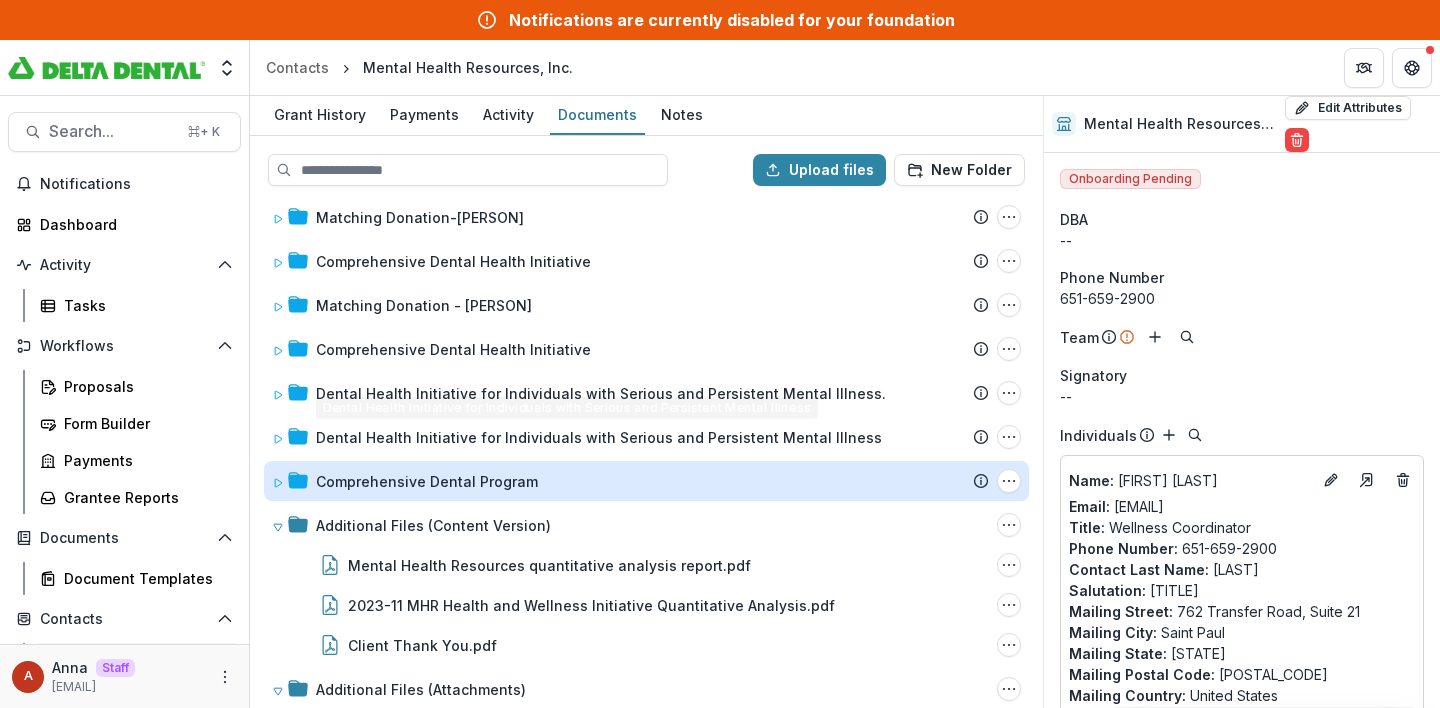 click on "Comprehensive Dental Program" at bounding box center [427, 481] 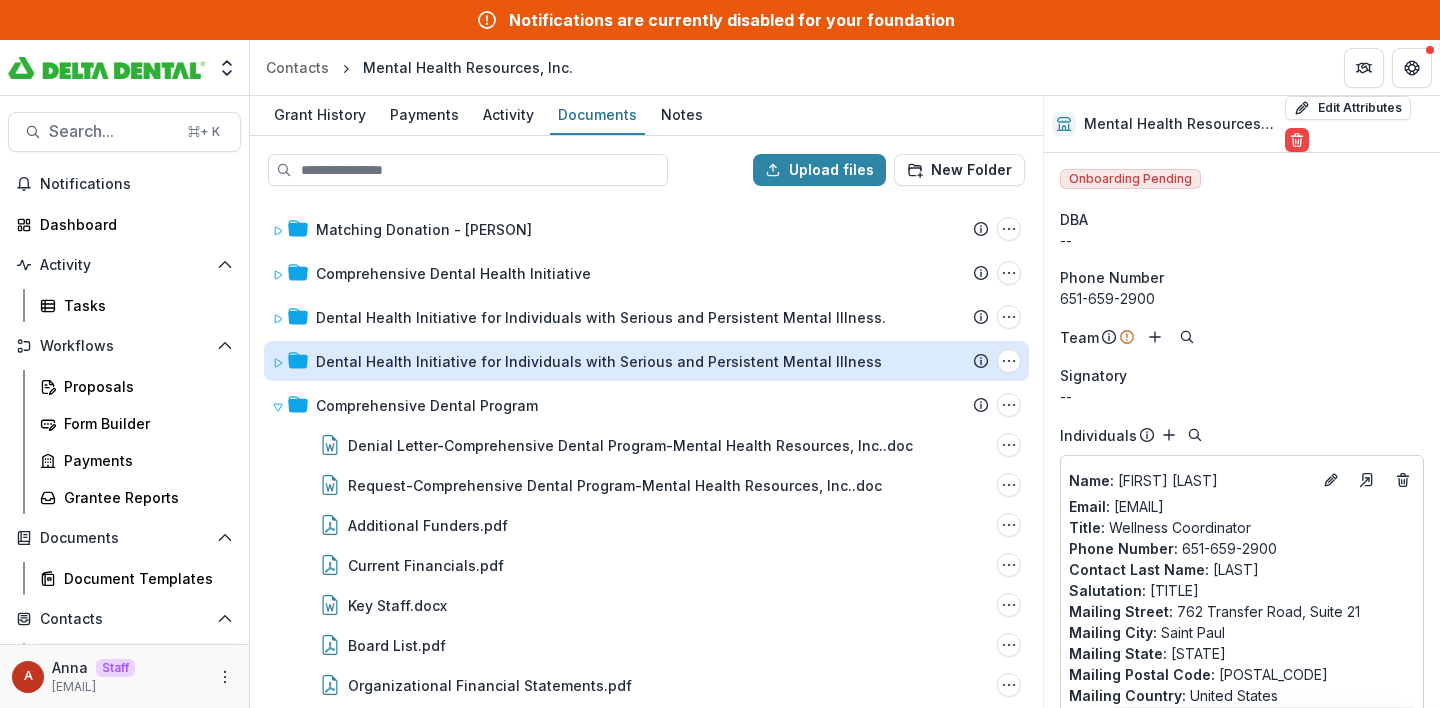scroll, scrollTop: 735, scrollLeft: 0, axis: vertical 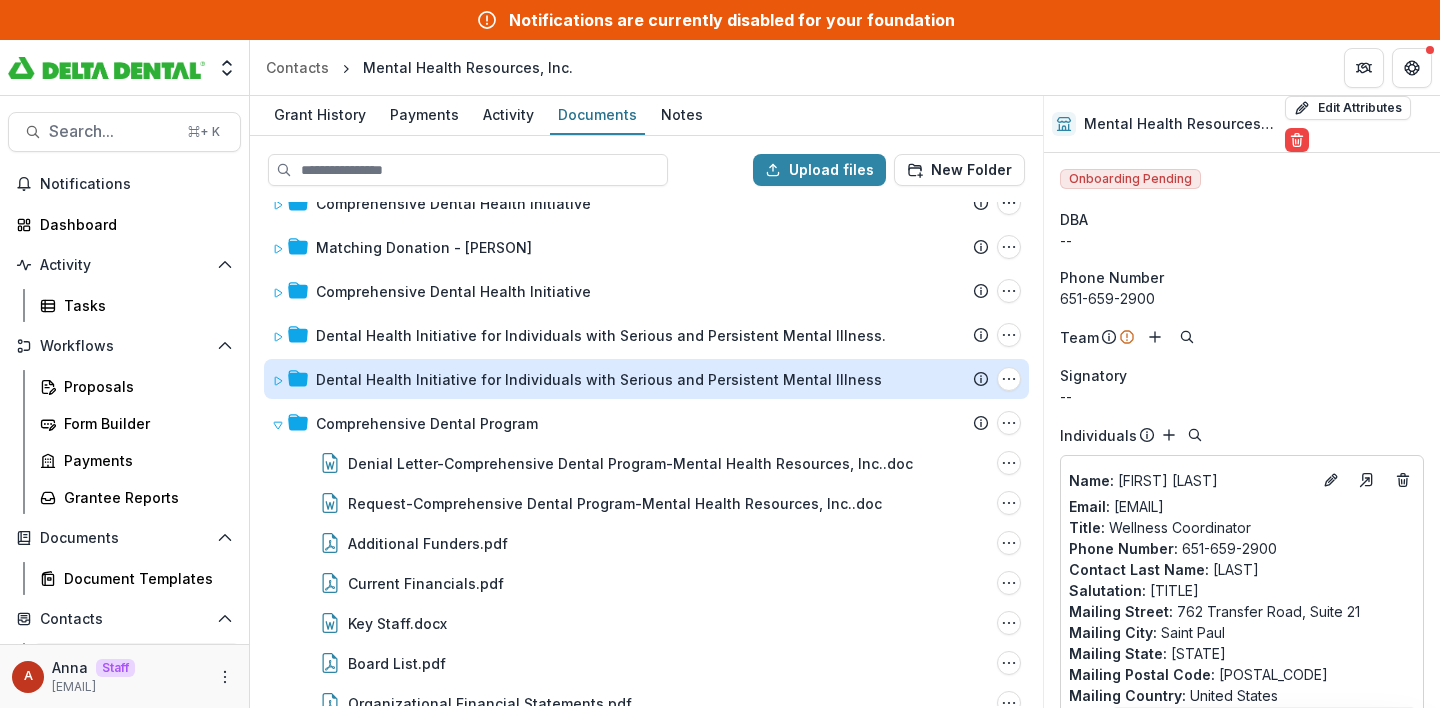 click on "Dental Health Initiative for Individuals with Serious and Persistent Mental Illness" at bounding box center (599, 379) 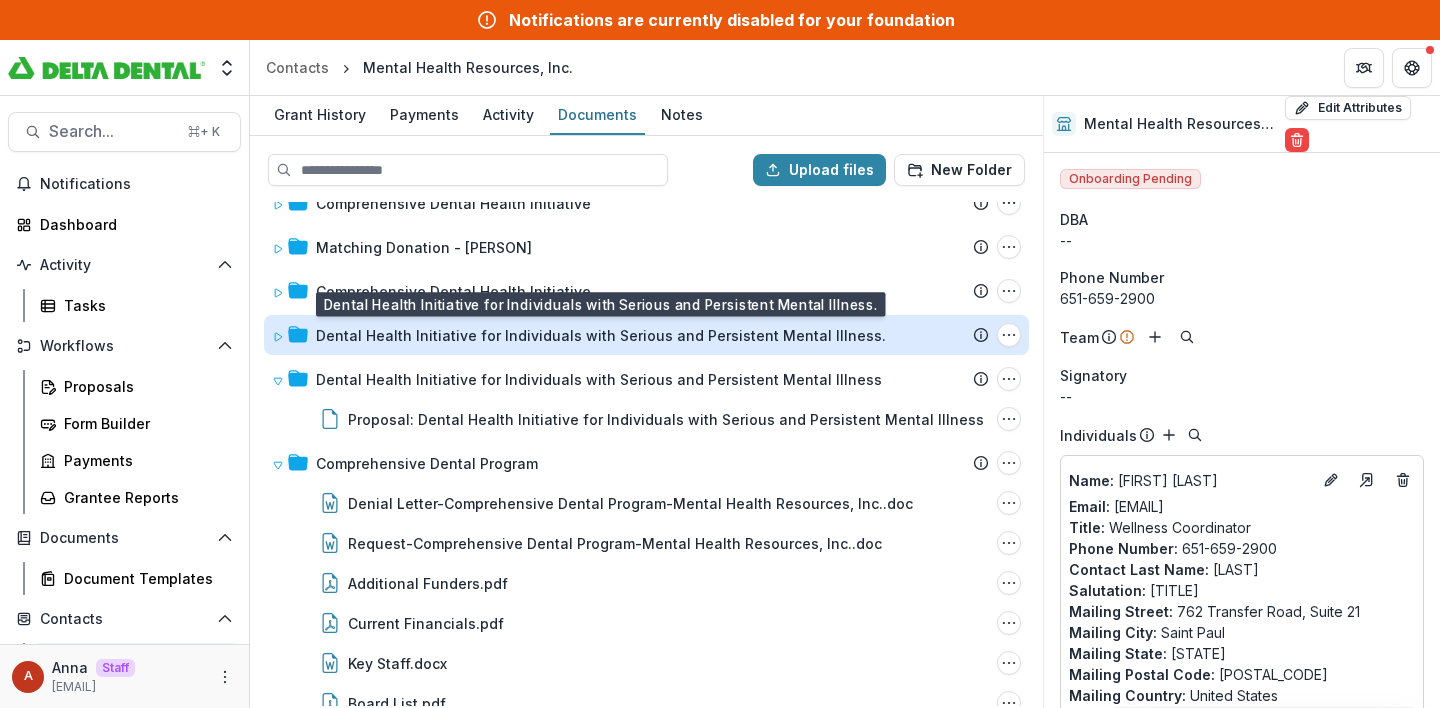click on "Dental Health Initiative for Individuals with Serious and Persistent Mental Illness." at bounding box center (601, 335) 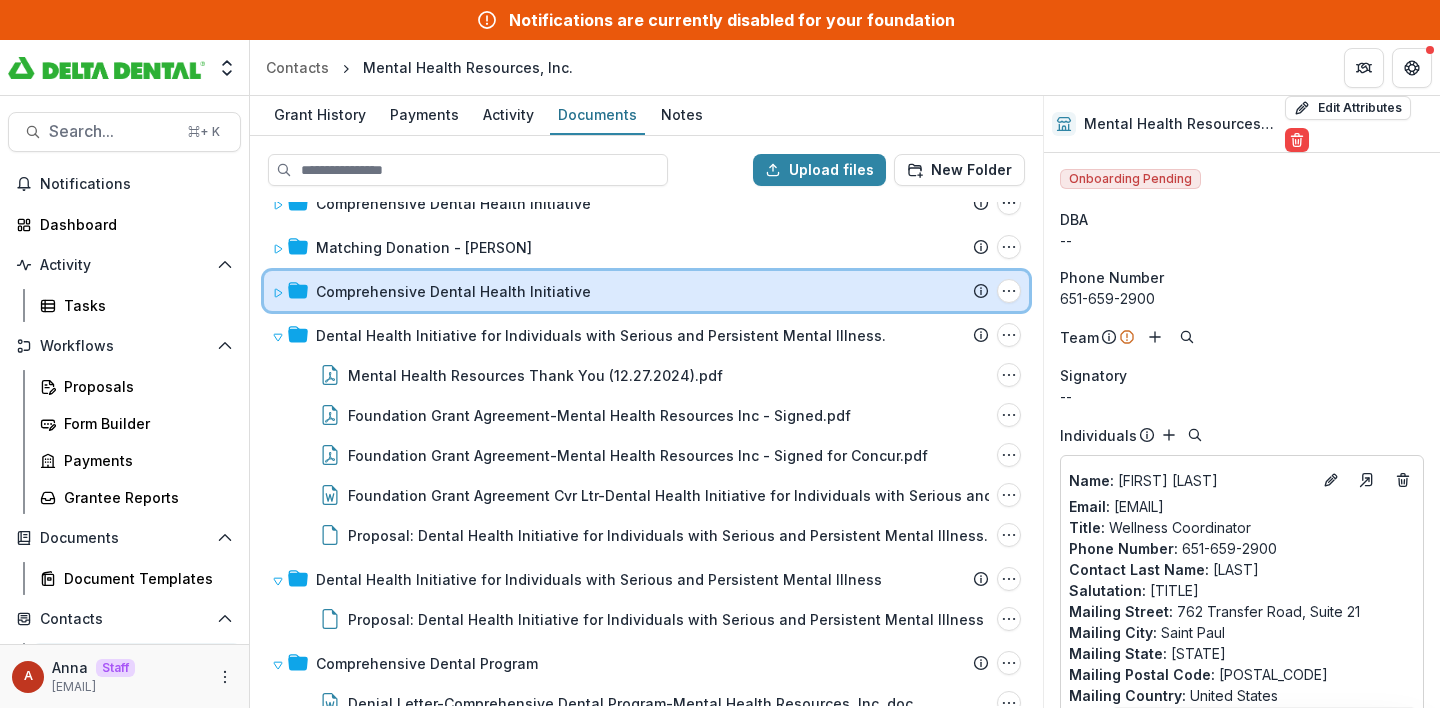 click on "Comprehensive Dental Health Initiative Submission Temelio Proposal Attached Submission Report Tasks No tasks Folder Options Rename Add Subfolder Delete" at bounding box center (646, 291) 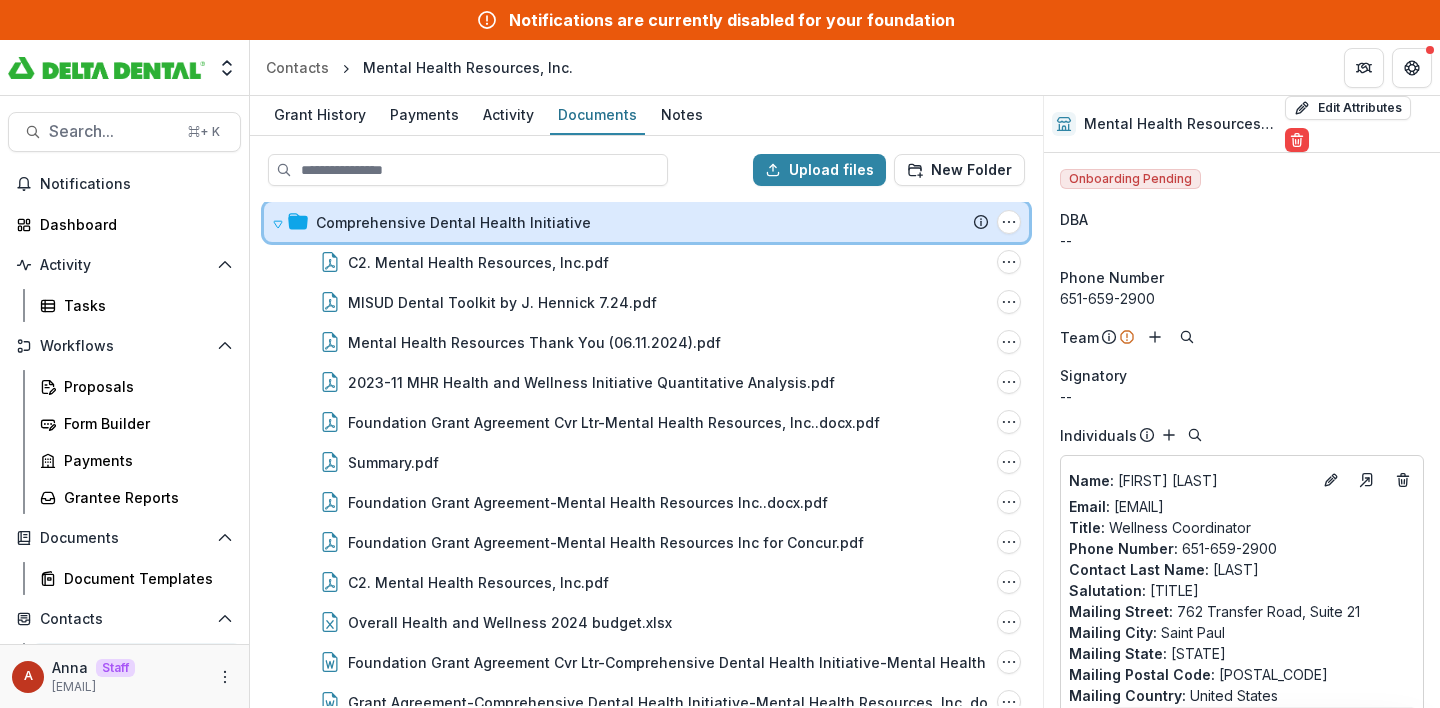 scroll, scrollTop: 725, scrollLeft: 0, axis: vertical 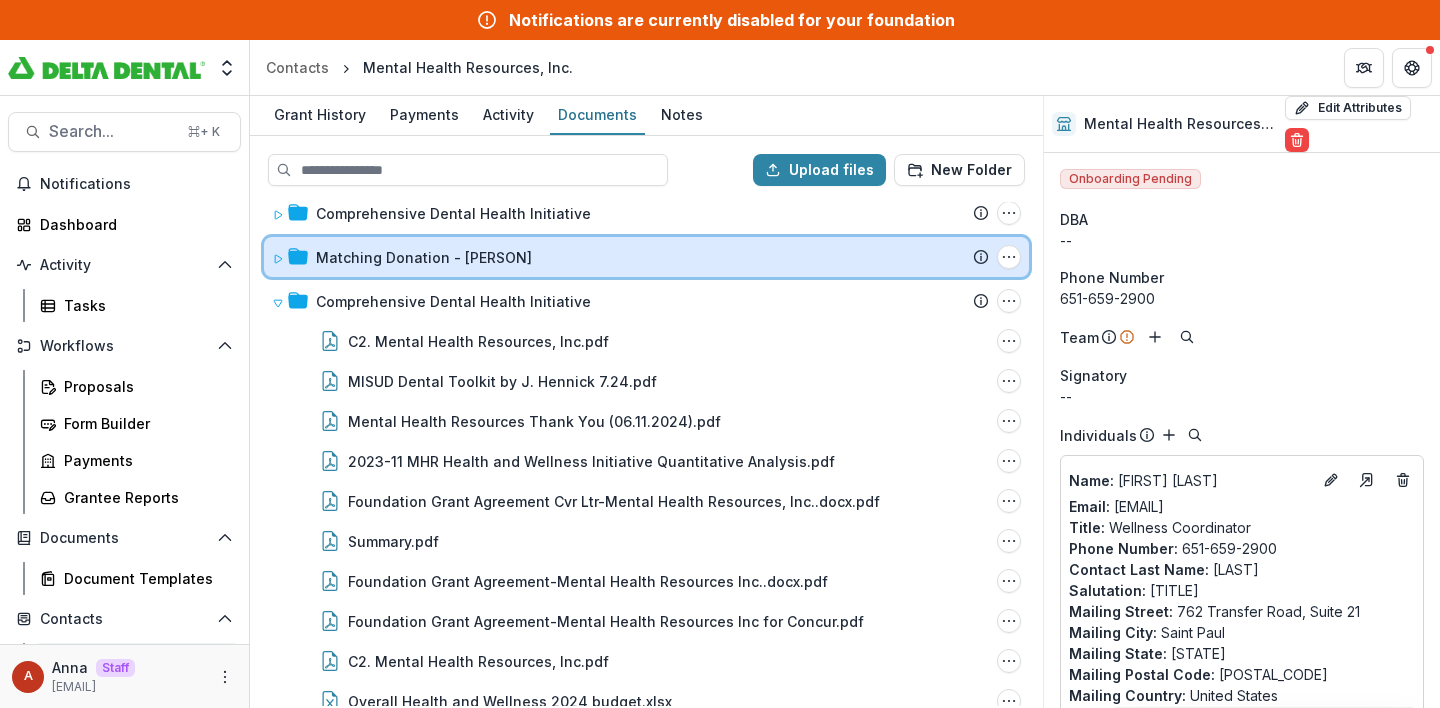 click on "Matching Donation - Rich DeMarco Submission Temelio Proposal Attached Submission Report Tasks No tasks Folder Options Rename Add Subfolder Delete" at bounding box center [646, 257] 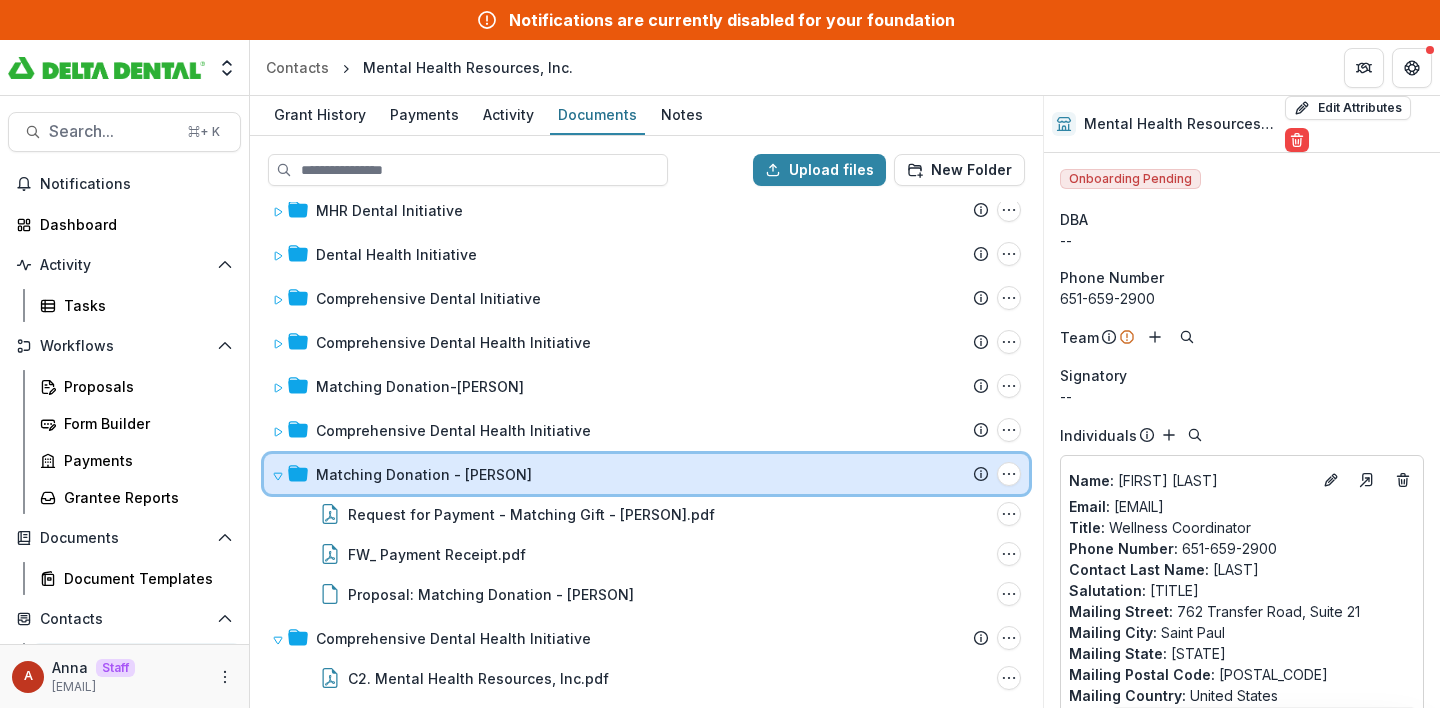 scroll, scrollTop: 506, scrollLeft: 0, axis: vertical 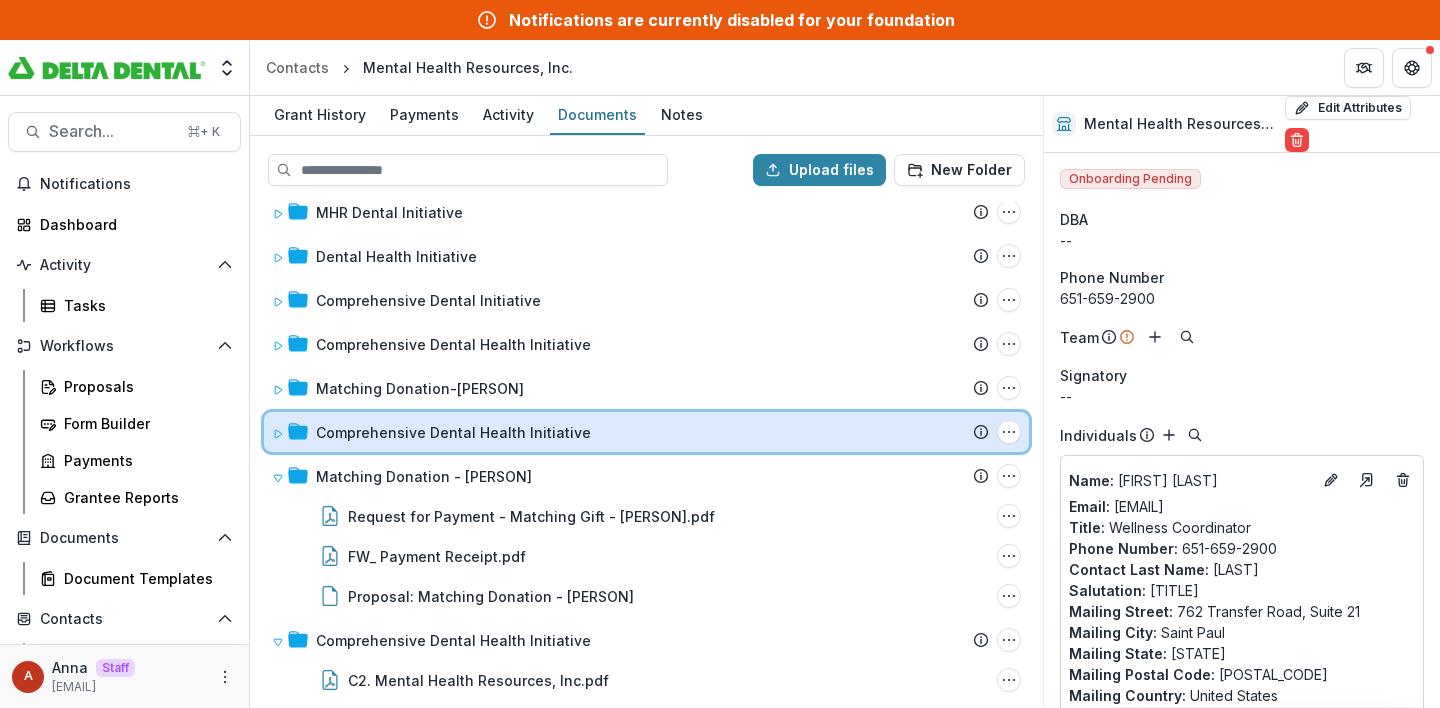 click on "Comprehensive Dental Health Initiative Submission Temelio Proposal Attached Submission Report Tasks No tasks Folder Options Rename Add Subfolder Delete" at bounding box center (646, 432) 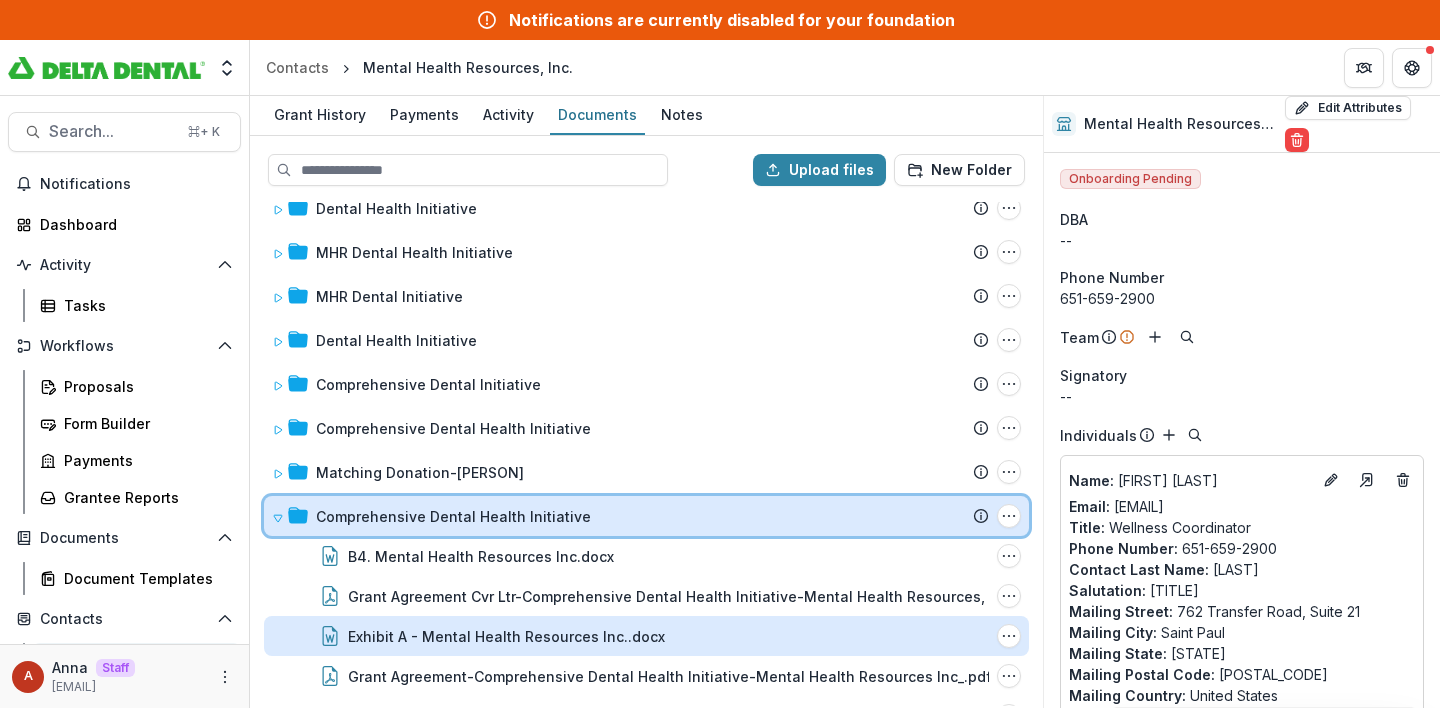 scroll, scrollTop: 421, scrollLeft: 0, axis: vertical 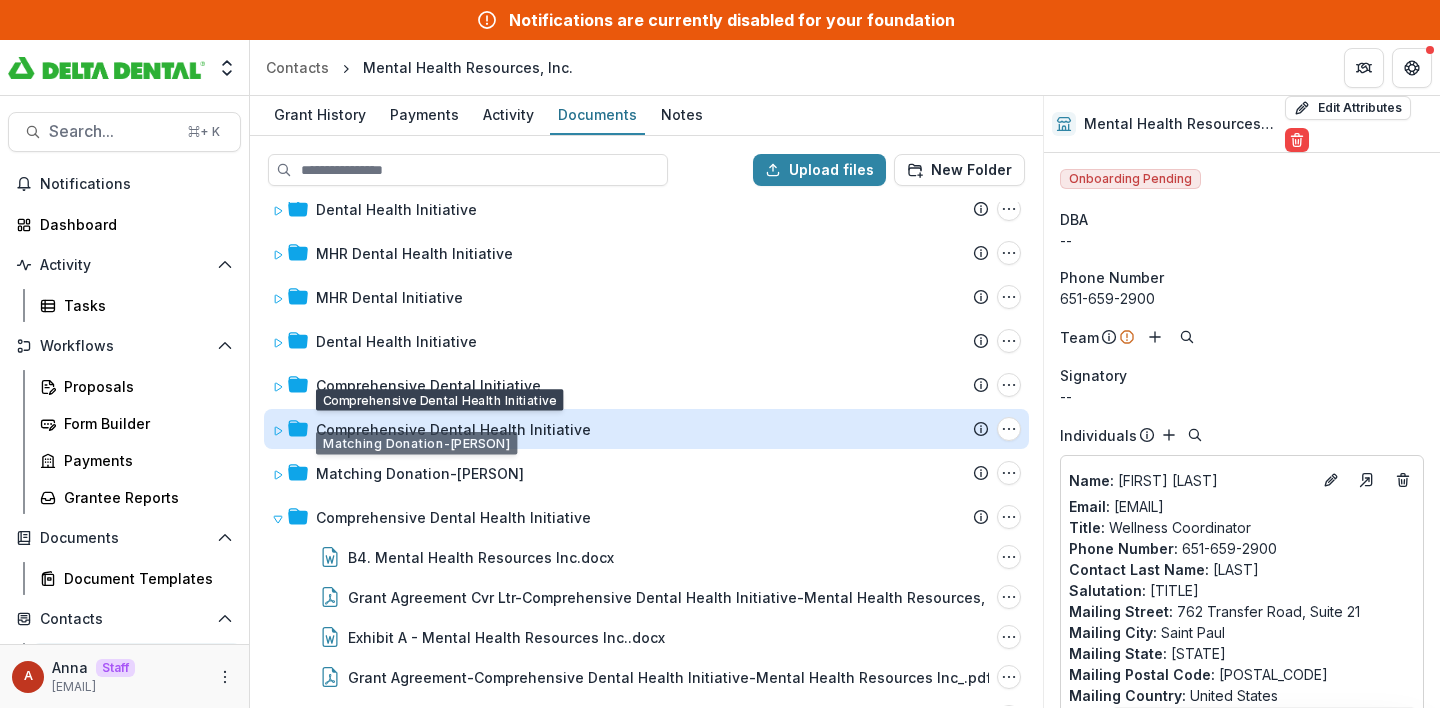 click on "Comprehensive Dental Health Initiative" at bounding box center (453, 429) 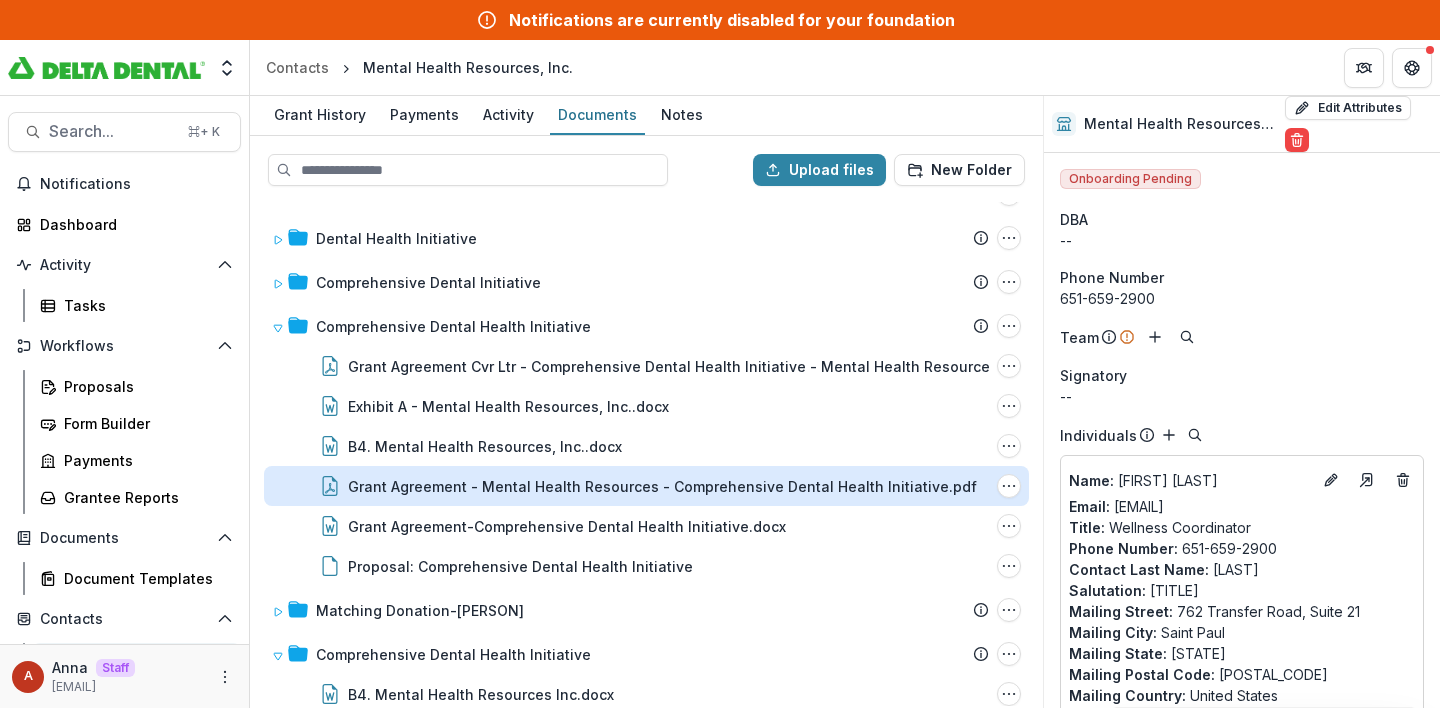 scroll, scrollTop: 521, scrollLeft: 0, axis: vertical 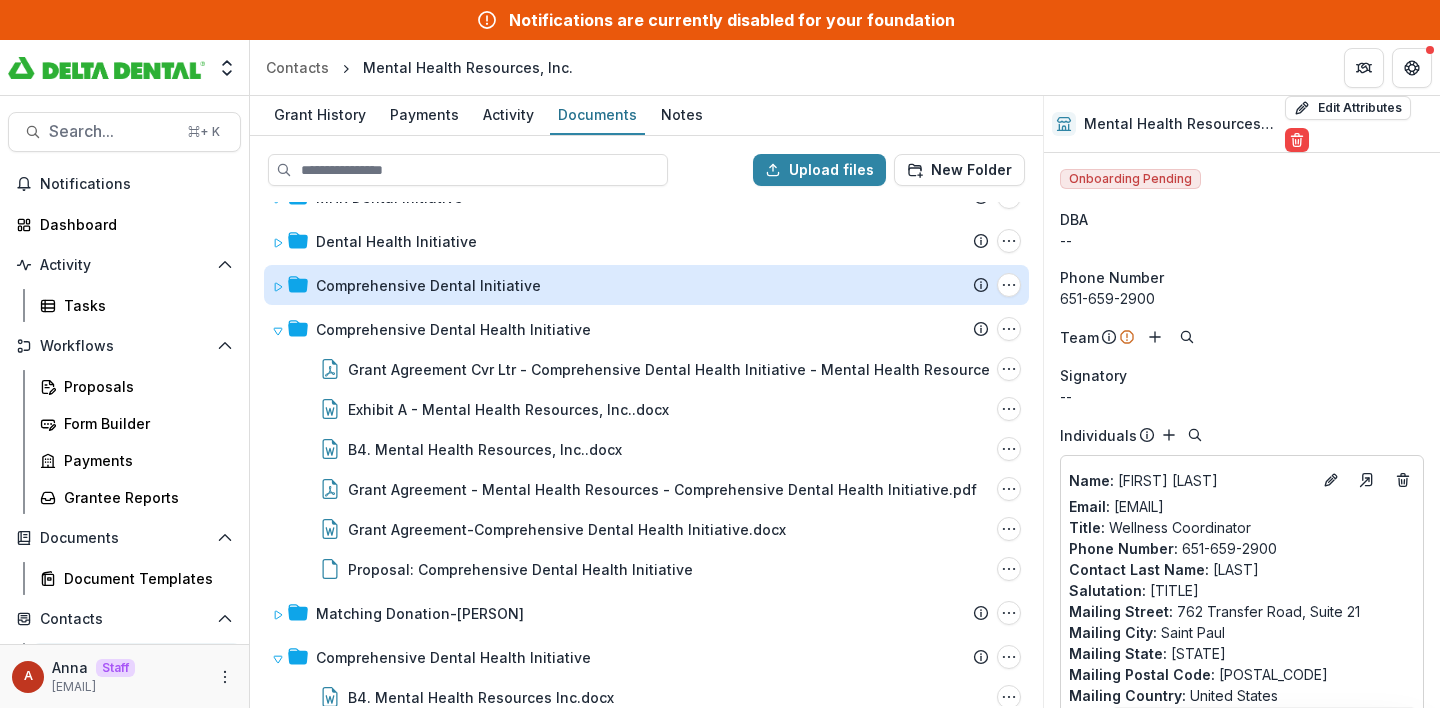 click on "Comprehensive Dental Initiative" at bounding box center [428, 285] 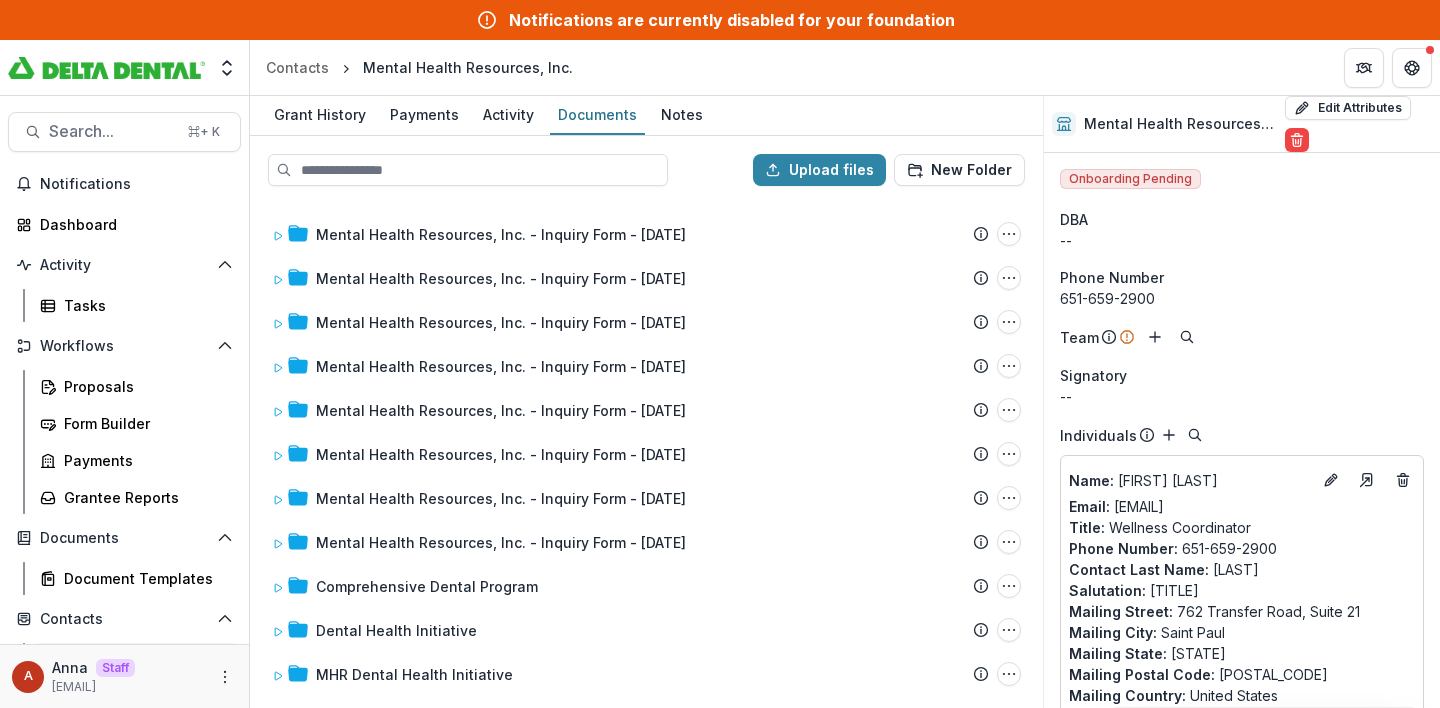 scroll, scrollTop: 3, scrollLeft: 0, axis: vertical 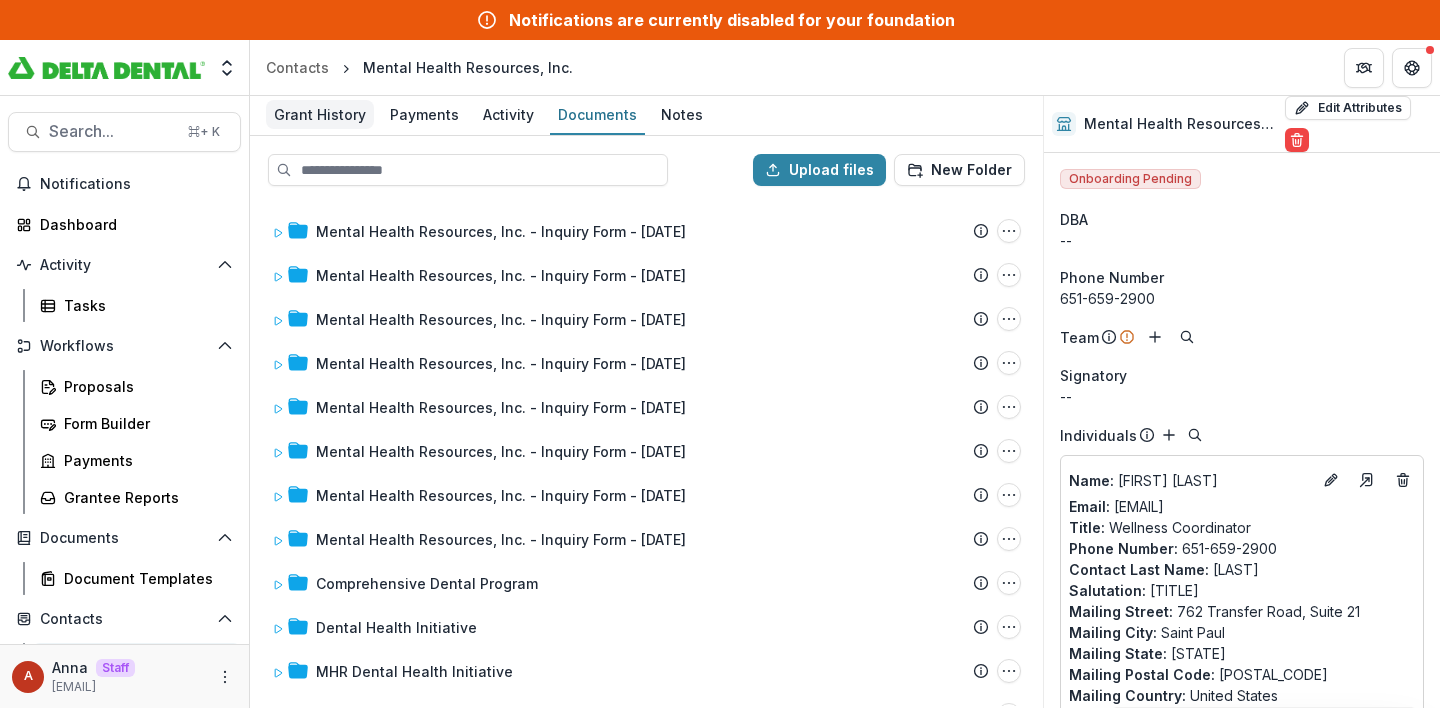 click on "Grant History" at bounding box center (320, 114) 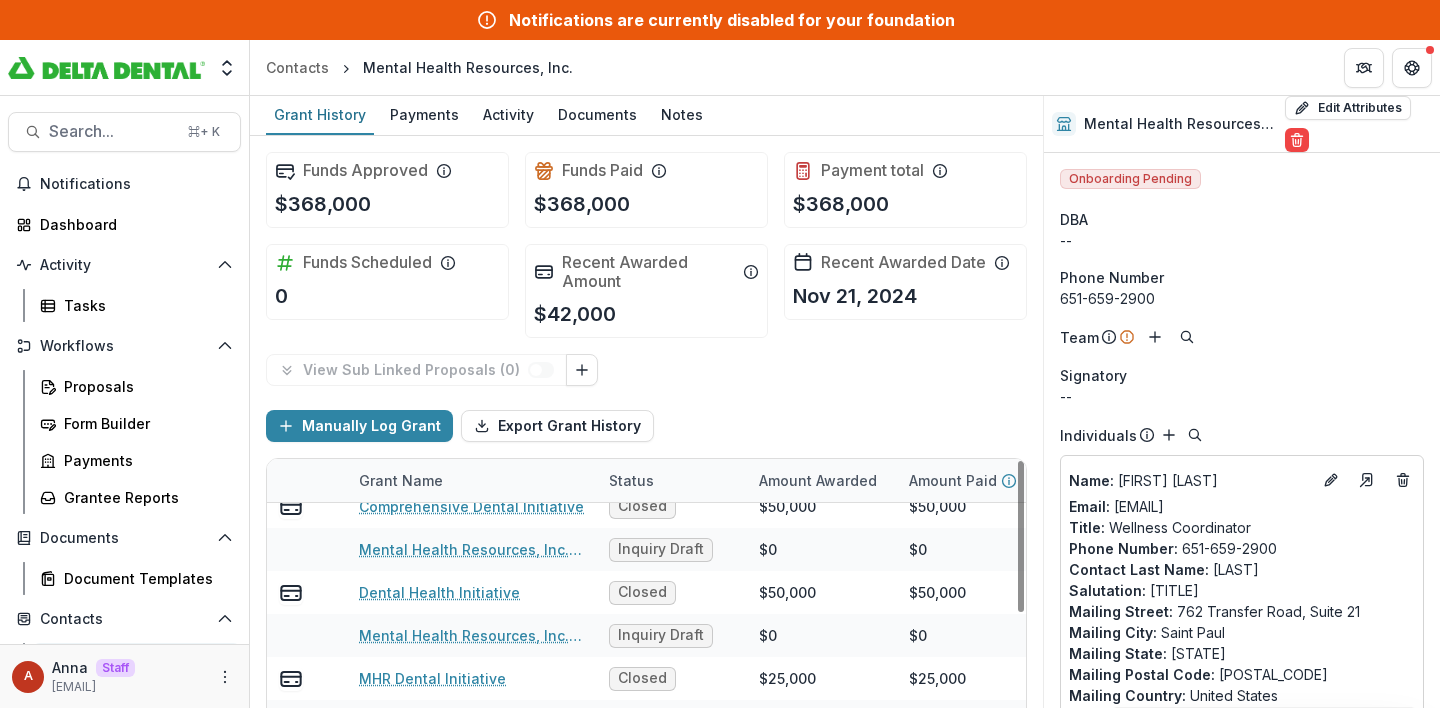 scroll, scrollTop: 371, scrollLeft: 0, axis: vertical 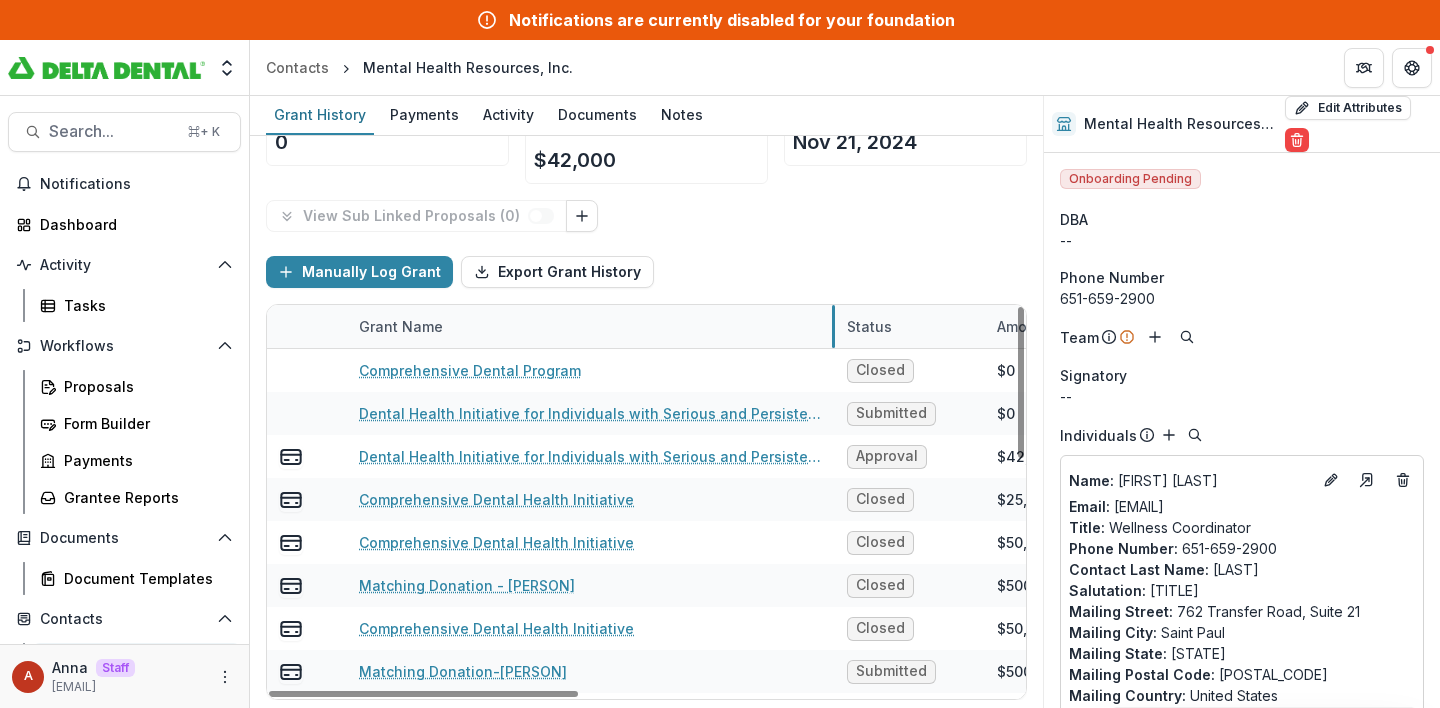 drag, startPoint x: 596, startPoint y: 324, endPoint x: 858, endPoint y: 326, distance: 262.00763 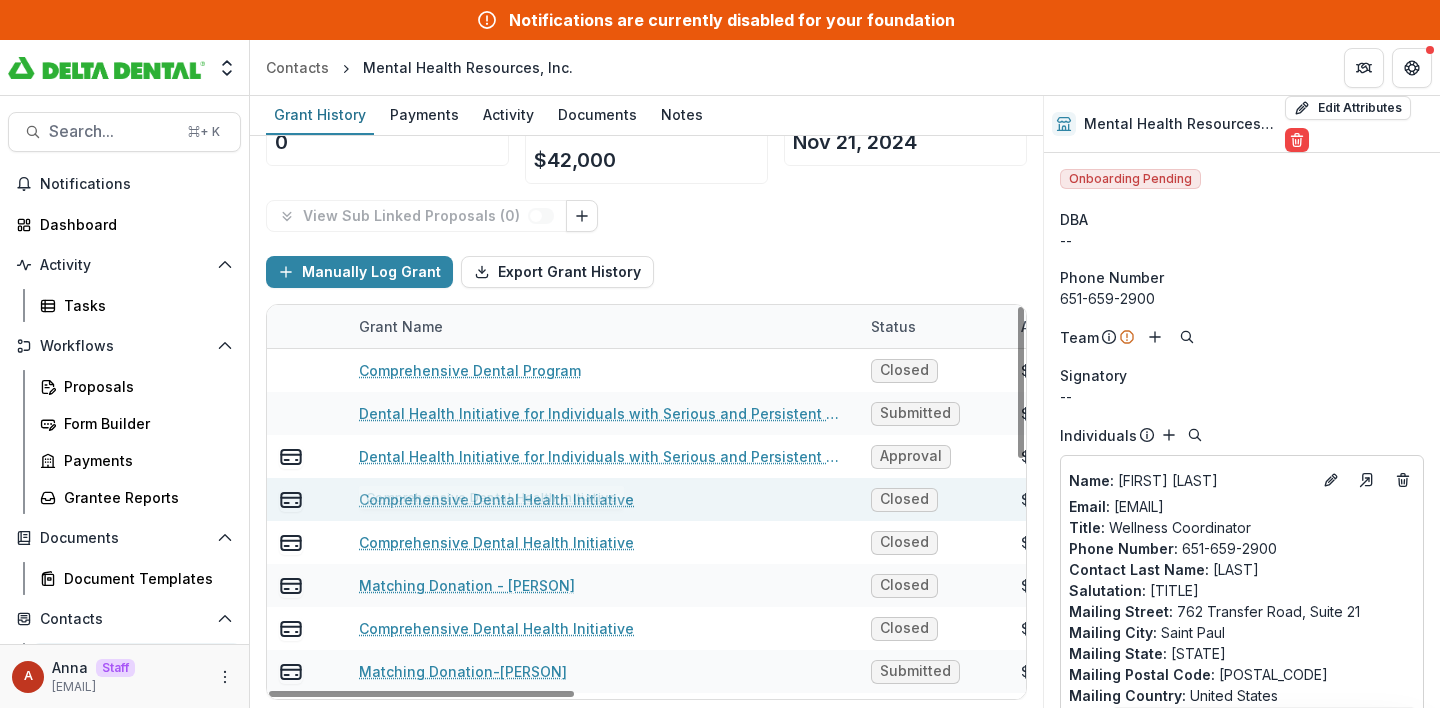 scroll, scrollTop: 49, scrollLeft: 0, axis: vertical 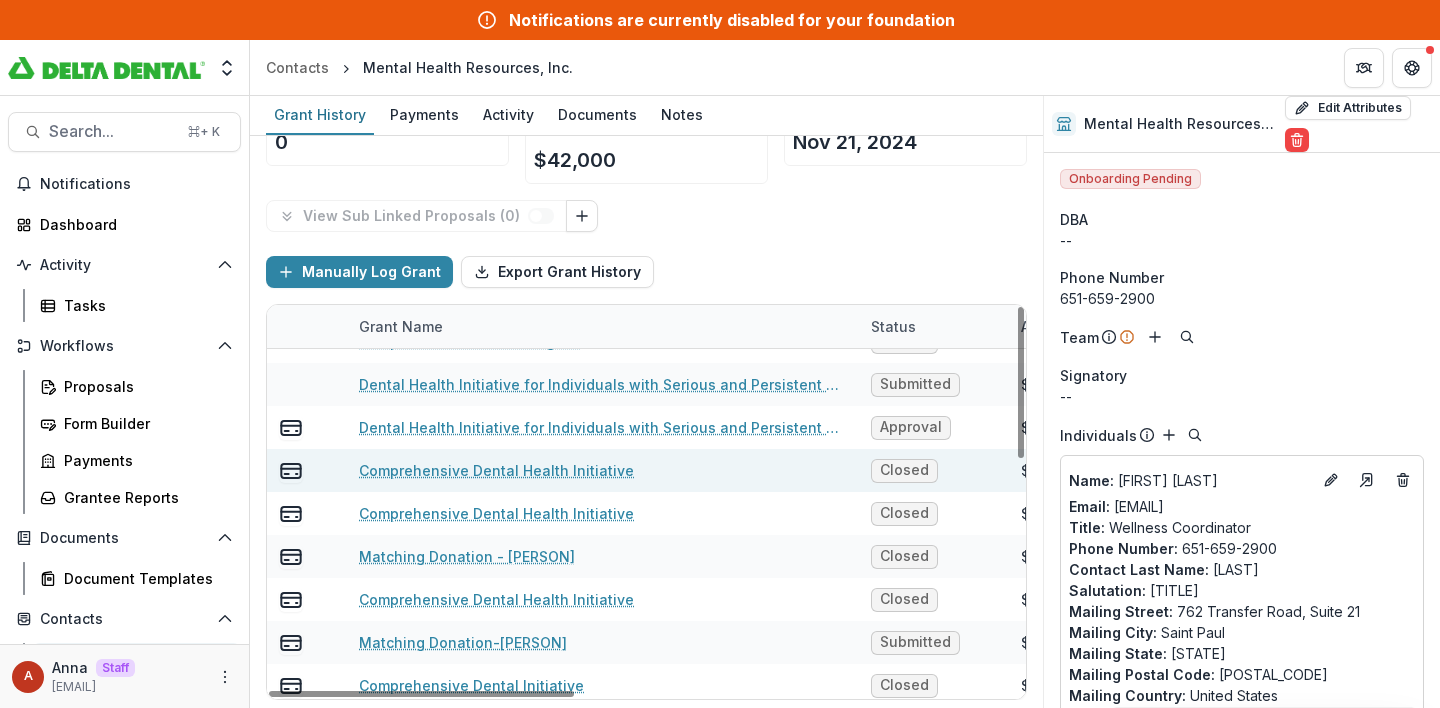 click on "Comprehensive Dental Health Initiative" at bounding box center (496, 470) 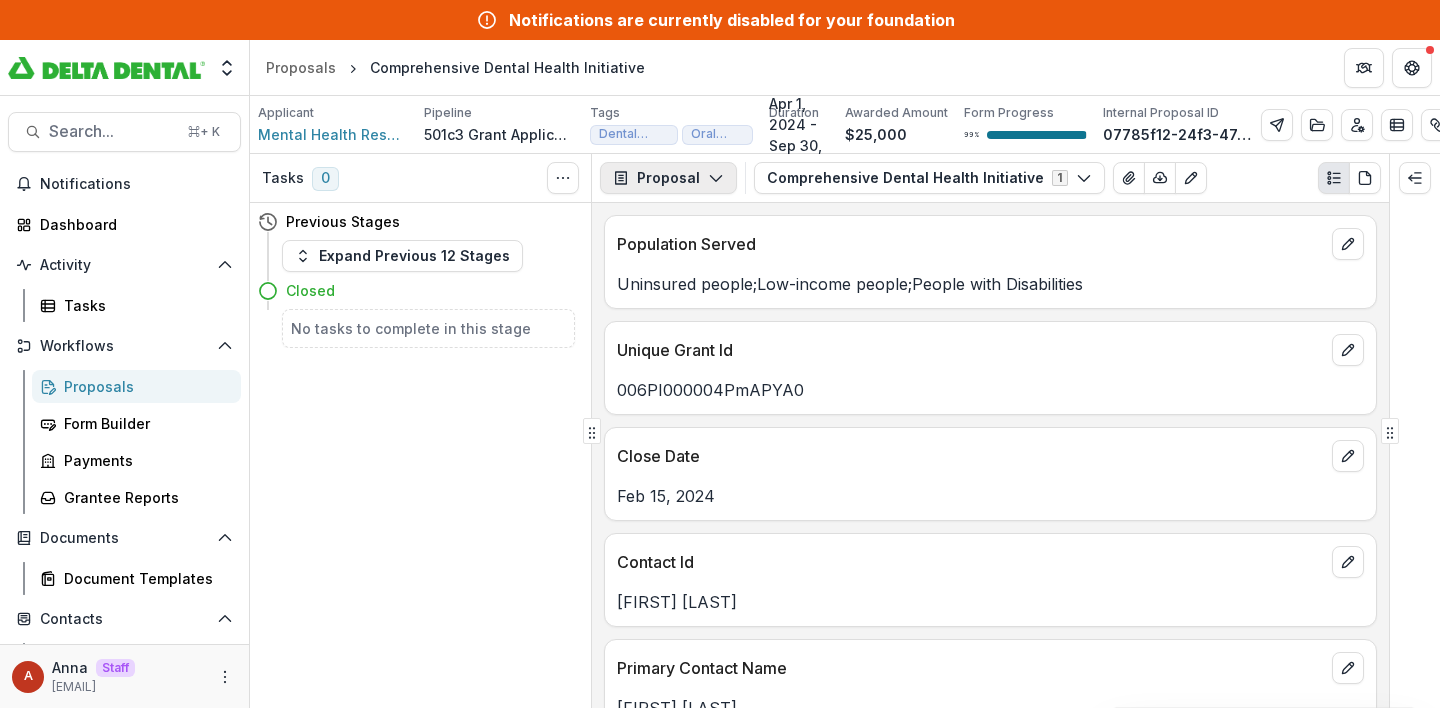 click on "Proposal" at bounding box center [668, 178] 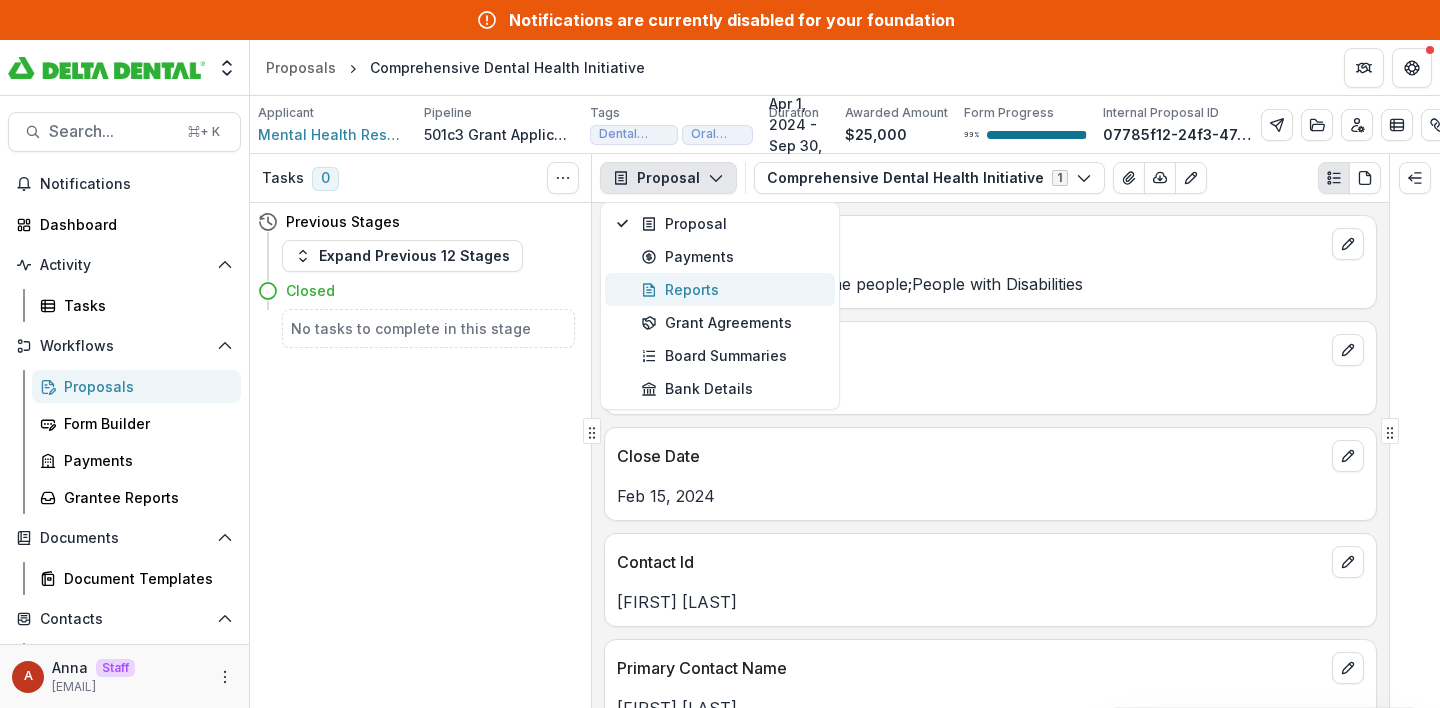 click on "Reports" at bounding box center [732, 289] 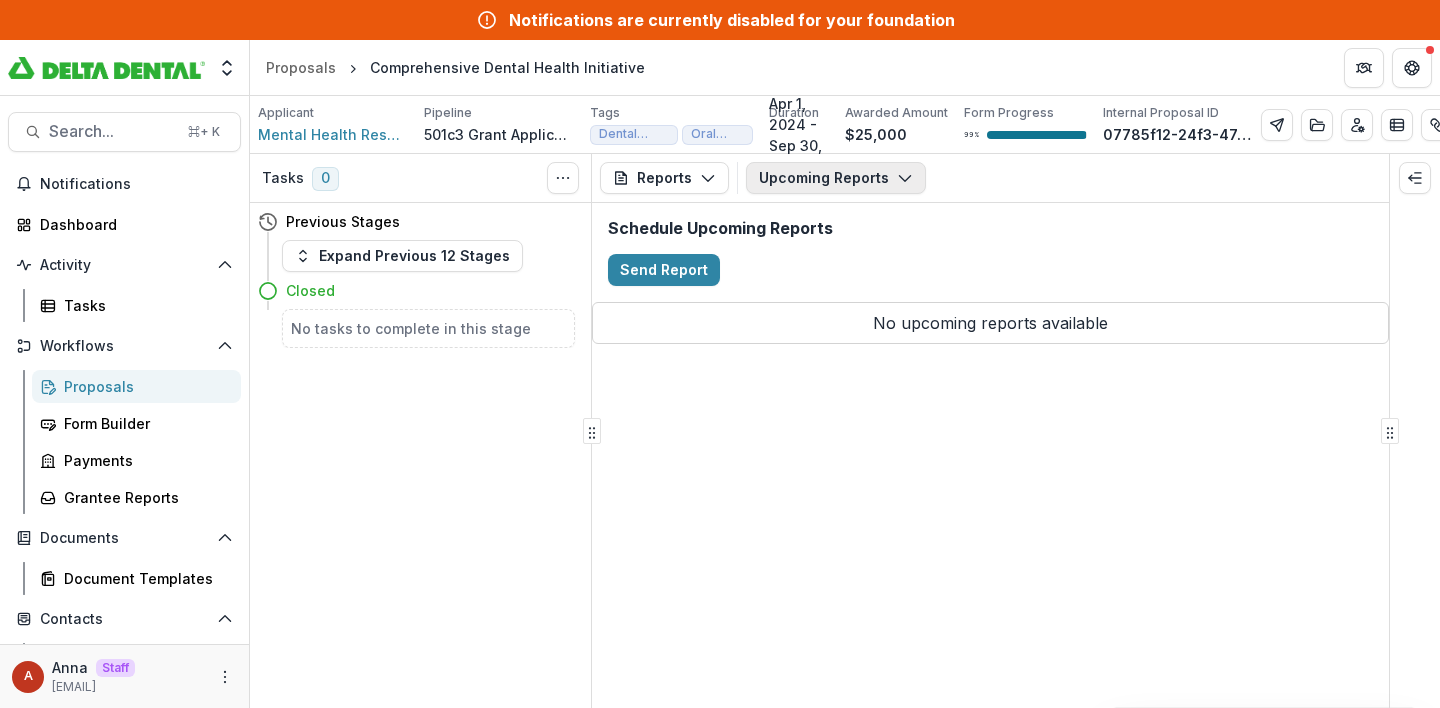 click on "Upcoming Reports" at bounding box center (836, 178) 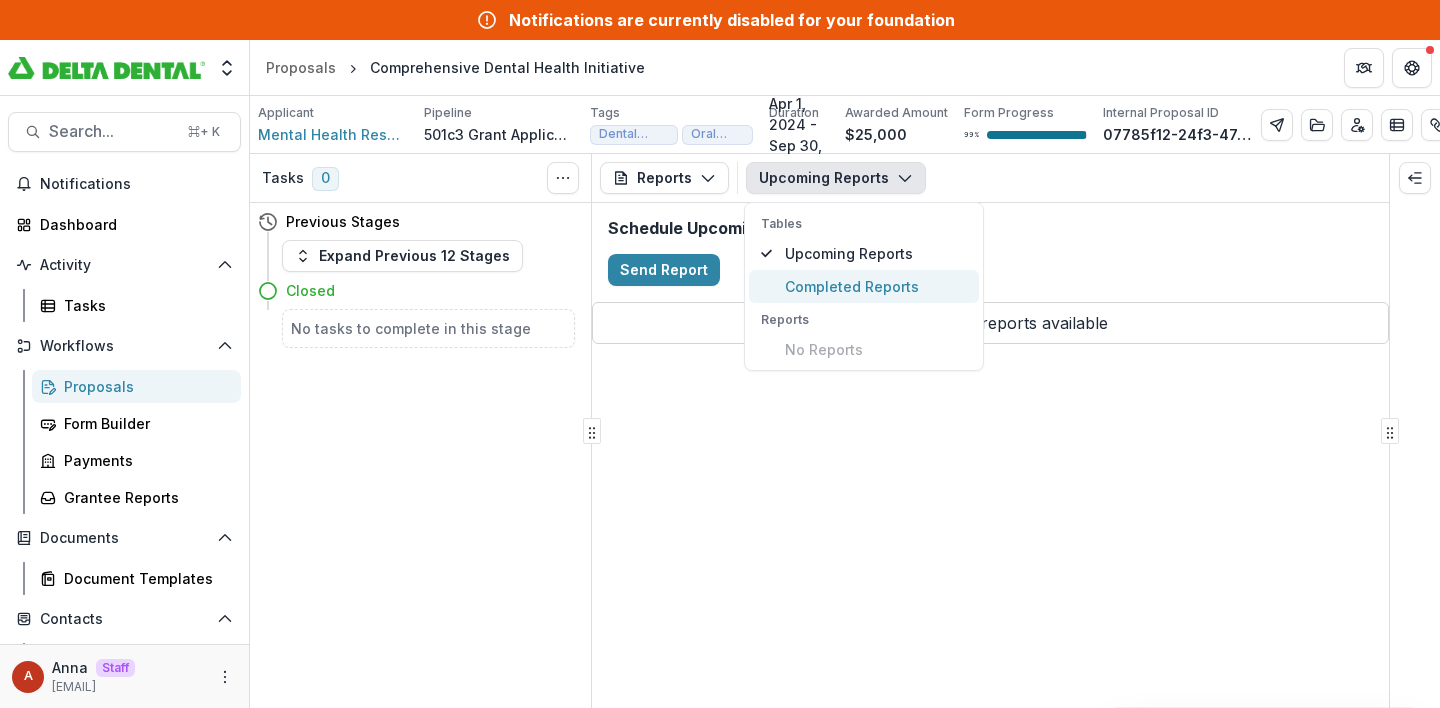 click on "Completed Reports" at bounding box center (864, 286) 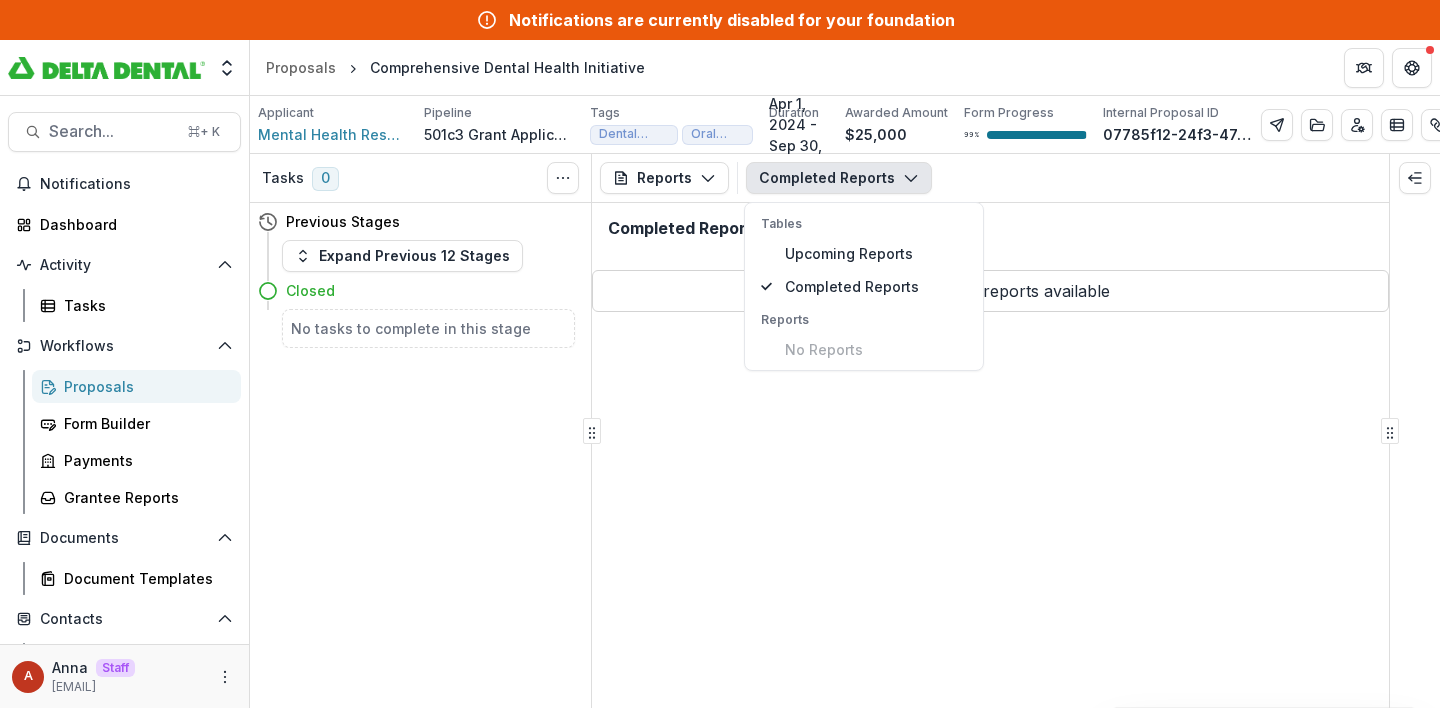 click on "Reports Proposal Payments Reports Grant Agreements Board Summaries Bank Details Completed Reports Tables Upcoming Reports Completed Reports Reports No Reports Completed Reports No completed reports available" at bounding box center [990, 431] 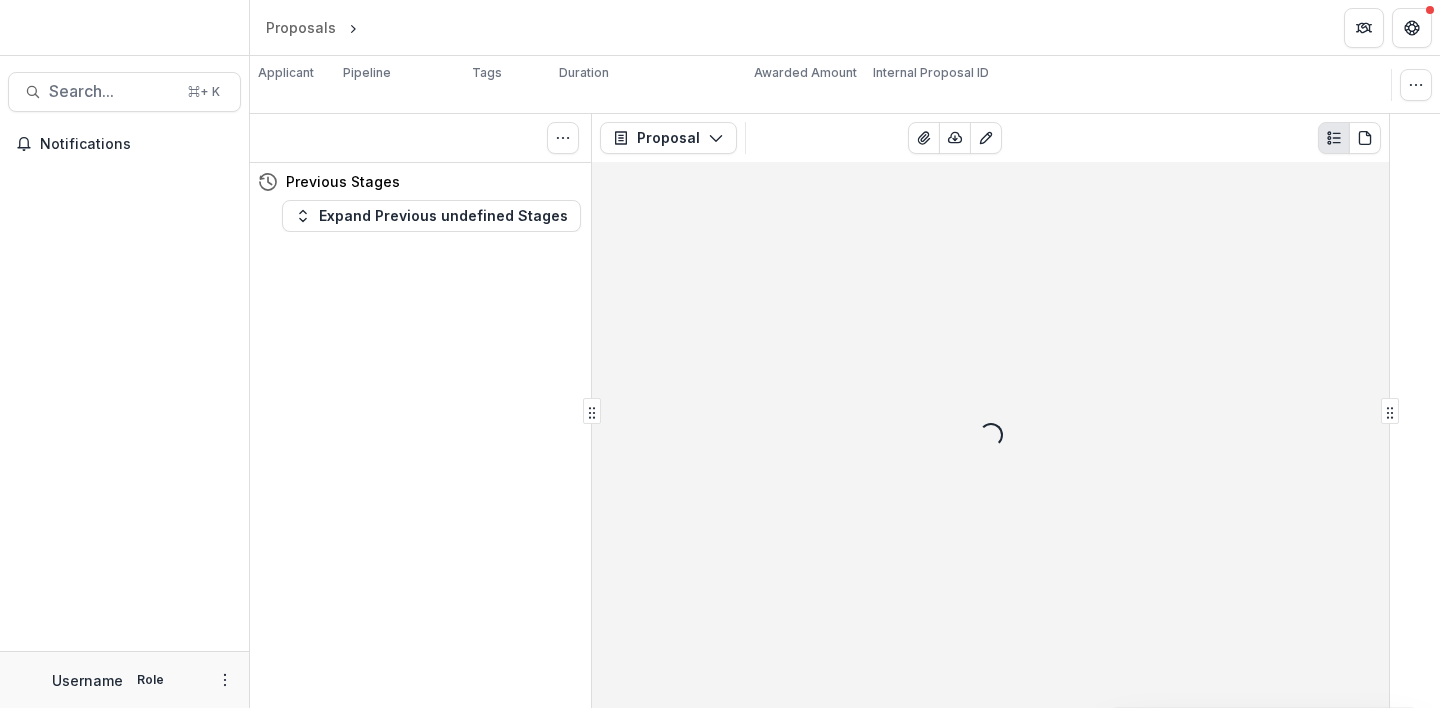 scroll, scrollTop: 0, scrollLeft: 0, axis: both 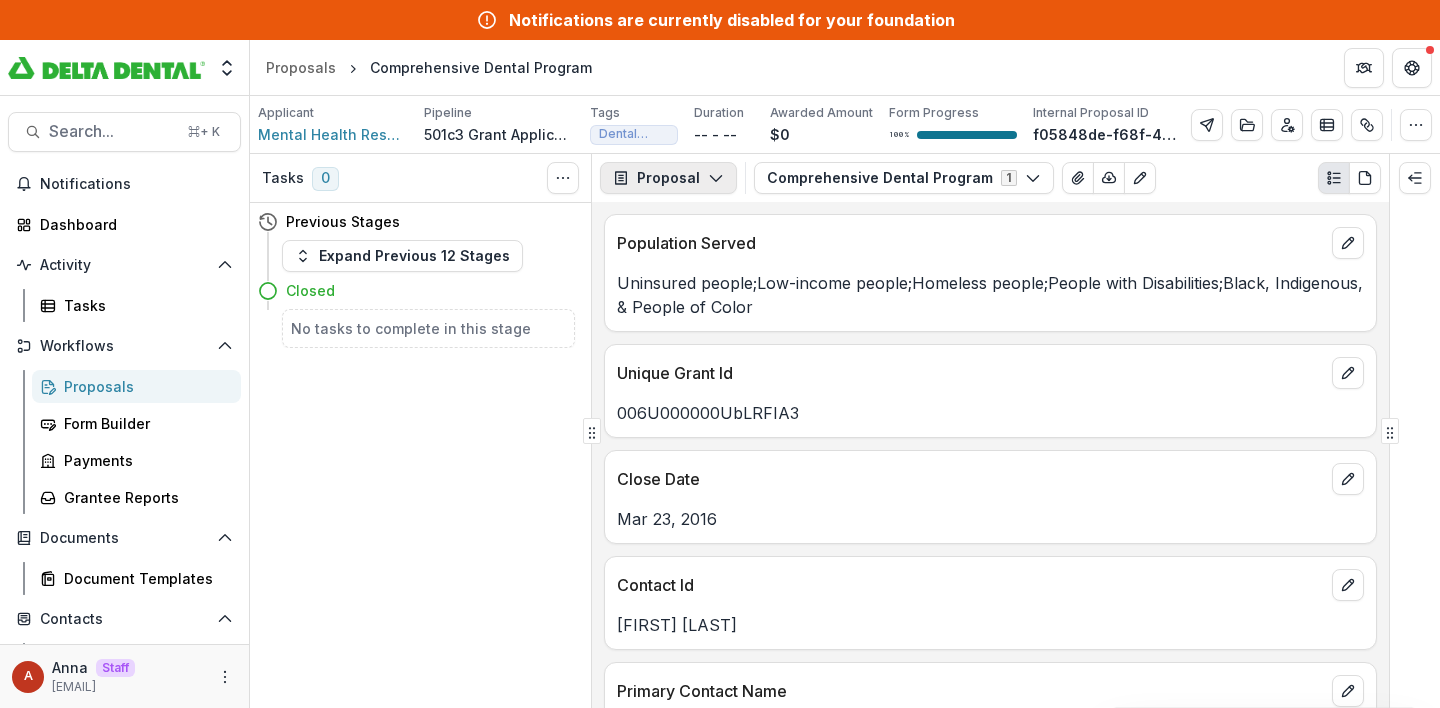 click on "Proposal" at bounding box center (668, 178) 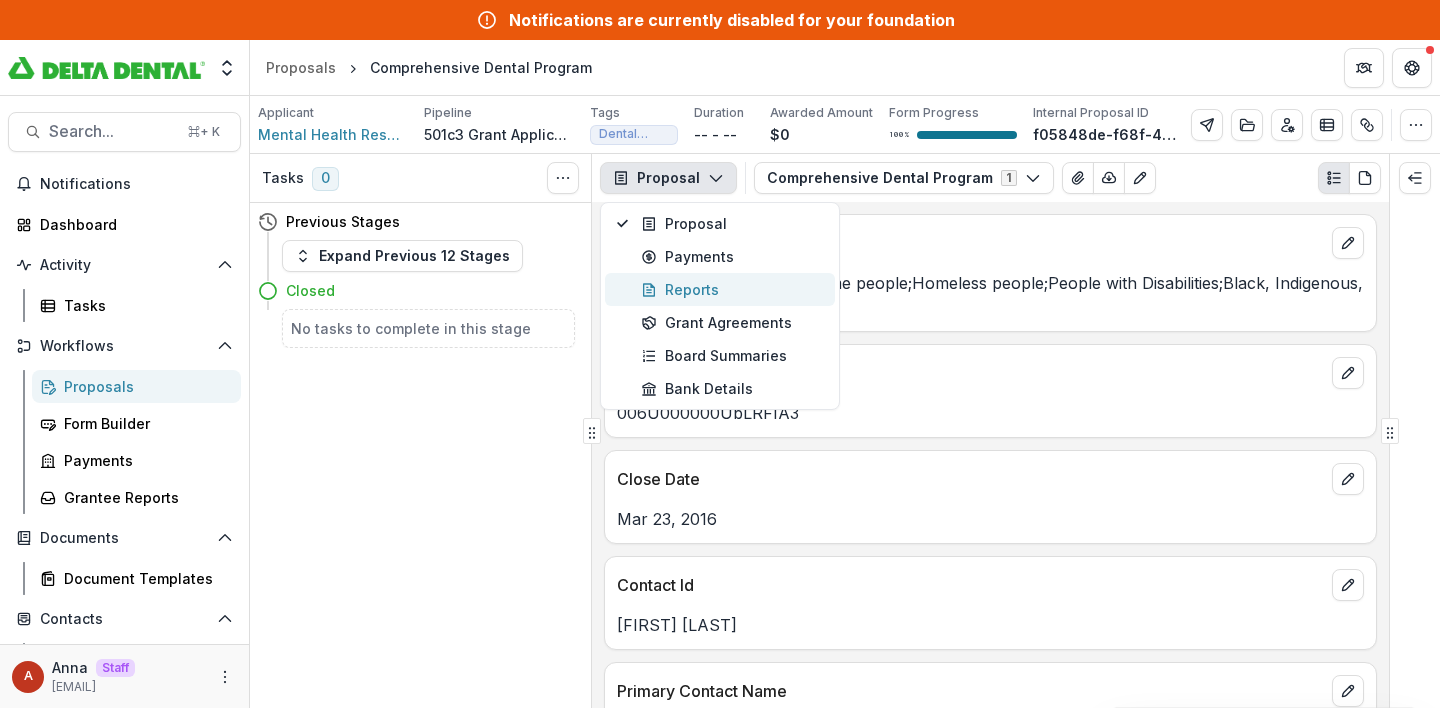 click on "Reports" at bounding box center [732, 289] 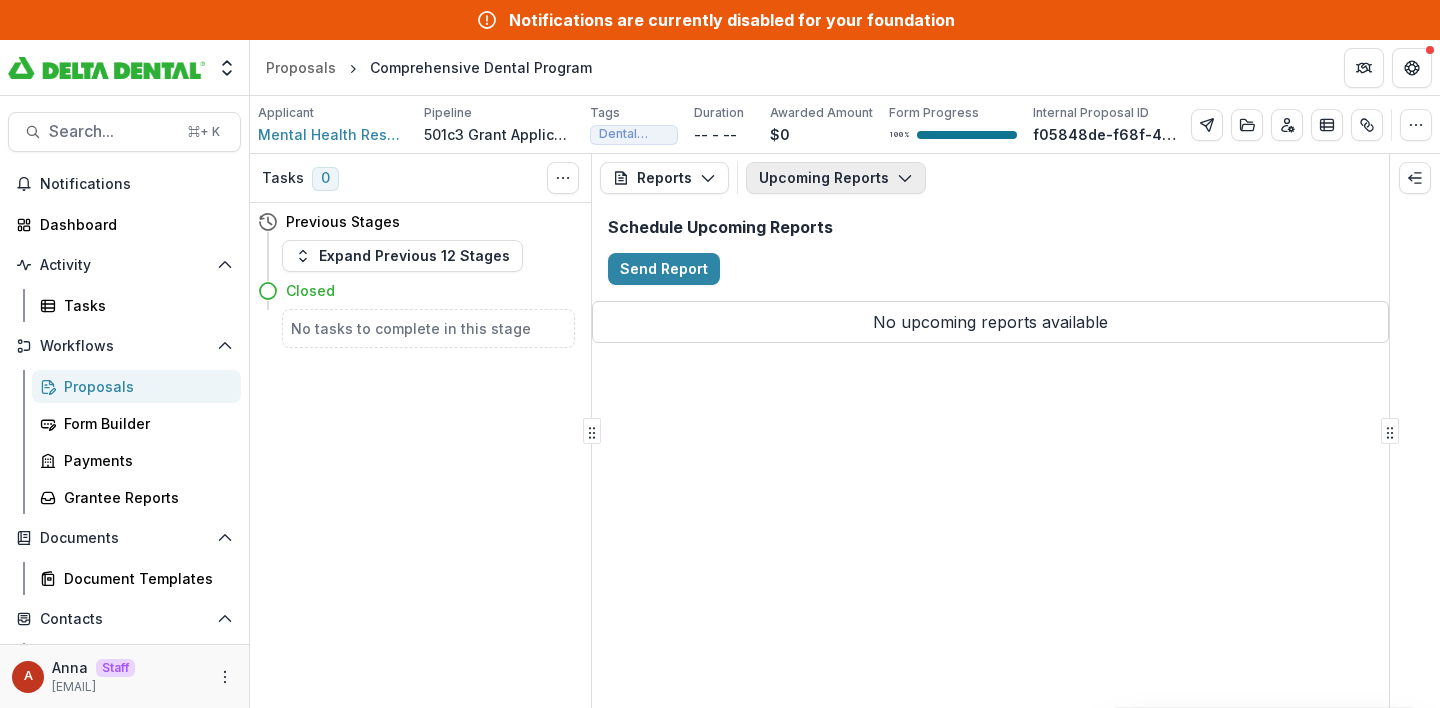 click on "Upcoming Reports" at bounding box center (836, 178) 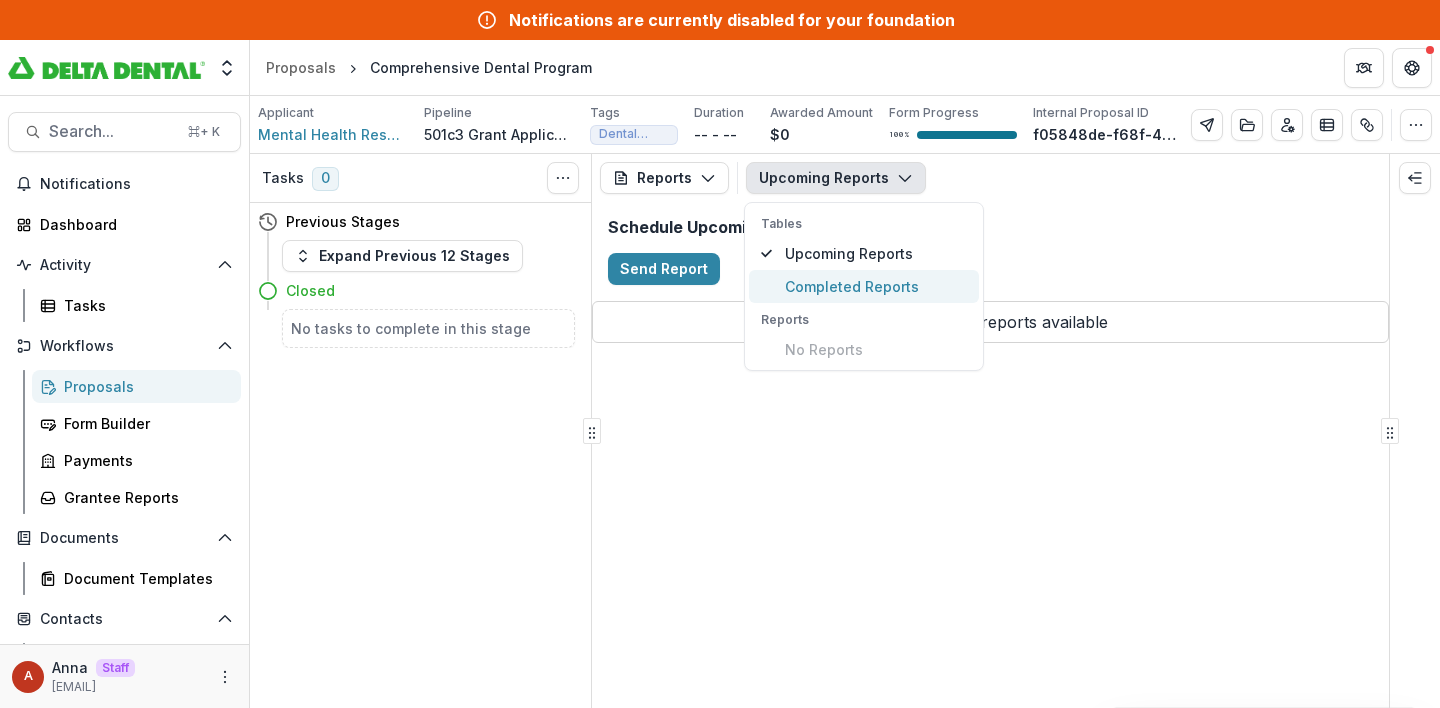click on "Completed Reports" at bounding box center [876, 286] 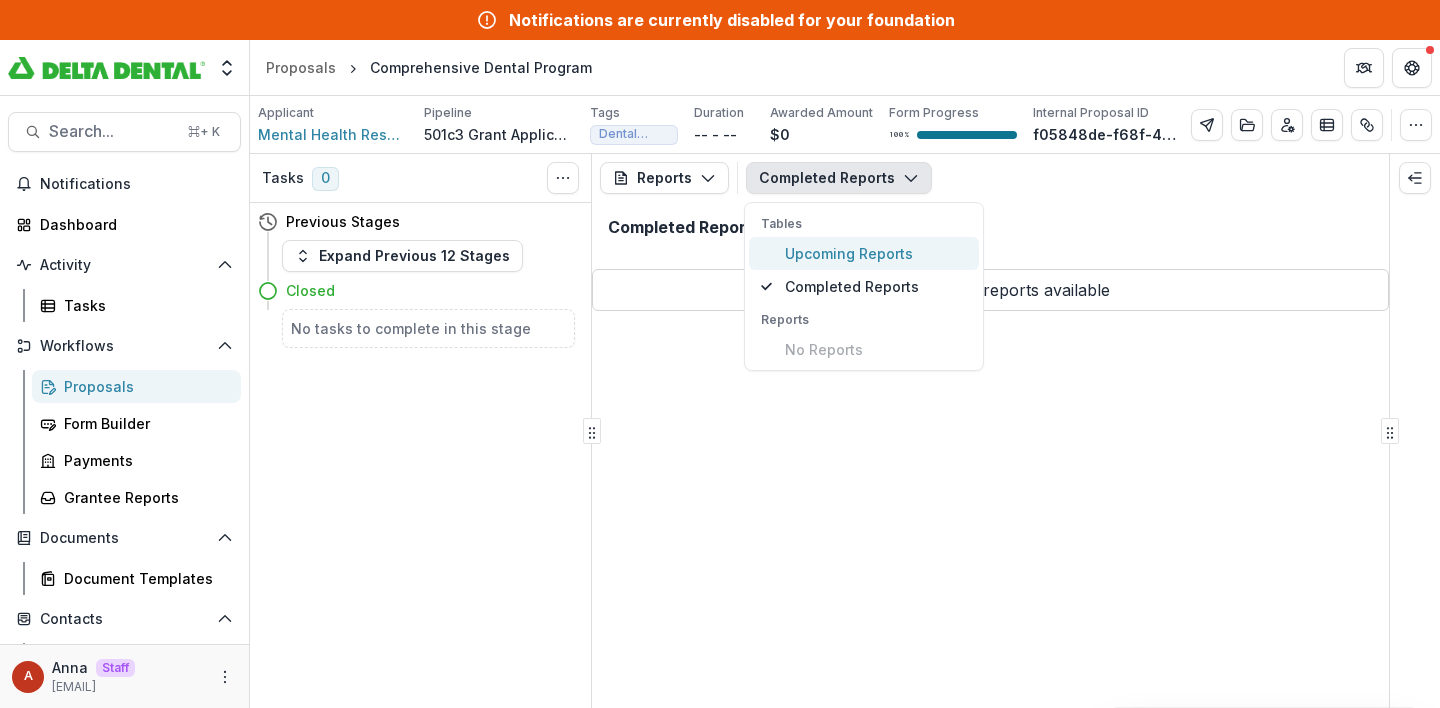 click on "Upcoming Reports" at bounding box center [876, 253] 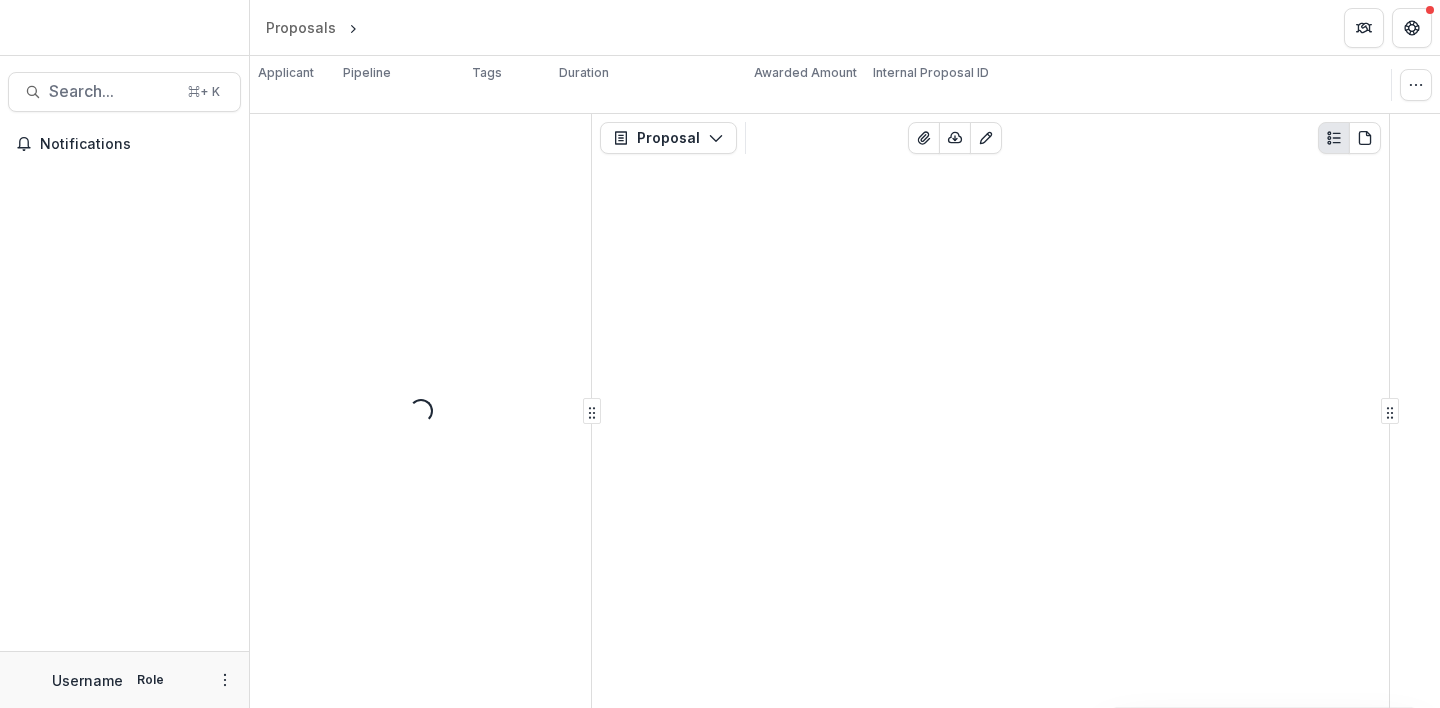 scroll, scrollTop: 0, scrollLeft: 0, axis: both 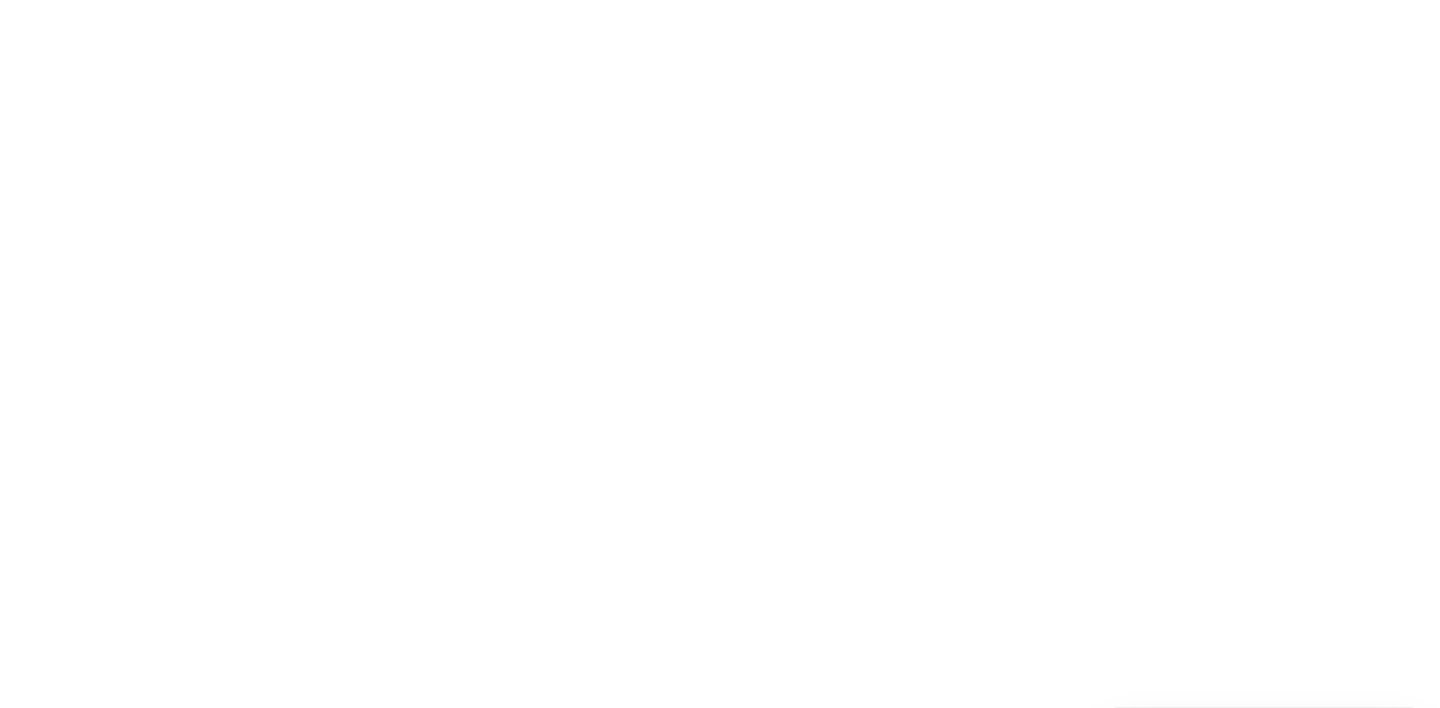 click on "Comprehensive Dental Health Initiative 1" at bounding box center [929, 1689] 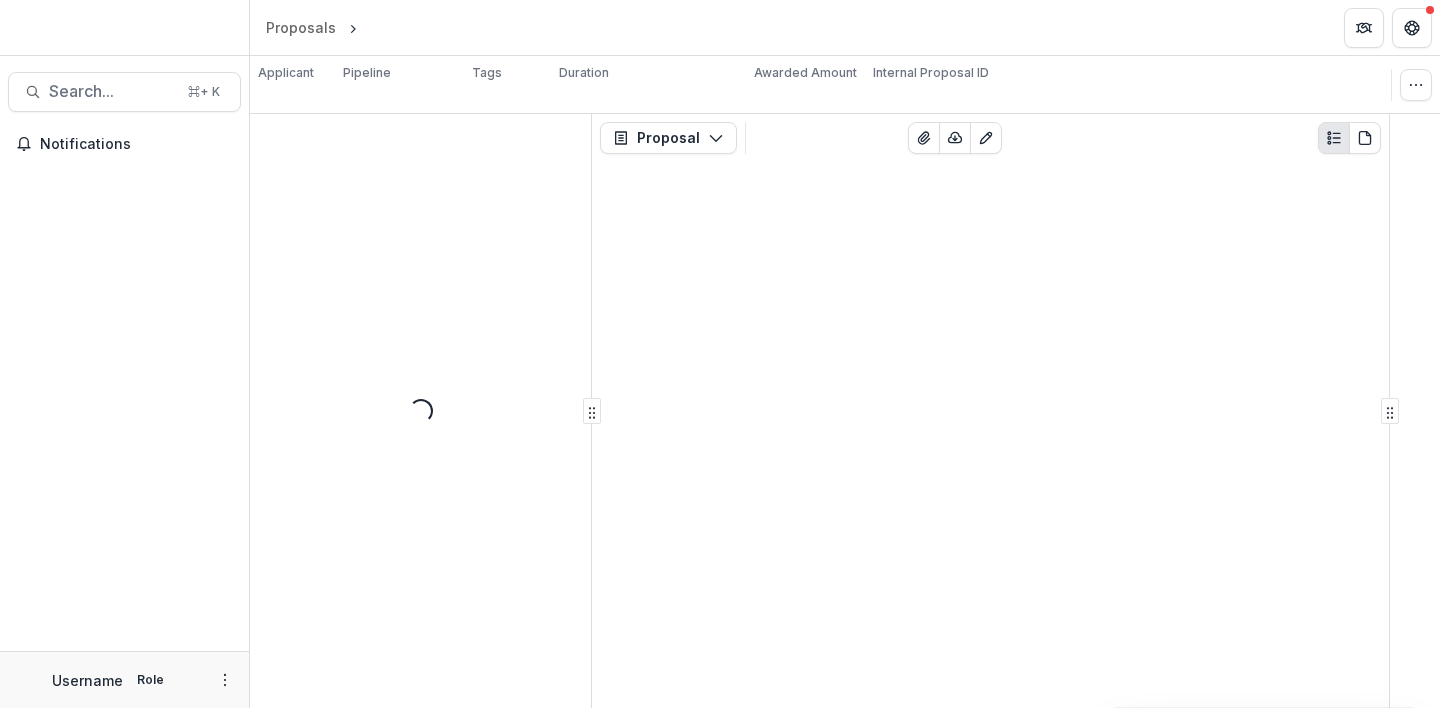 scroll, scrollTop: 0, scrollLeft: 0, axis: both 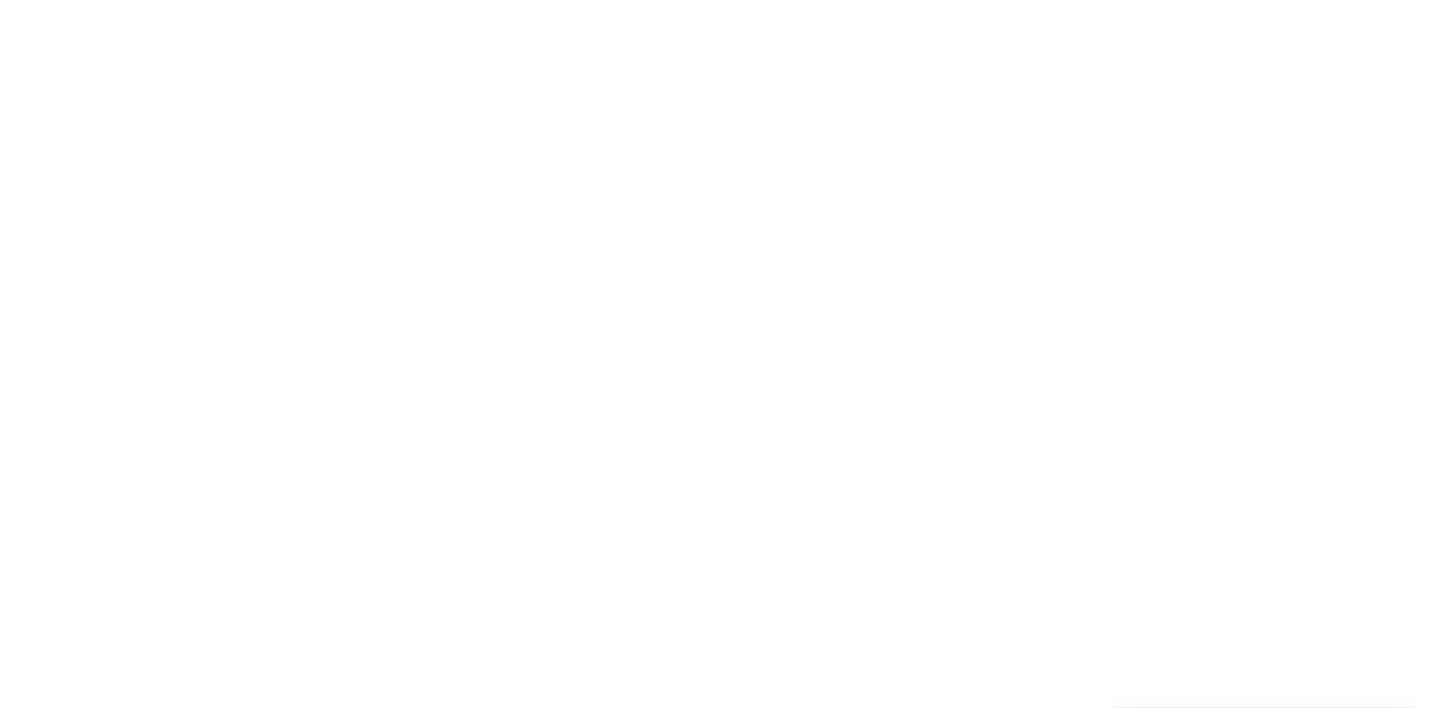 click on "Proposal" at bounding box center [668, 1656] 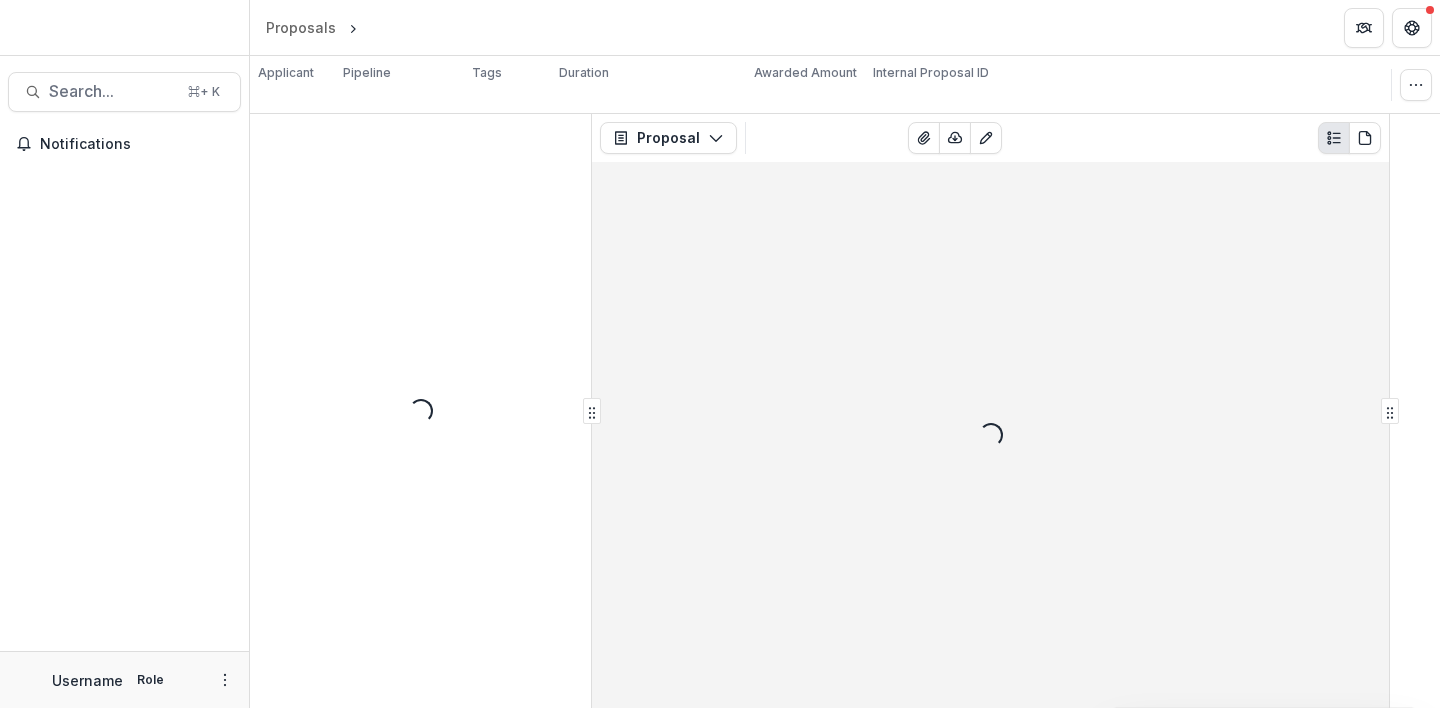 scroll, scrollTop: 0, scrollLeft: 0, axis: both 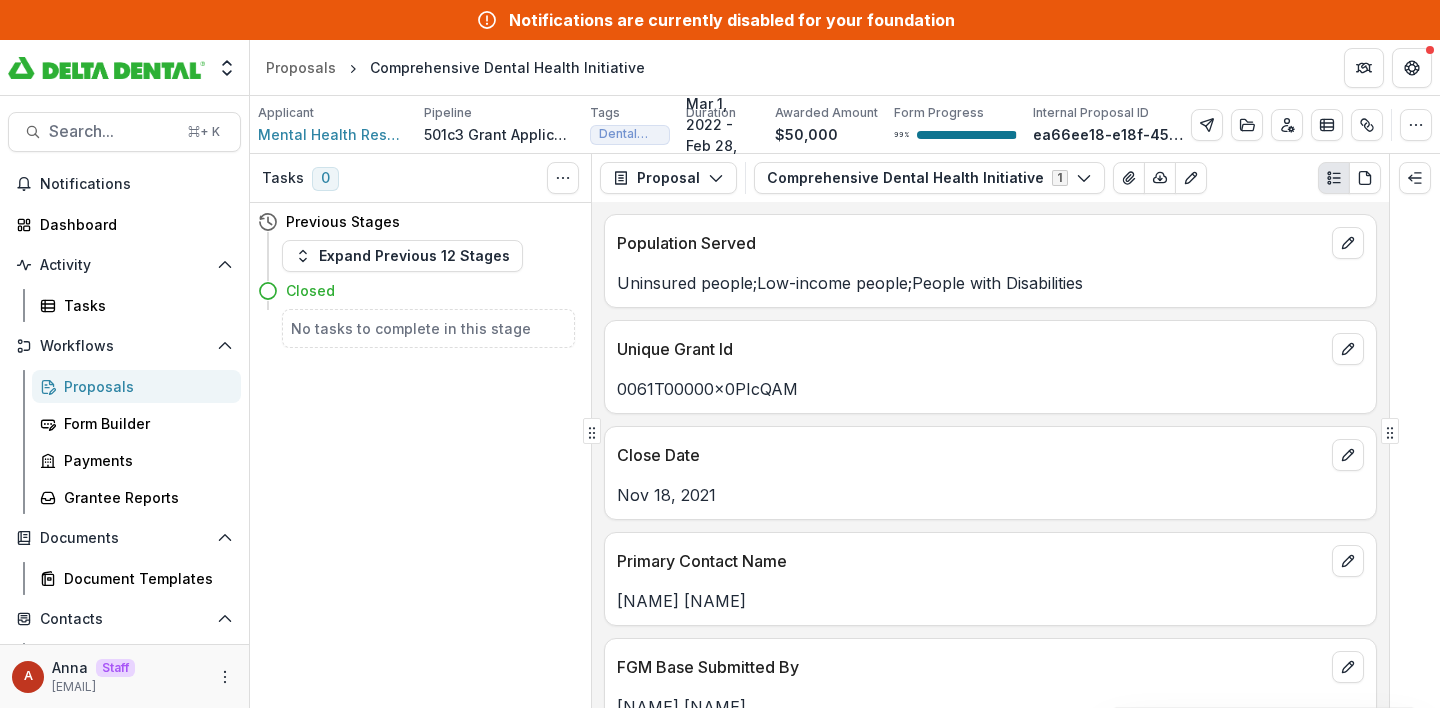 click on "Proposal Proposal Payments Reports Grant Agreements Board Summaries Bank Details Comprehensive Dental Health Initiative 1 Forms (1) Comprehensive Dental Health Initiative Configure forms Word Download Word Download (with field descriptions) Zip Download Preview Merged PDF Preview Merged PDF (Inline Images & PDFs) Preview Merged PDF (with field descriptions) Custom Download Population Served Uninsured people;Low-income people;People with Disabilities Unique Grant Id [GRANT_ID] Close Date [DATE] Primary Contact Name [NAME] [NAME] FGM Base Submitted By [NAME] [NAME] FGM Base Extend 0 FGM Base Start Date [DATE] Submitted Date [DATE] Application Docket [DOCKET_NUMBER] Probability Is Closed 1 Is Won 1 Created Date [DATE] Last Modified Date [DATE] System Modstamp [DATE] Last Stage Change Date [DATE] Fiscal Year 2021 Fiscal Quarter 4 FGM Base Duration Months 12.0 FGM Base Organization Budget 27574855.0 FGM Base Project Budget 74481.0 21-03913 50000.0 0.0 No" at bounding box center (990, 431) 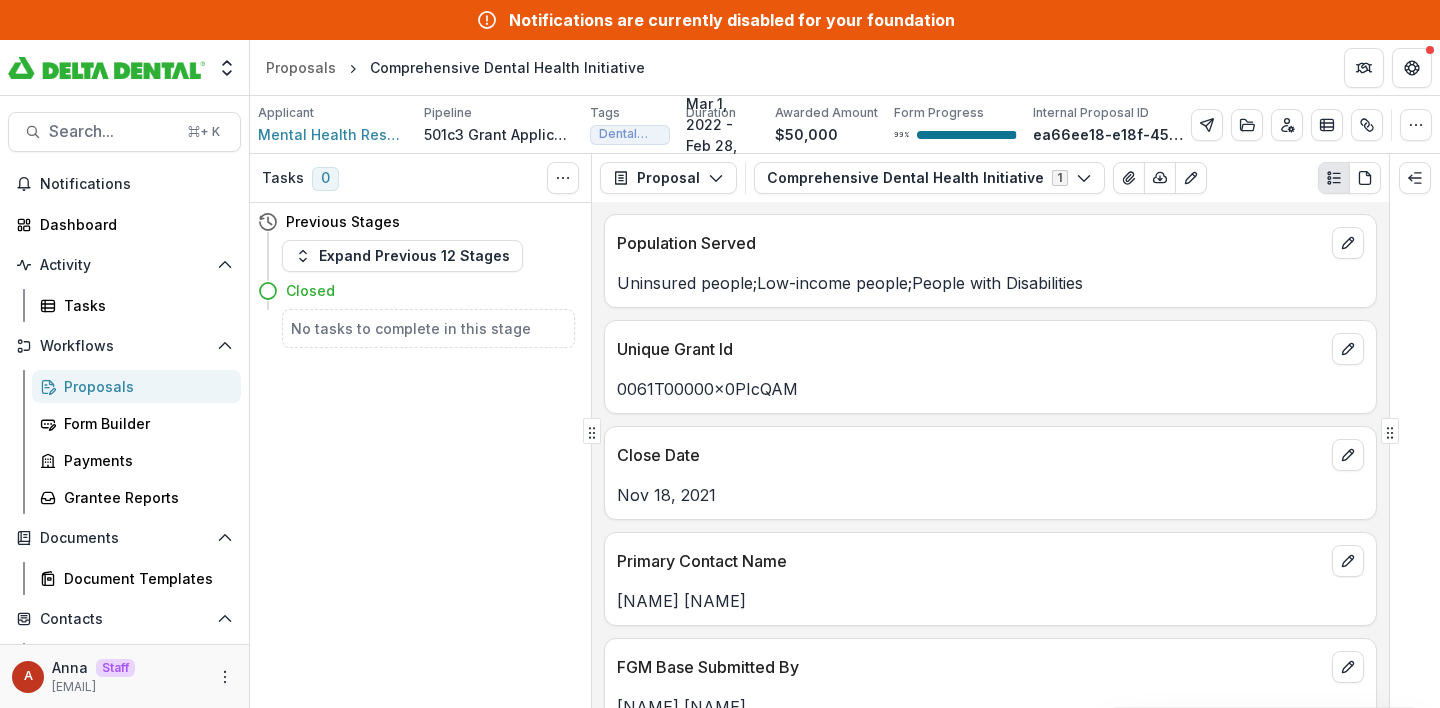 click on "Applicant Mental Health Resources, Inc. Pipeline 501c3 Grant Application Workflow Tags Dental Treatment - General All tags Dental Treatment - General Duration Mar 1, 2022   -   Feb 28, 2023 Awarded Amount $50,000 Form Progress 99 % Internal Proposal ID ea66ee18-e18f-457c-9b35-0c4a8d98b8d4 Edit Details View Candid  Insights Change History Key Milestones Change Pipeline Archive Delete Proposal" at bounding box center (845, 125) 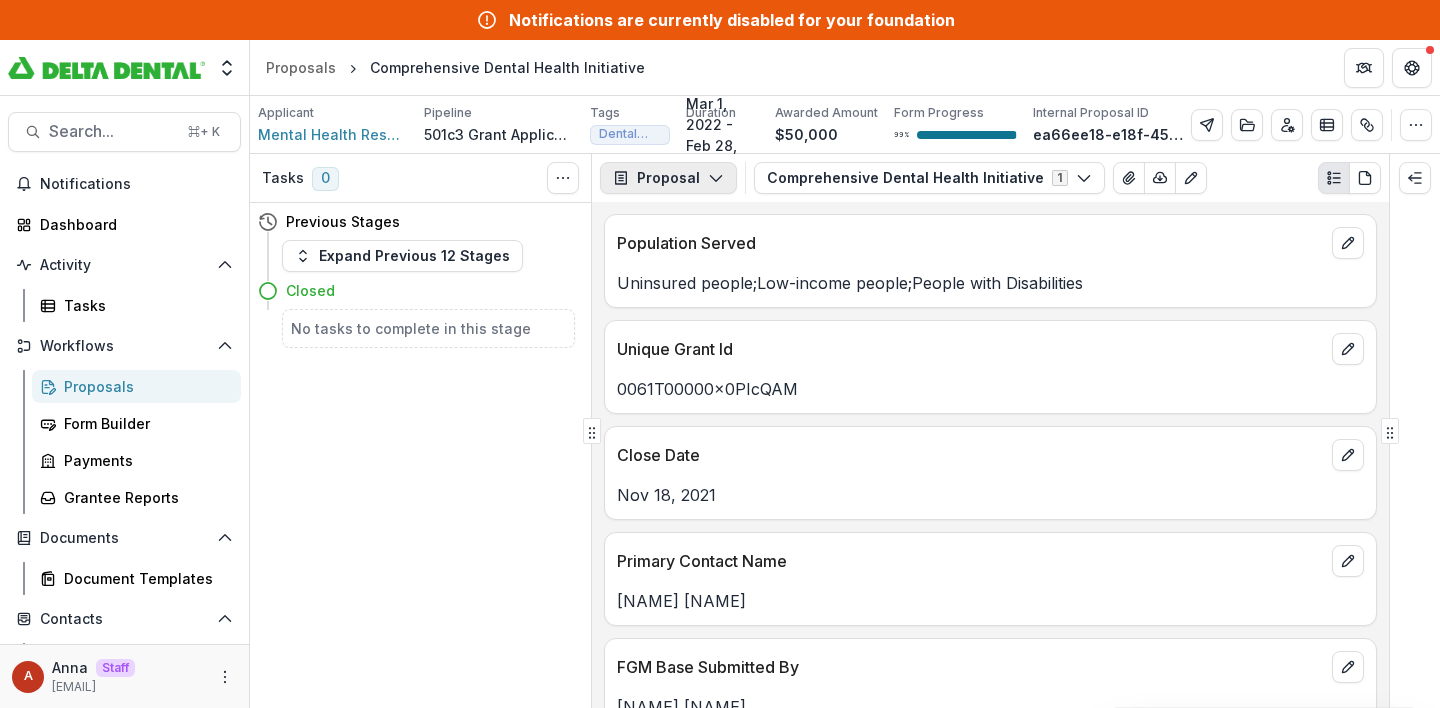 click on "Proposal" at bounding box center (668, 178) 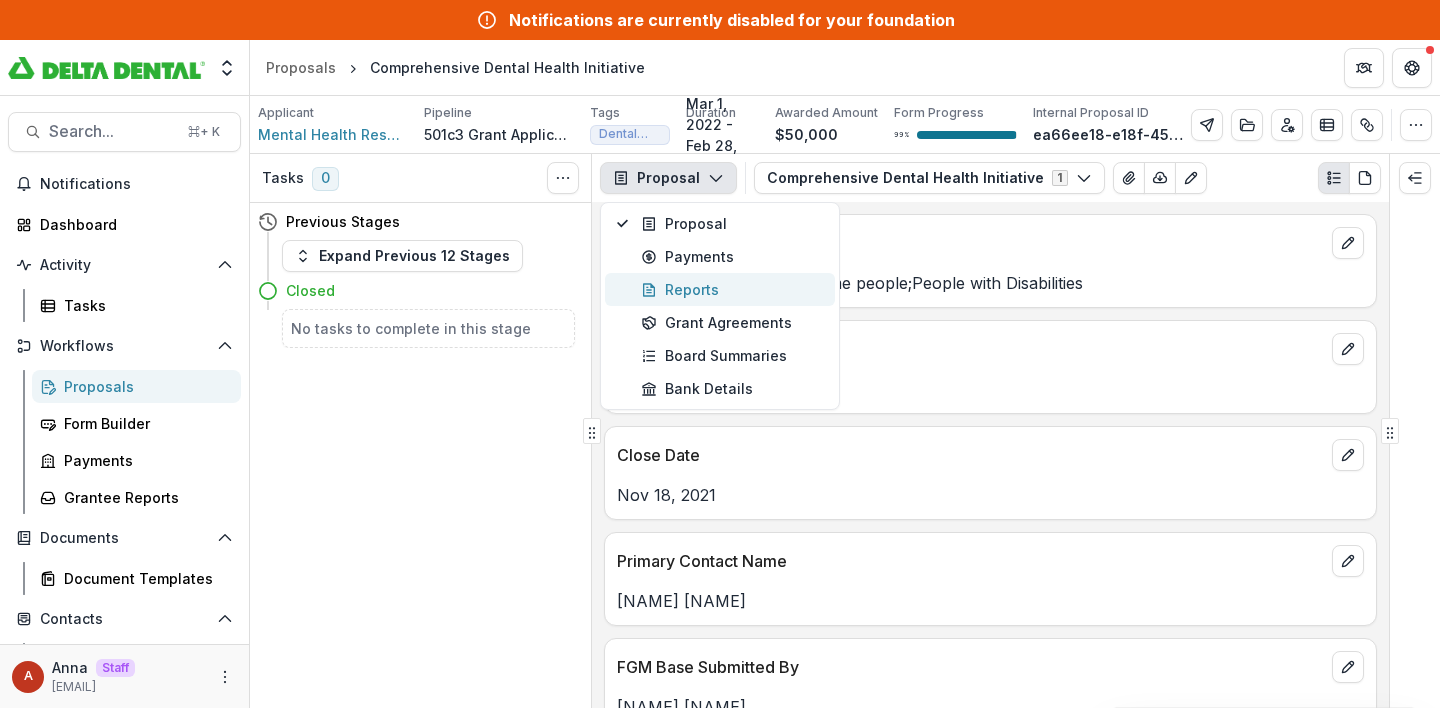 click on "Reports" at bounding box center [732, 289] 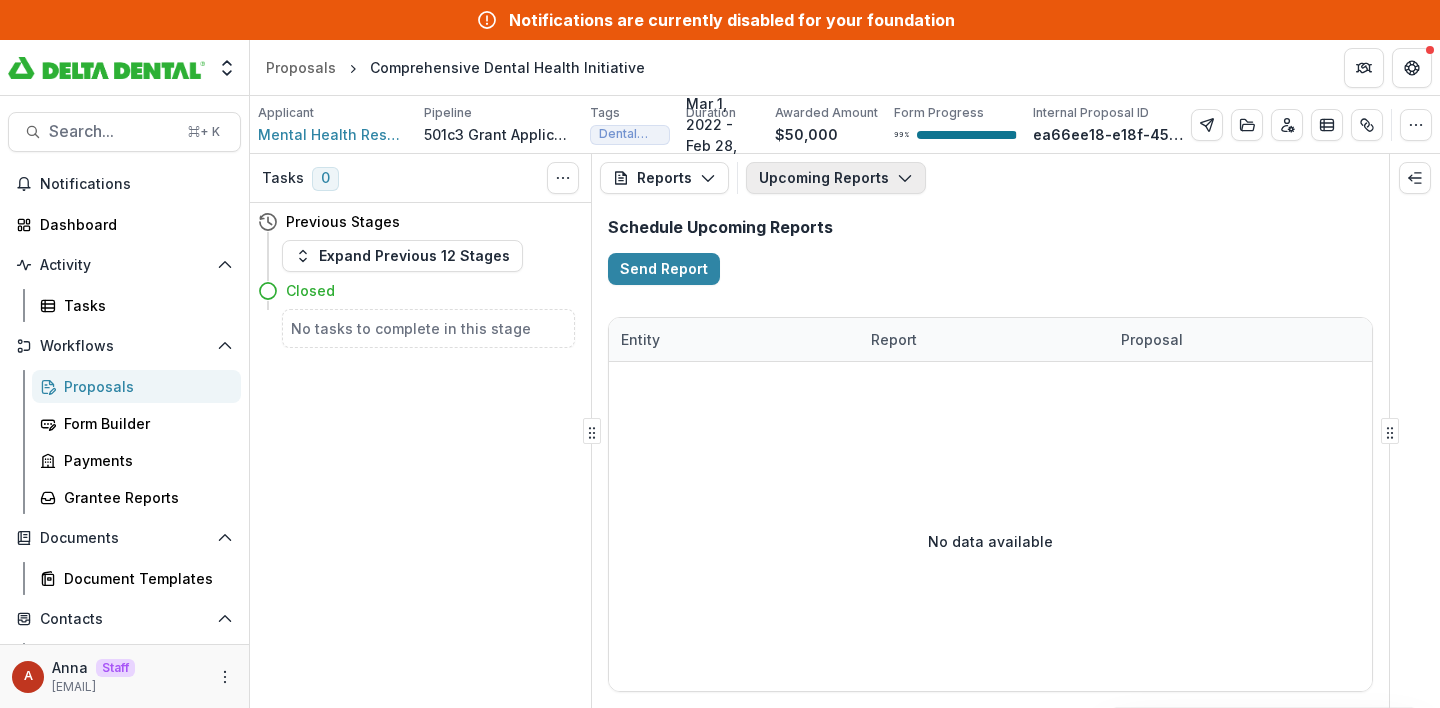 click on "Upcoming Reports" at bounding box center [836, 178] 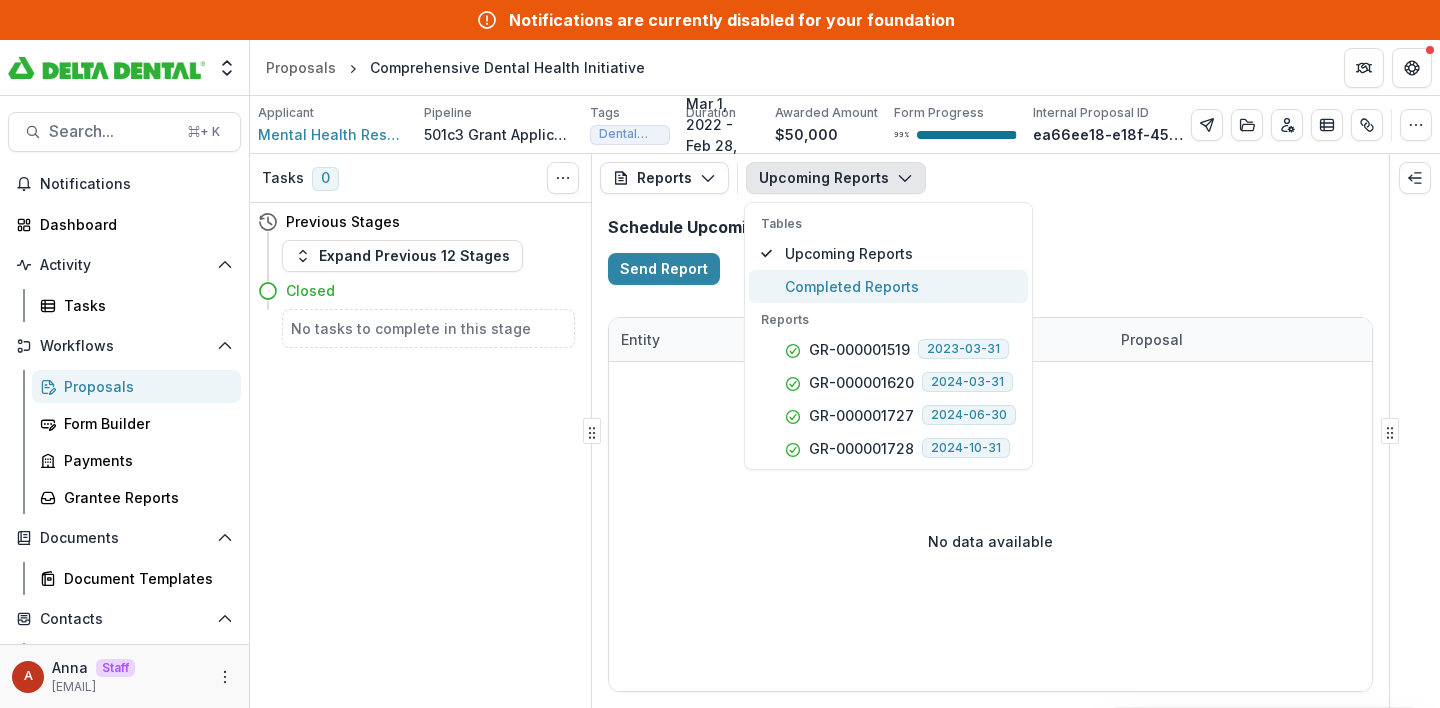 click on "Completed Reports" at bounding box center [900, 286] 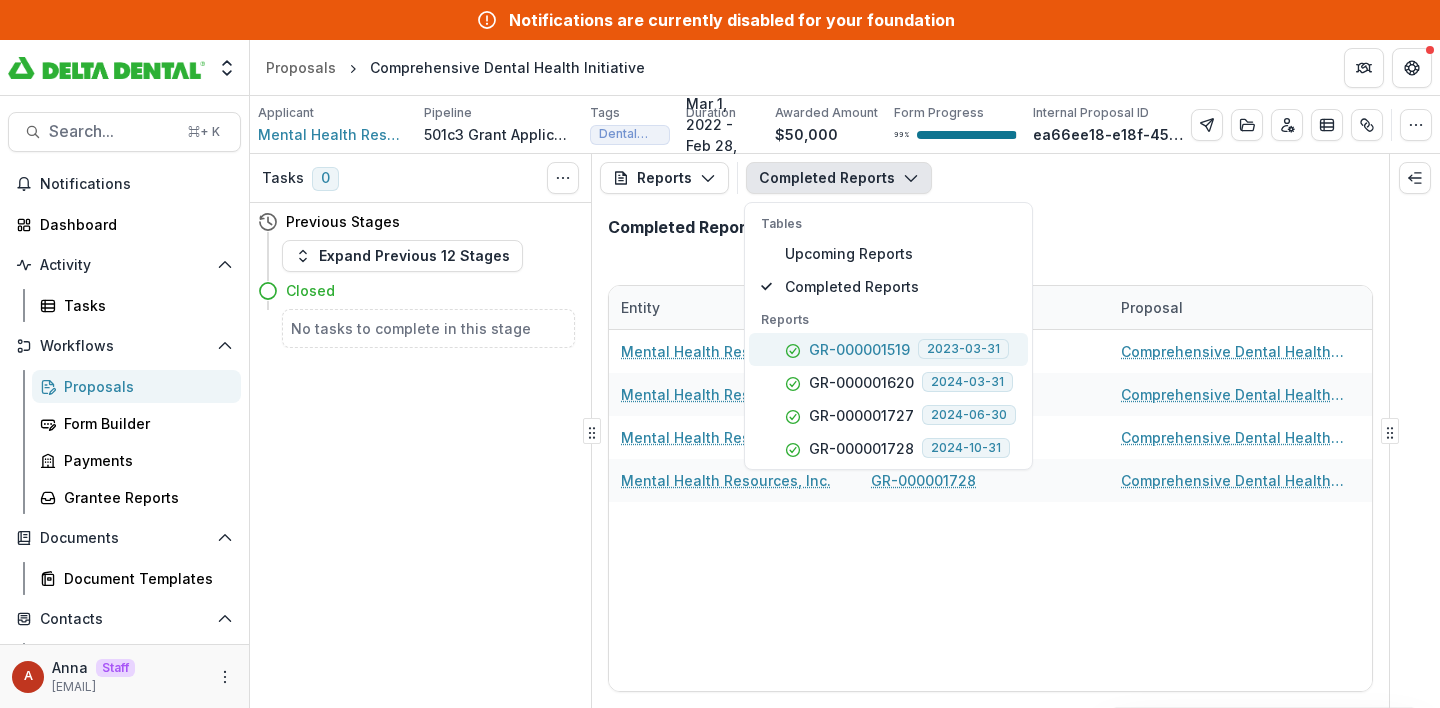 click on "GR-000001519" at bounding box center [859, 349] 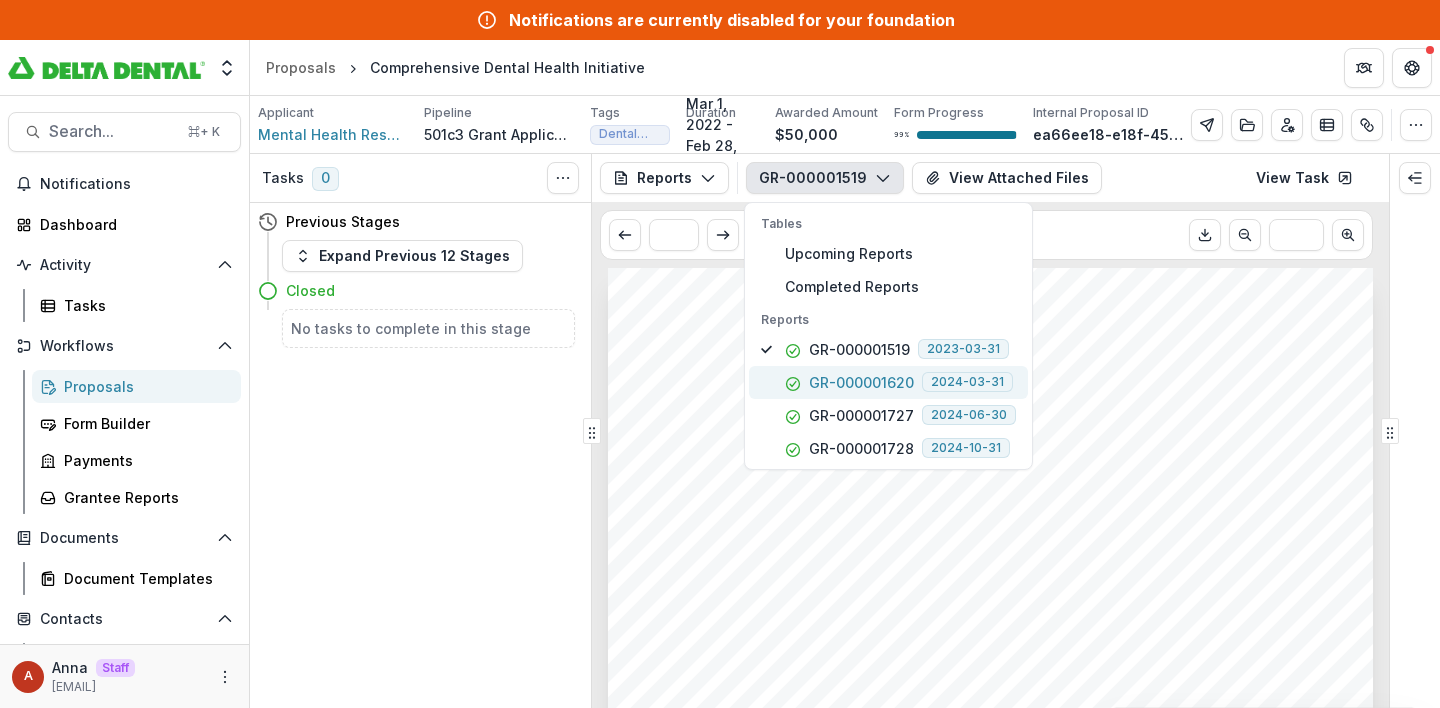 click on "GR-000001620 2024-03-31" at bounding box center [888, 382] 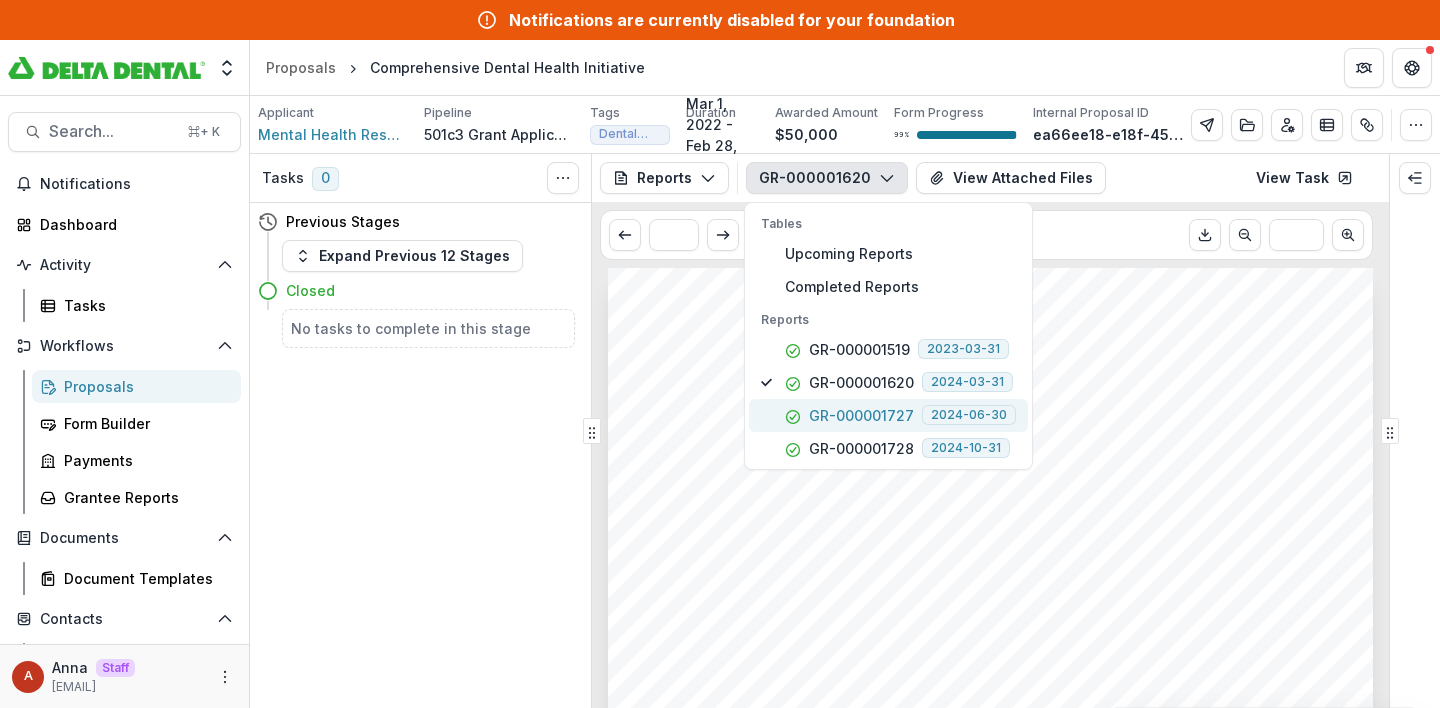 click on "GR-000001727" at bounding box center (861, 415) 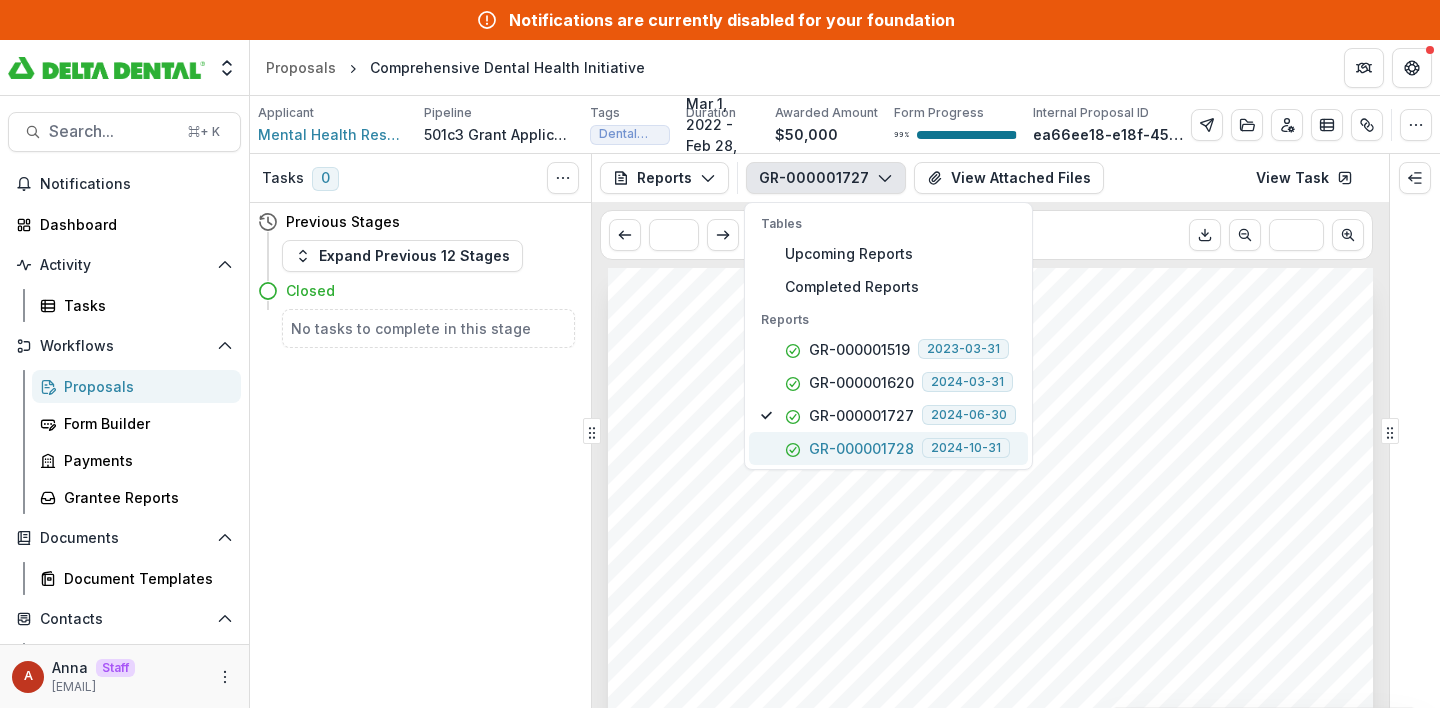 click on "GR-000001728" at bounding box center (861, 448) 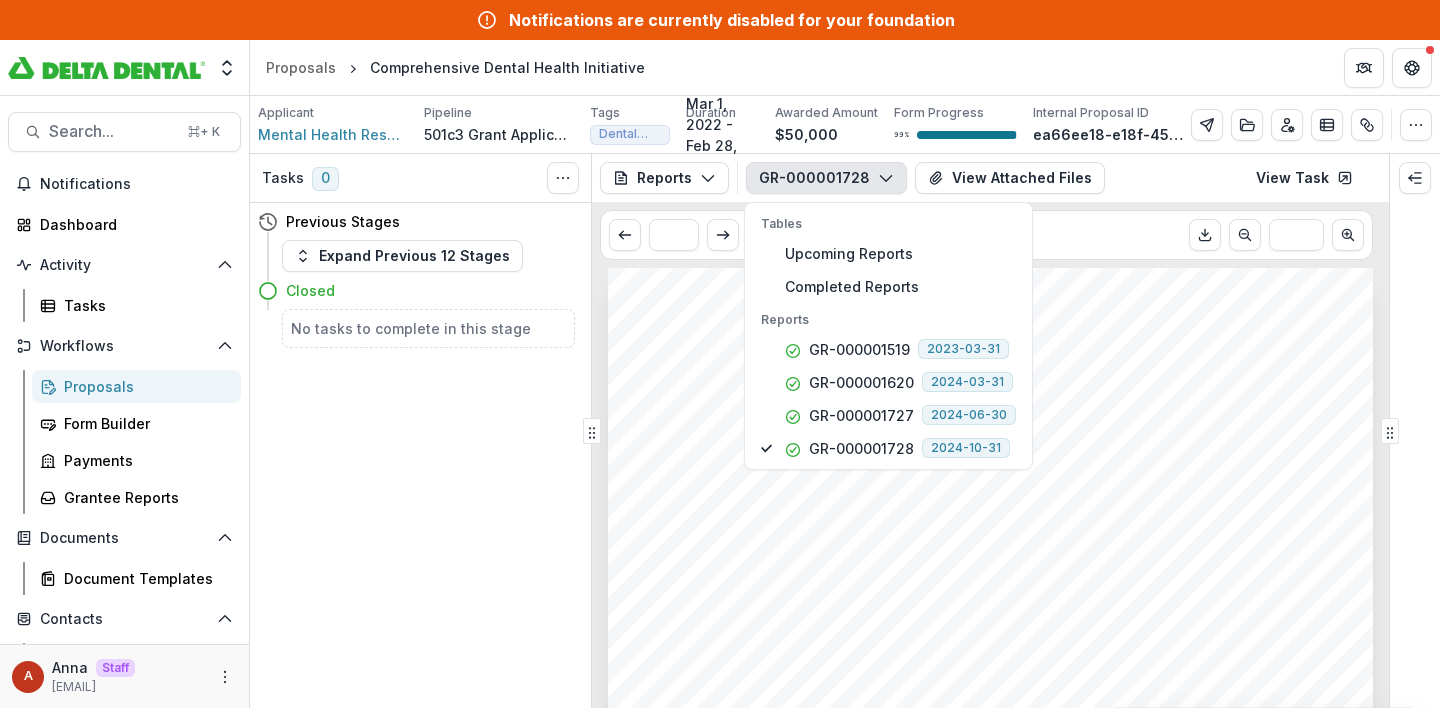 click on "Submission Responses FGM Base Report Contact Jane Welter-Nolan FGM Base Submitted By Jane Welter-Nolan Created Date 2024-02-23 17:51:15 Last Modified Date 2024-10-22 16:02:10 System Modstamp 2024-10-22 16:02:10 FGM Base Final Report 1 FGM Base Interim Report 0 FGM Base Remind Awardee 1 FGM Base Remind Staff 1 FGM Base Status Approved FGM Base Submission Date 2024-10-16 00:00:00 FGM Base Type Final Report FGM Base Display Benchmark 1 FGM Base Is Overdue 0.0 Certify 0.0" at bounding box center [990, 809] 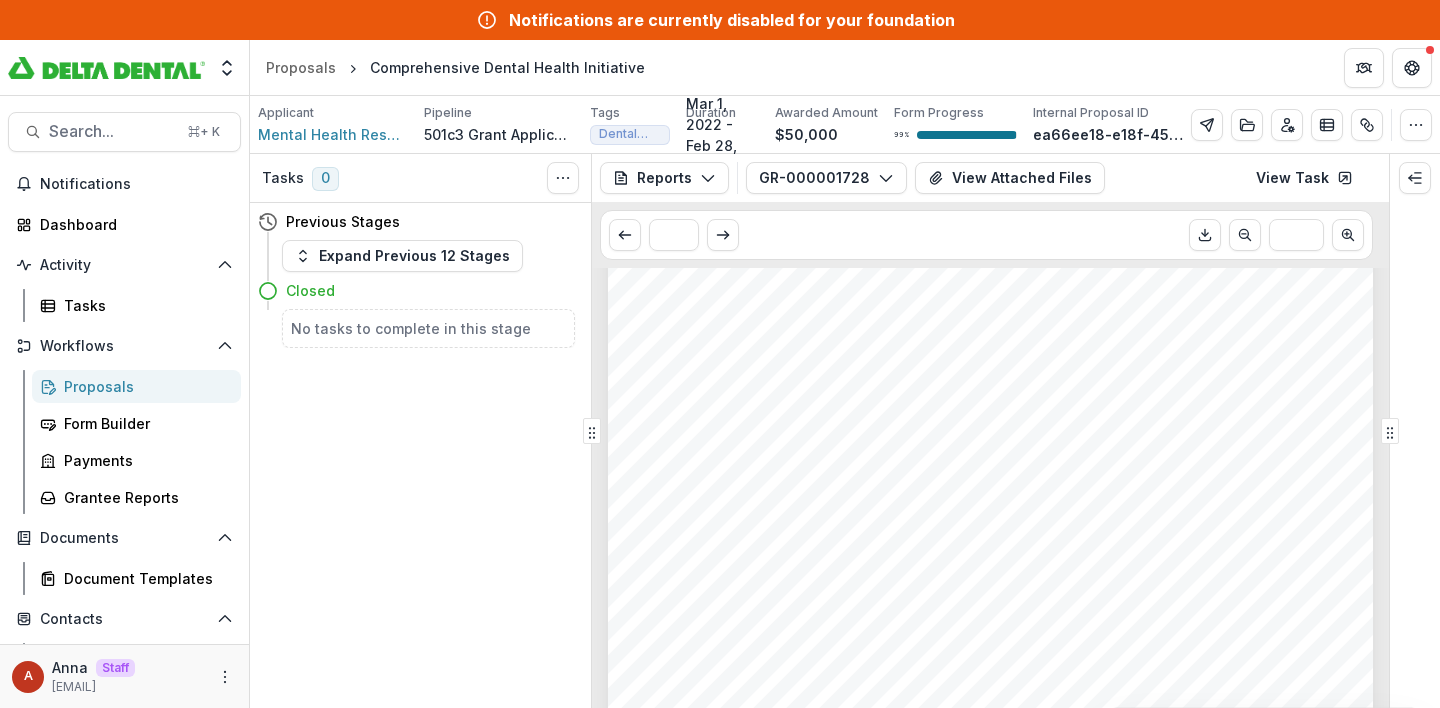 scroll, scrollTop: 530, scrollLeft: 0, axis: vertical 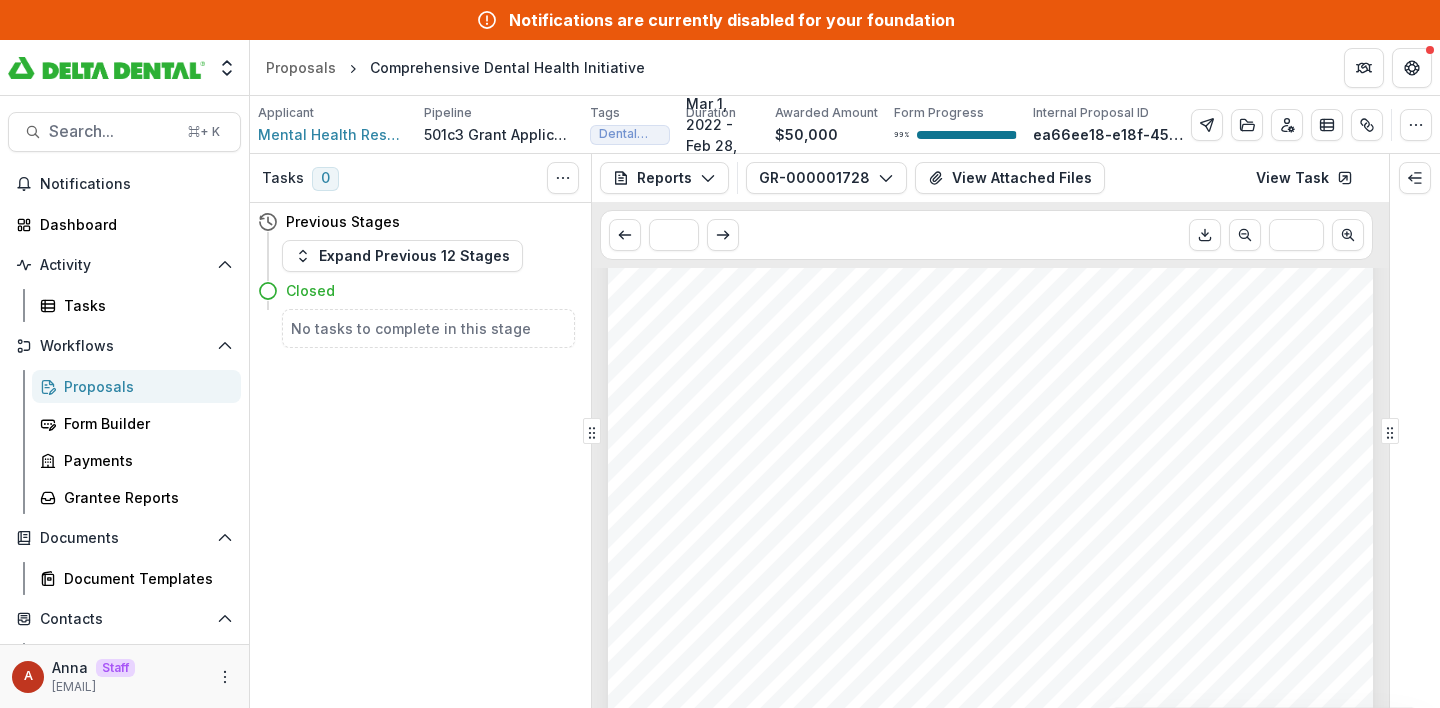 click on "Reports Proposal Payments Reports Grant Agreements Board Summaries Bank Details GR-000001728 Tables Upcoming Reports Completed Reports Reports GR-000001519 2023-03-31 GR-000001620 2024-03-31 GR-000001727 2024-06-30 GR-000001728 2024-10-31 View Attached Files View Task" at bounding box center [990, 178] 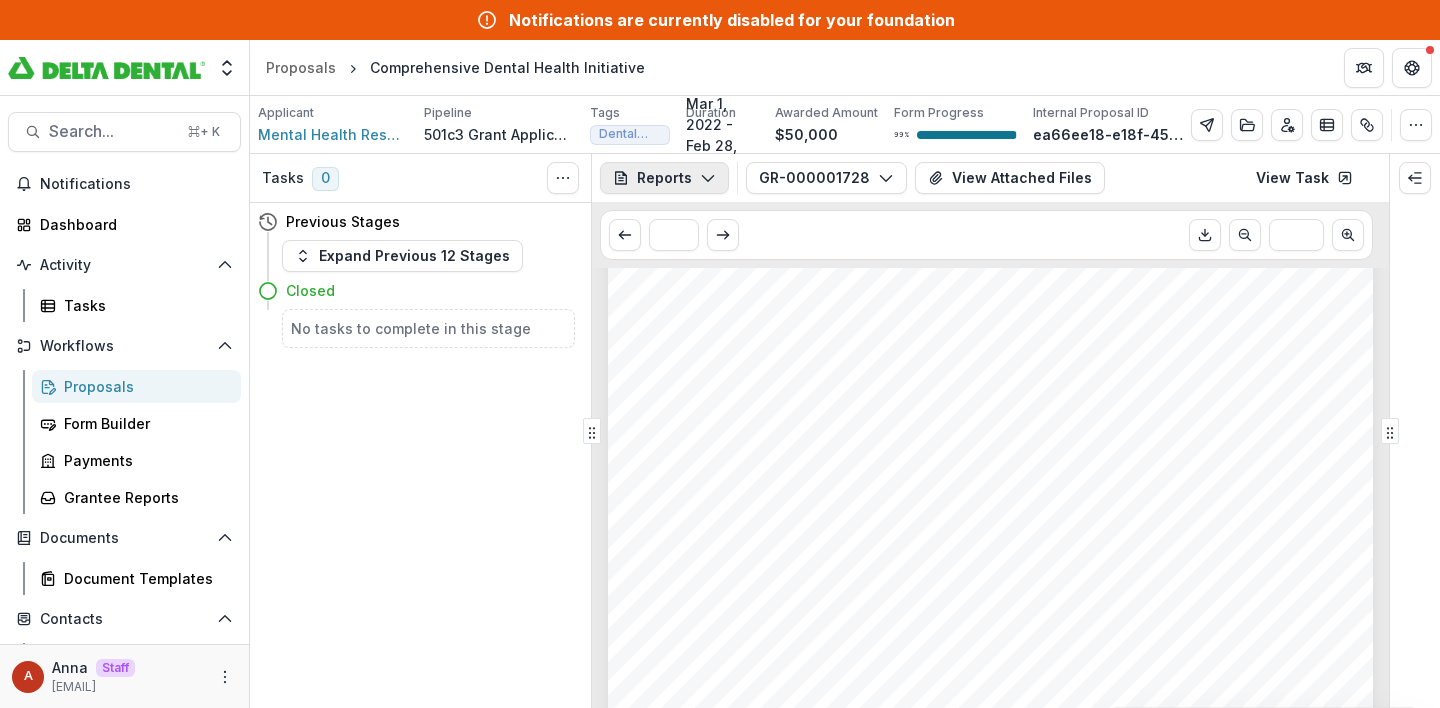click on "Reports" at bounding box center (664, 178) 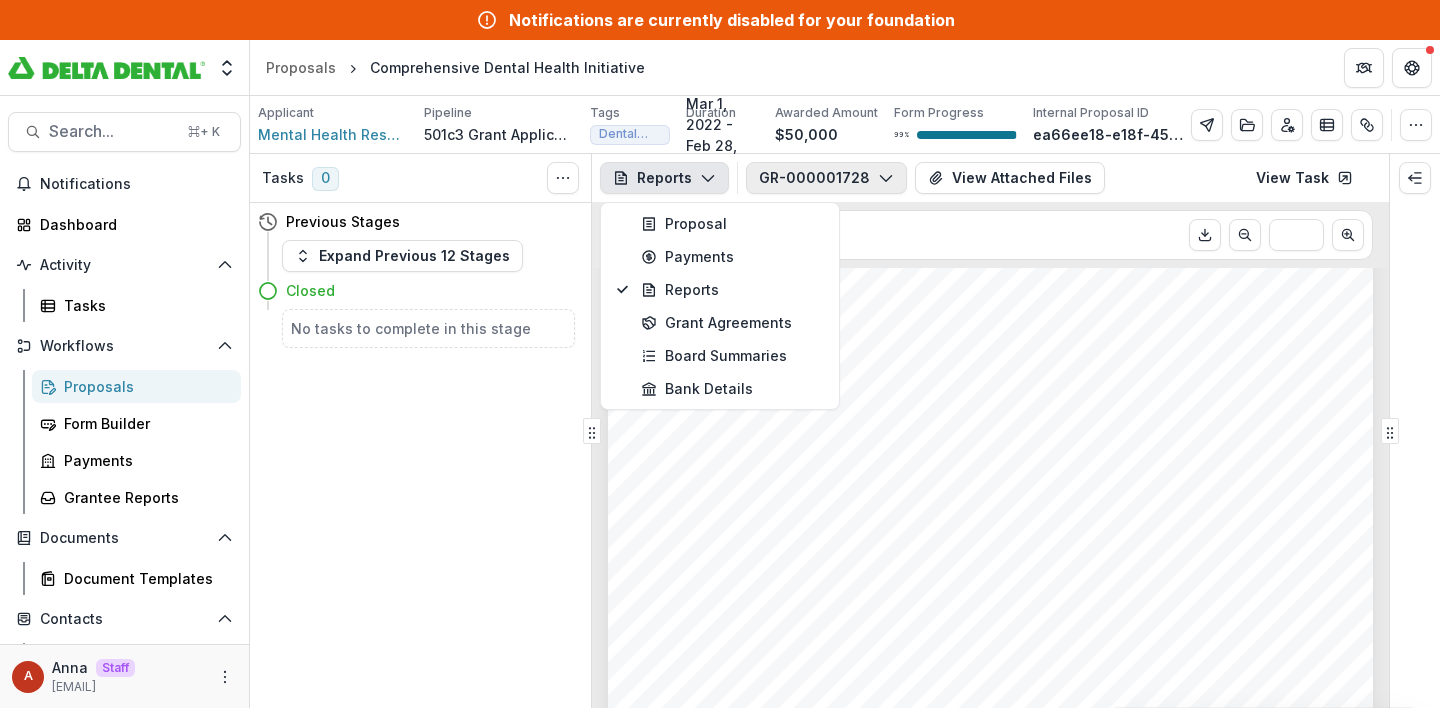 click on "GR-000001728" at bounding box center (826, 178) 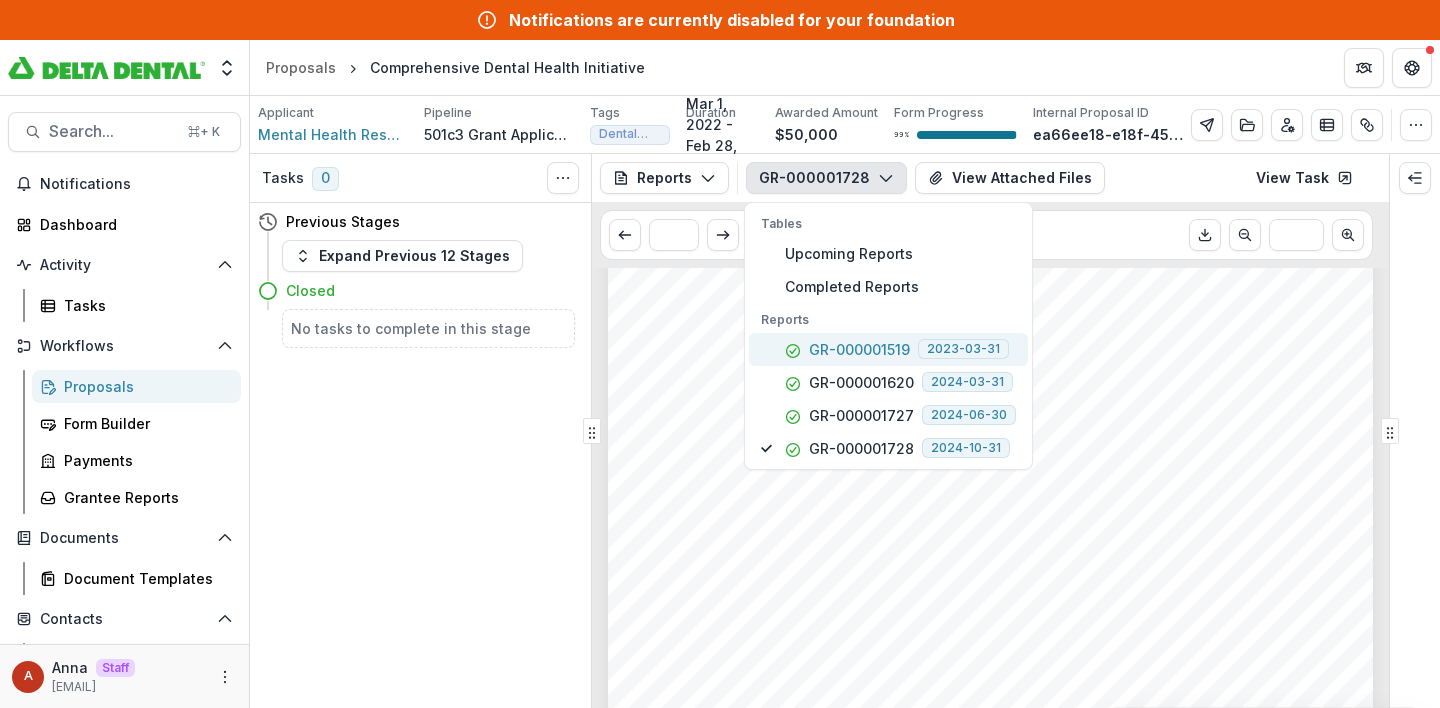 click on "GR-000001519" at bounding box center (859, 349) 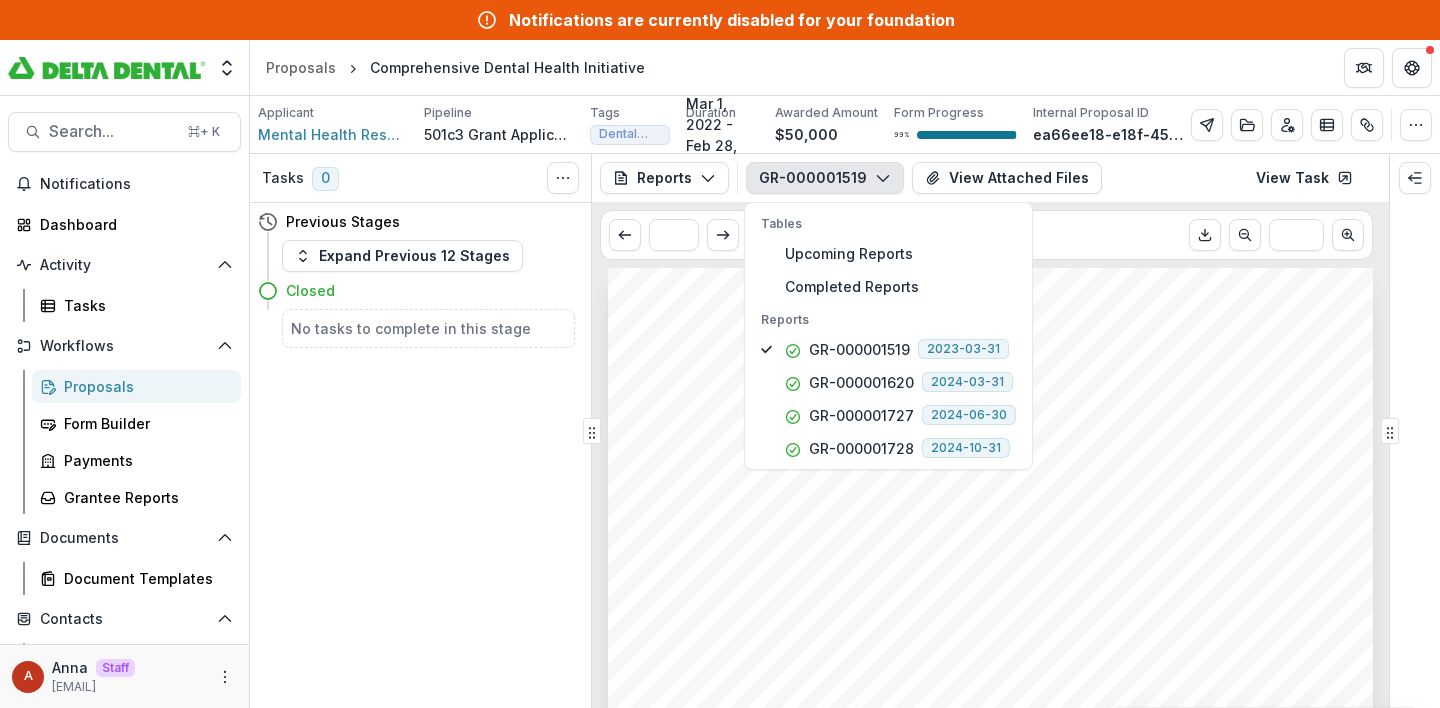 click on "Submission Responses FGM Base Report Contact Jane Welter-Nolan FGM Base Submitted By Jane Welter-Nolan Created Date 2021-11-24 17:50:50 Last Modified Date 2023-05-19 13:20:57 System Modstamp 2023-05-19 13:20:57 FGM Base Final Report 1 FGM Base Interim Report 0 FGM Base Remind Awardee 1 FGM Base Remind Staff 1 FGM Base Status Approved FGM Base Submission Date 2023-03-29 00:00:00 FGM Base Type Final Report FGM Base Display Benchmark 1 FGM Base Is Overdue 0.0 Certify 0.0" at bounding box center (990, 809) 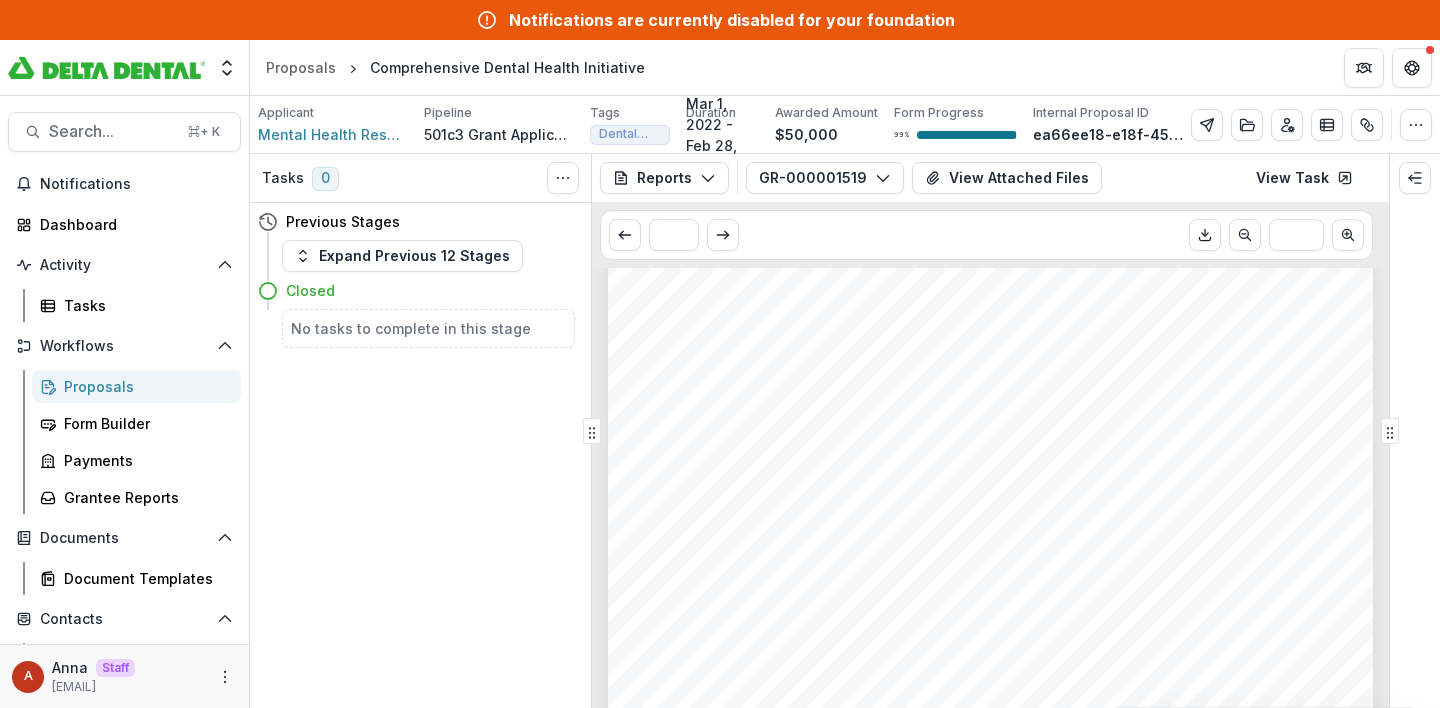scroll, scrollTop: 40, scrollLeft: 0, axis: vertical 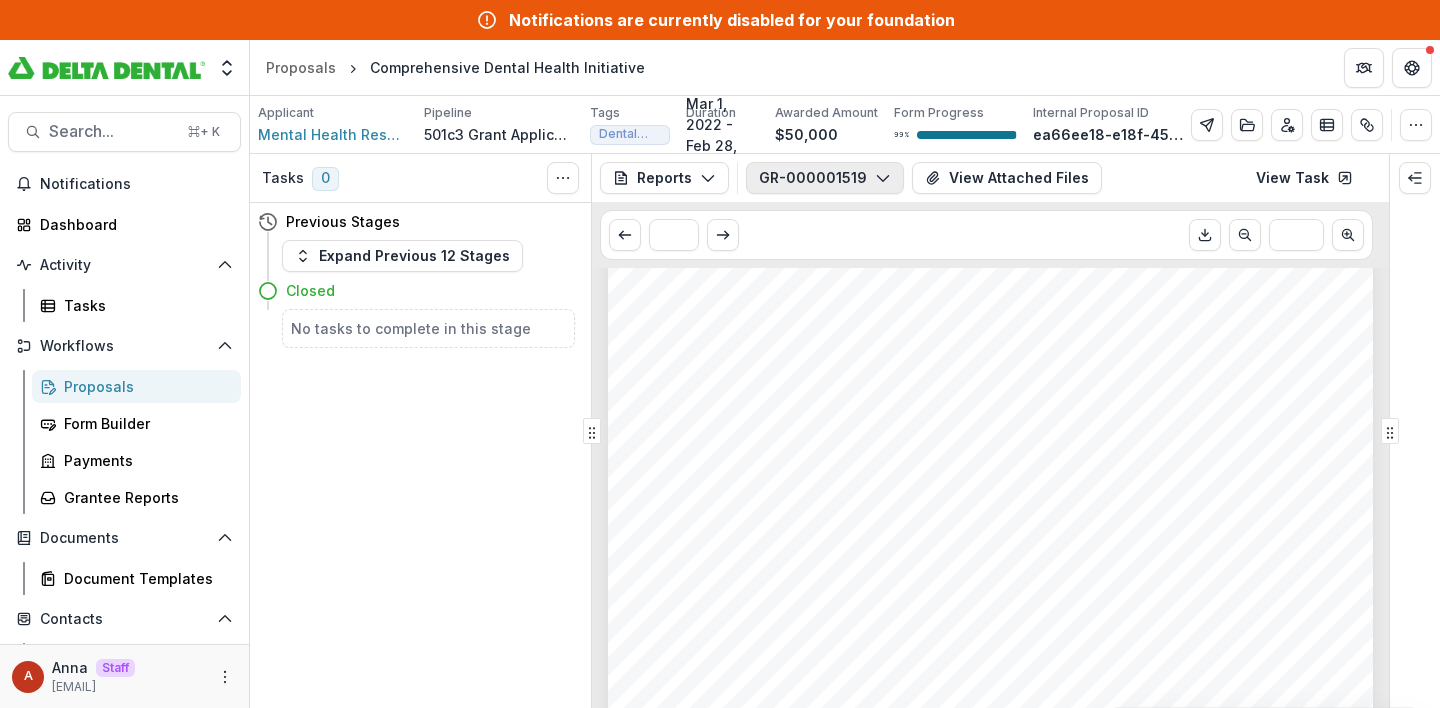 click on "GR-000001519" at bounding box center (825, 178) 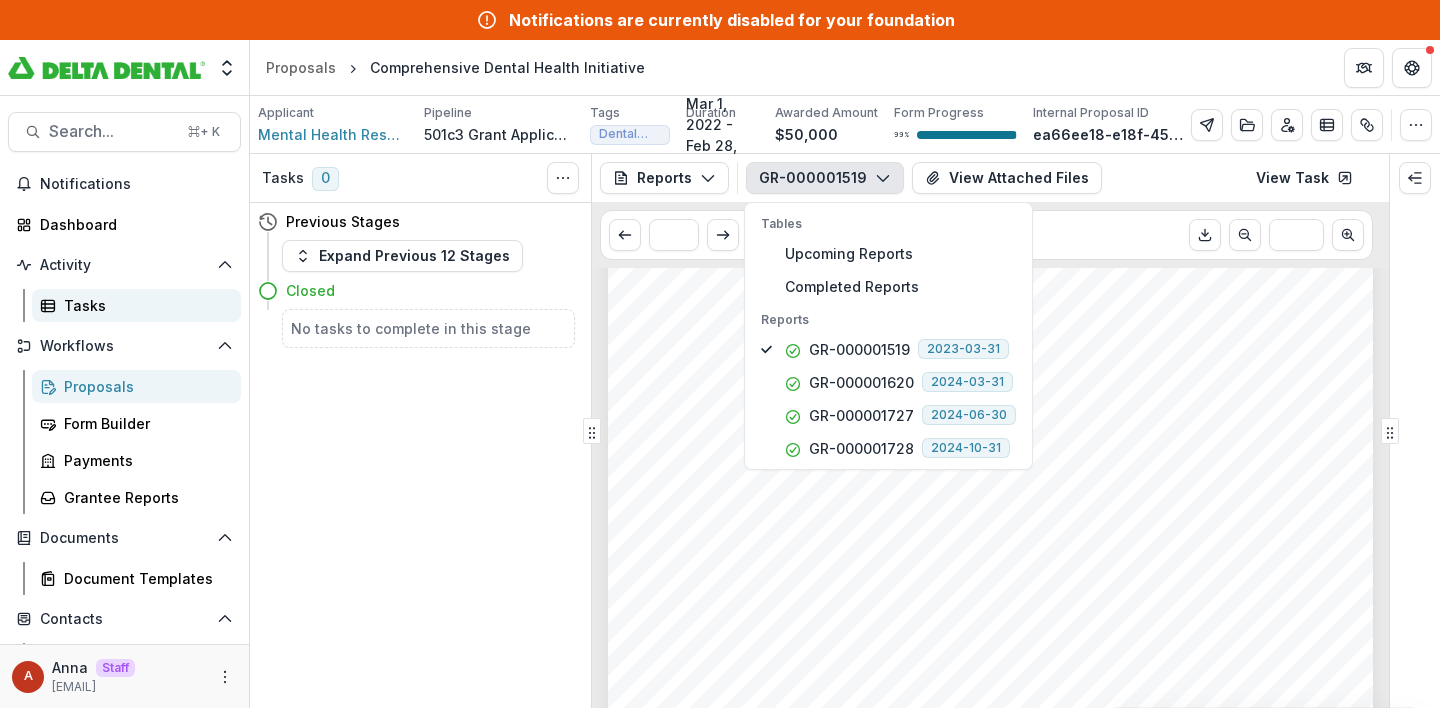 scroll, scrollTop: 261, scrollLeft: 0, axis: vertical 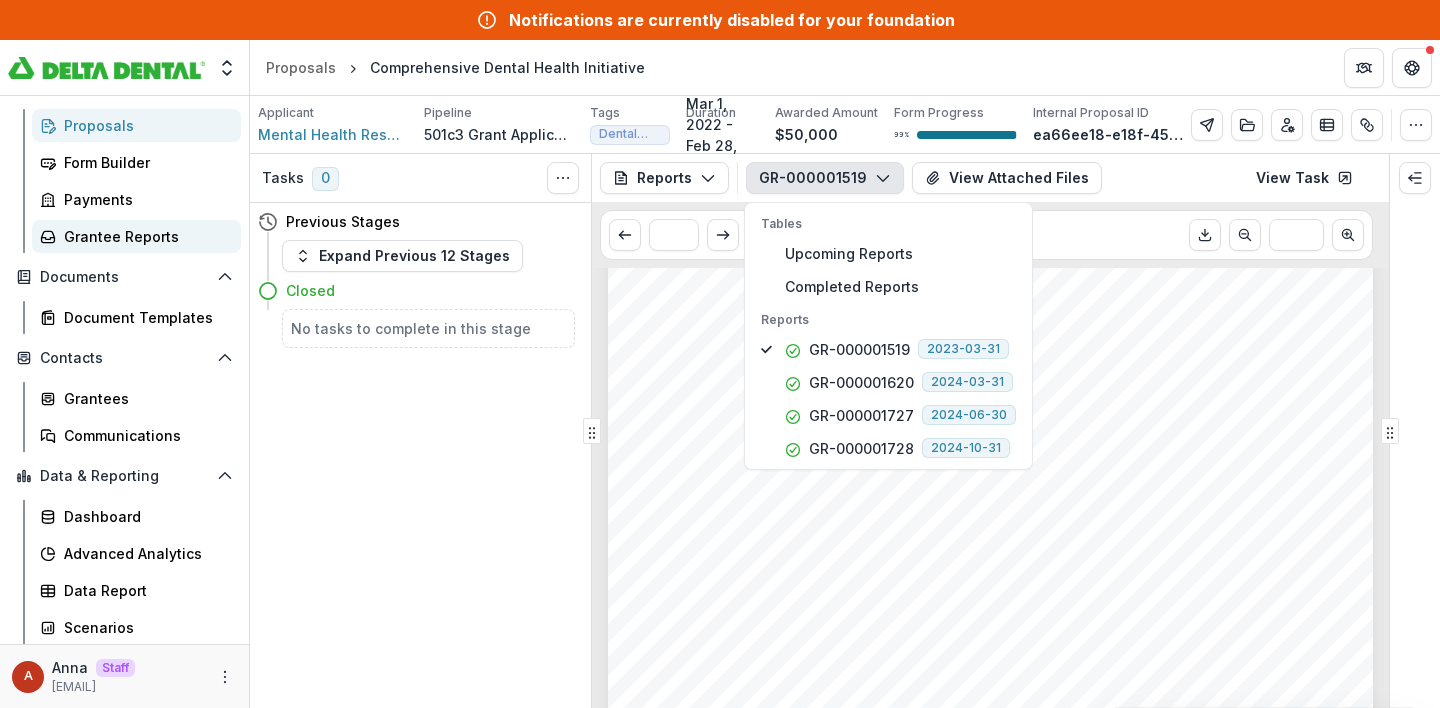 click on "Grantee Reports" at bounding box center [144, 236] 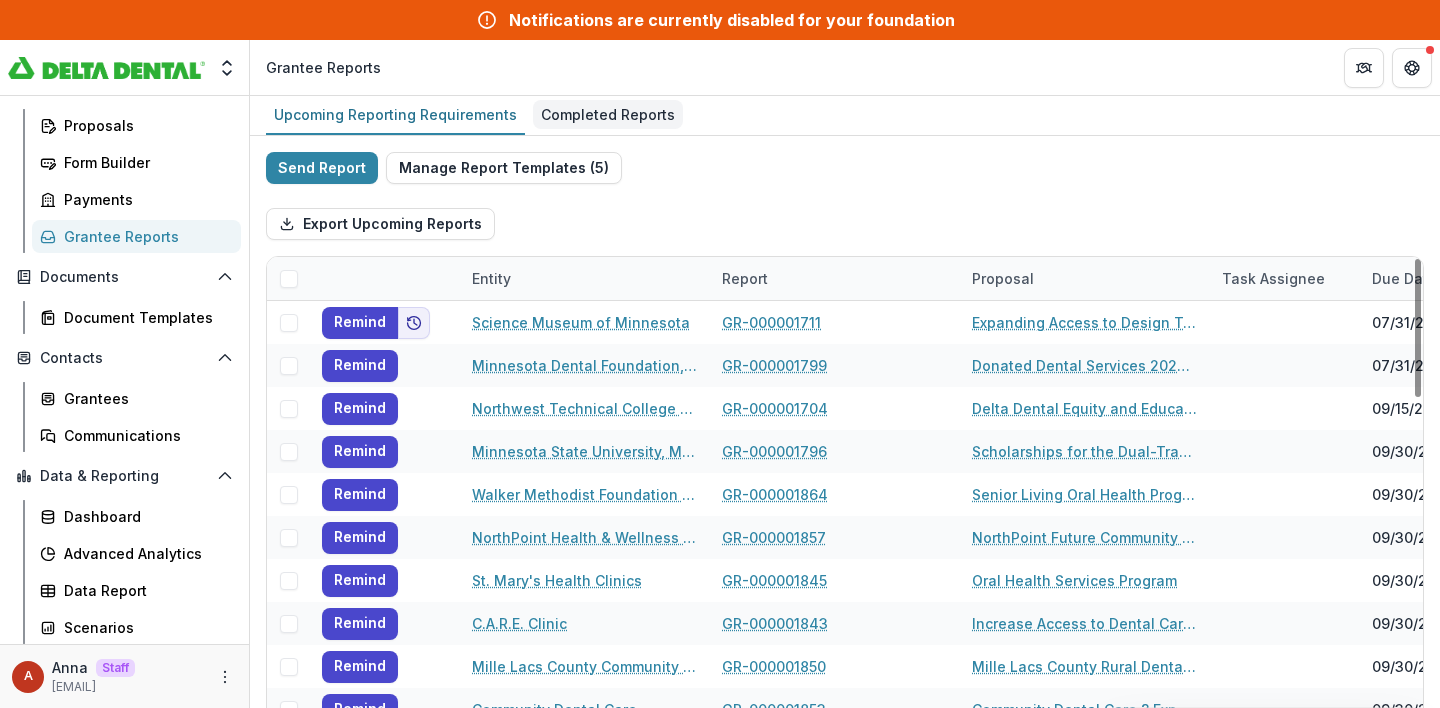 click on "Completed Reports" at bounding box center [608, 114] 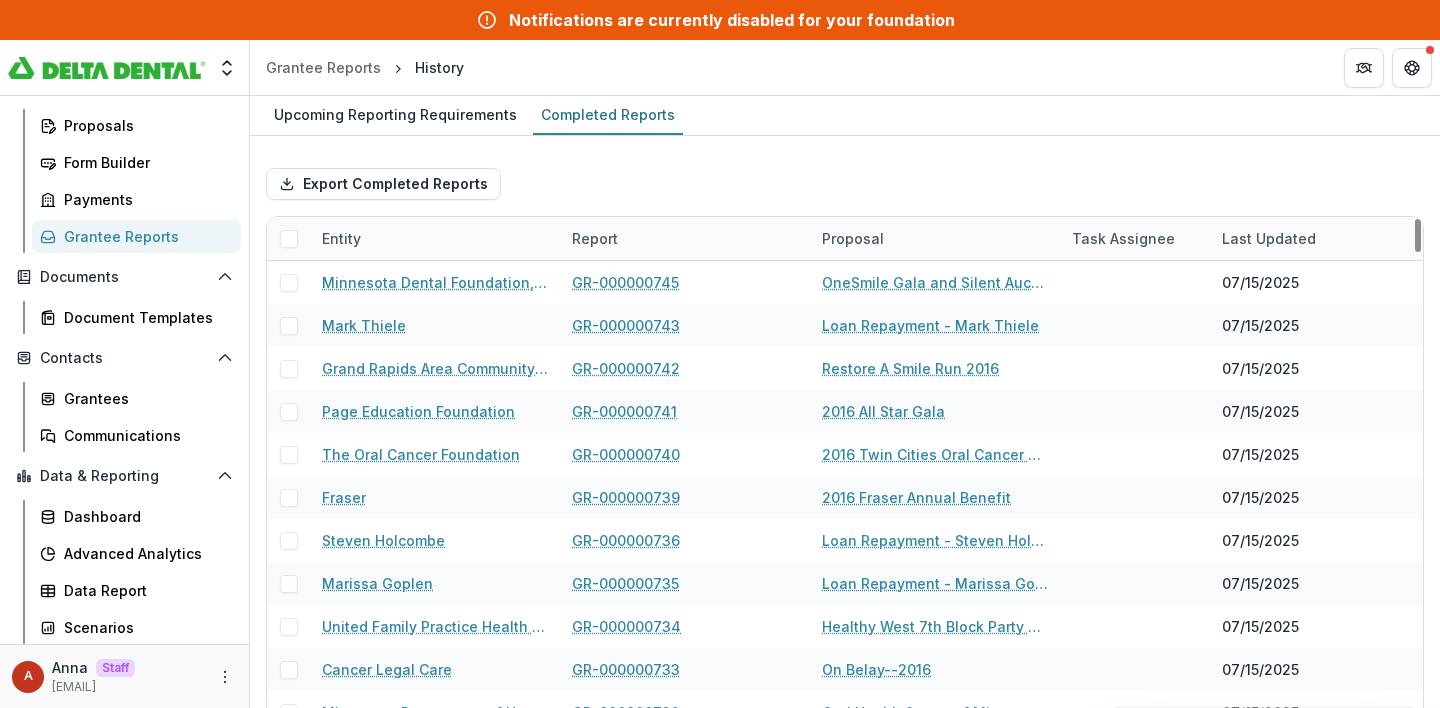 click on "Entity" at bounding box center (341, 238) 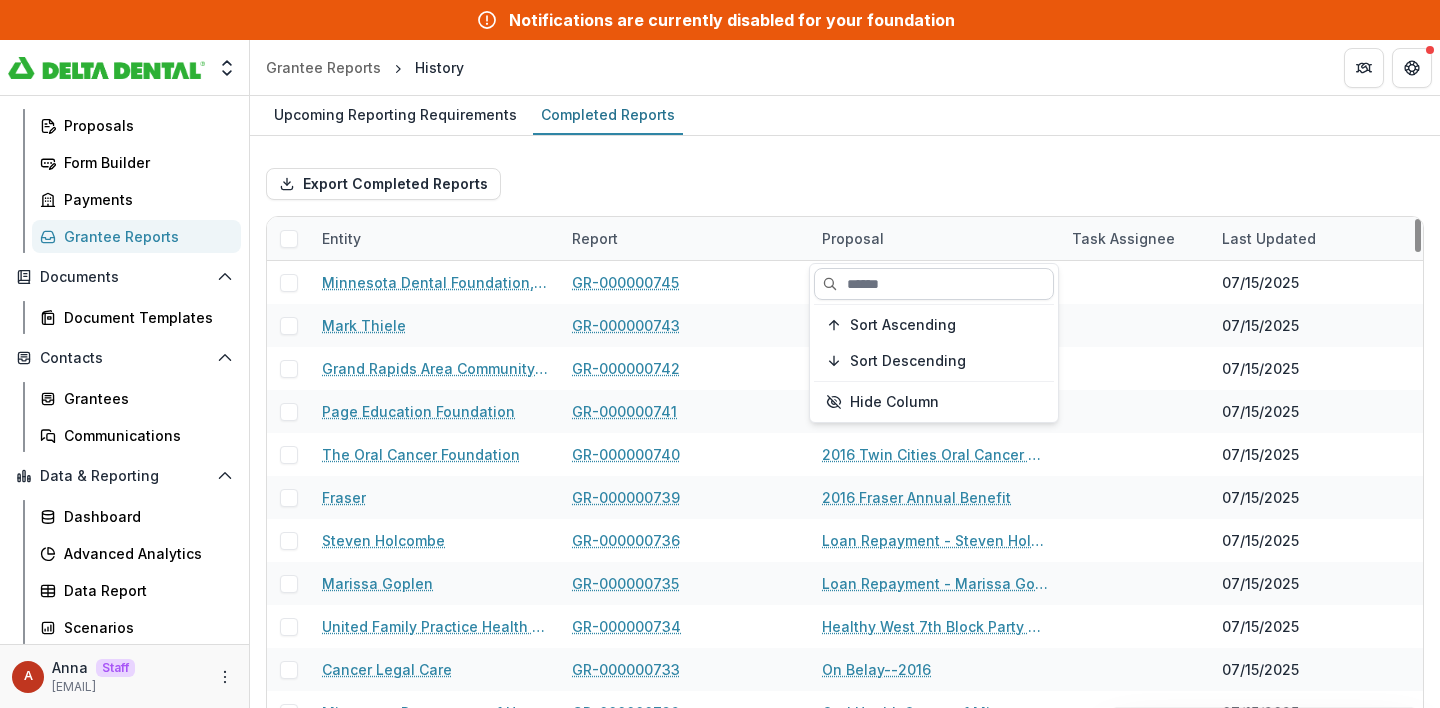 click at bounding box center [934, 284] 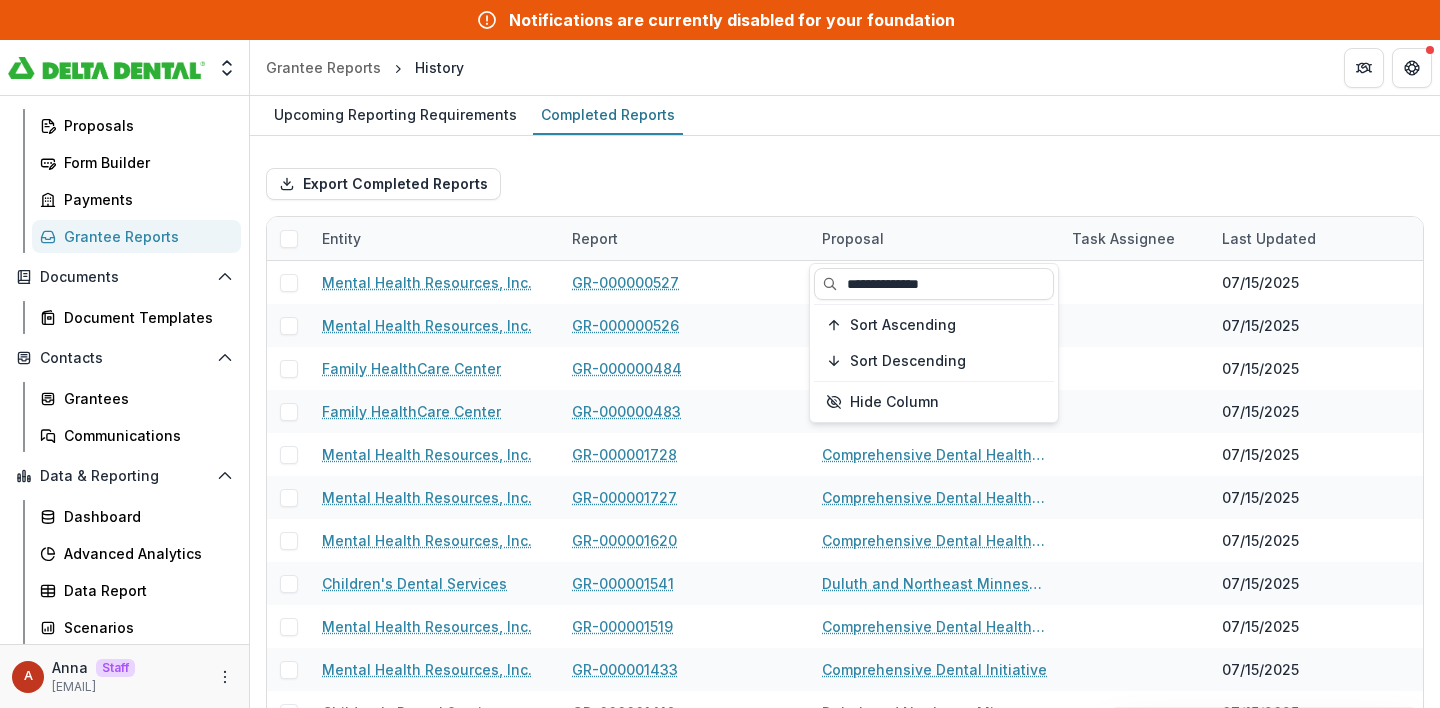 type on "**********" 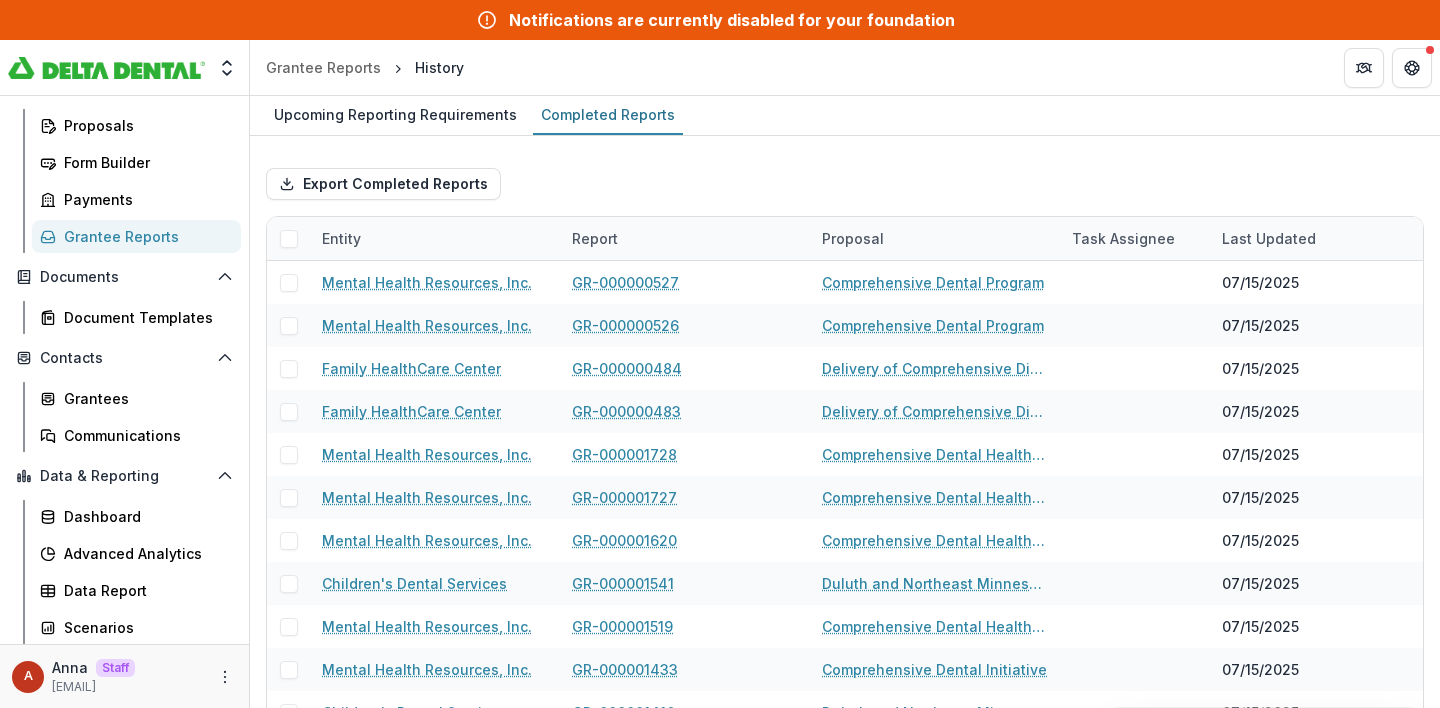 click on "Upcoming Reporting Requirements Completed Reports" at bounding box center (845, 116) 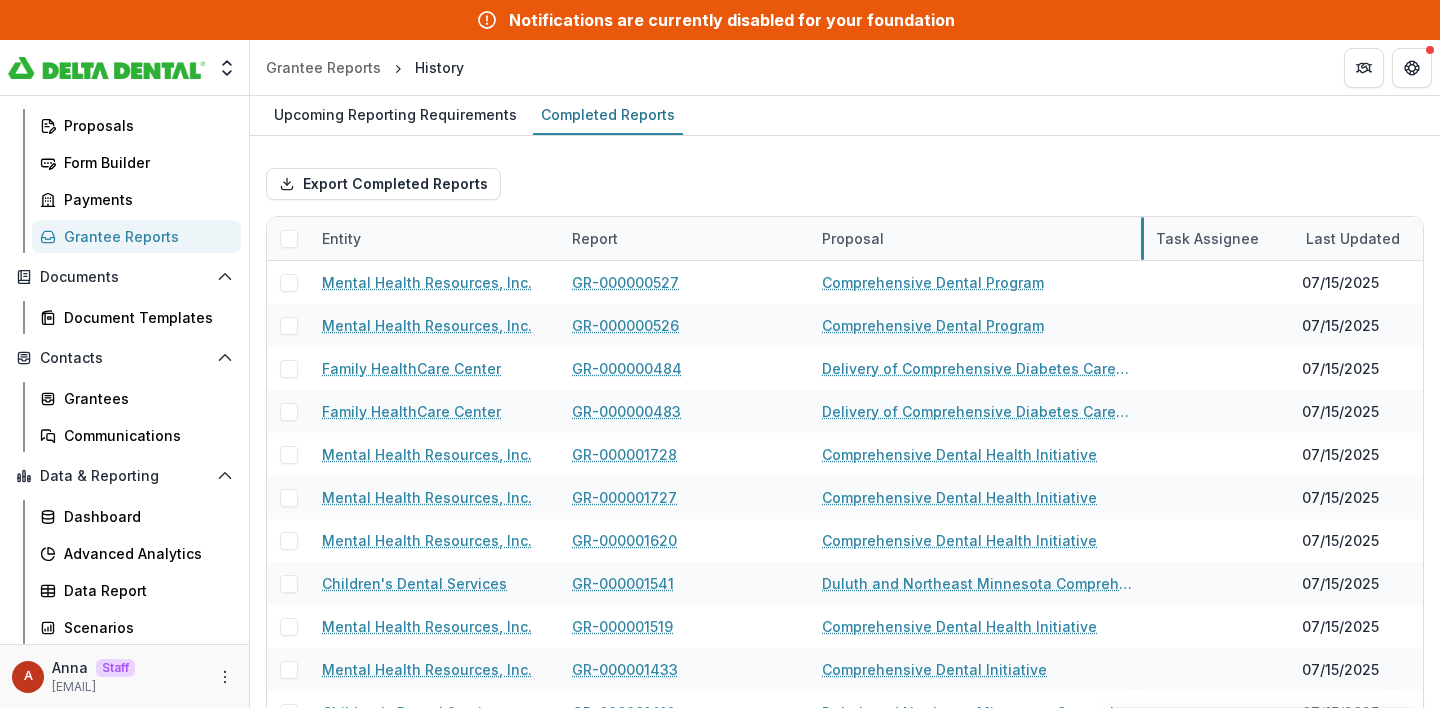 drag, startPoint x: 1057, startPoint y: 234, endPoint x: 1142, endPoint y: 245, distance: 85.70881 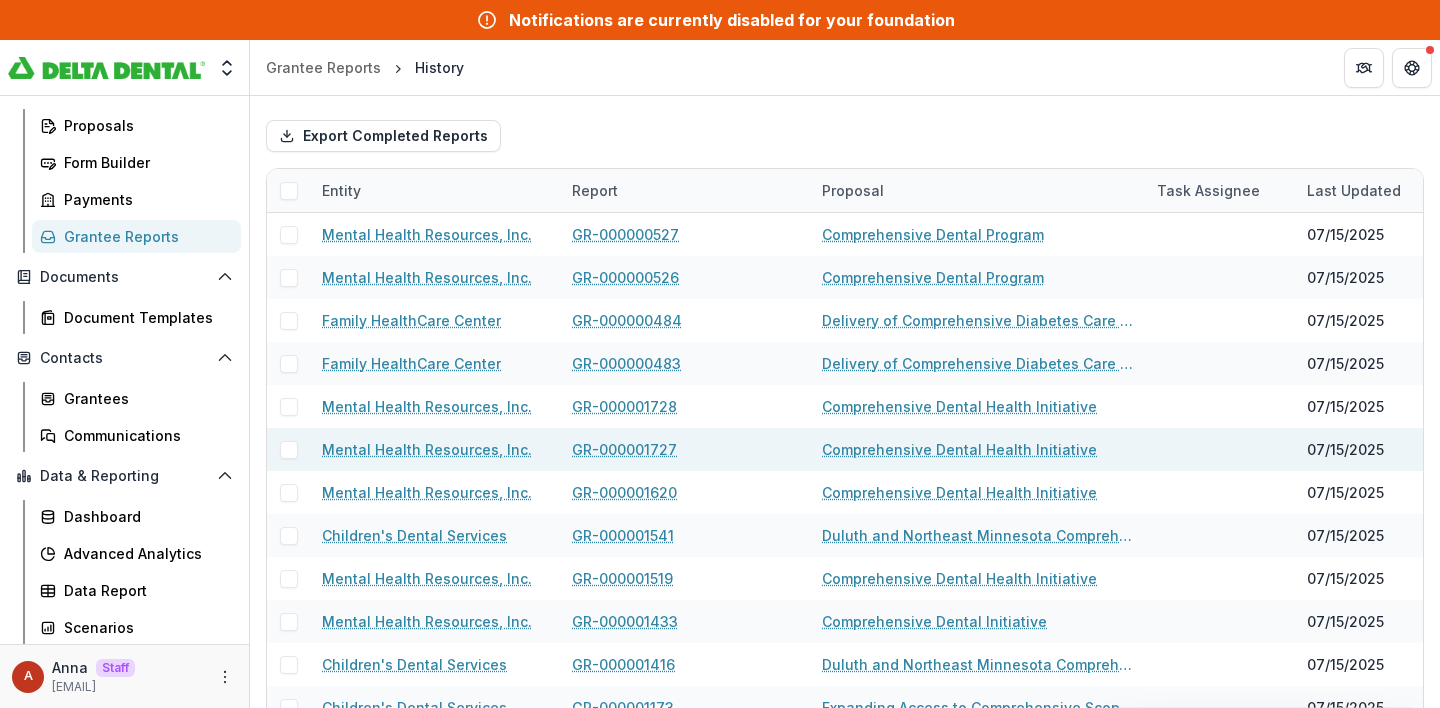 scroll, scrollTop: 65, scrollLeft: 0, axis: vertical 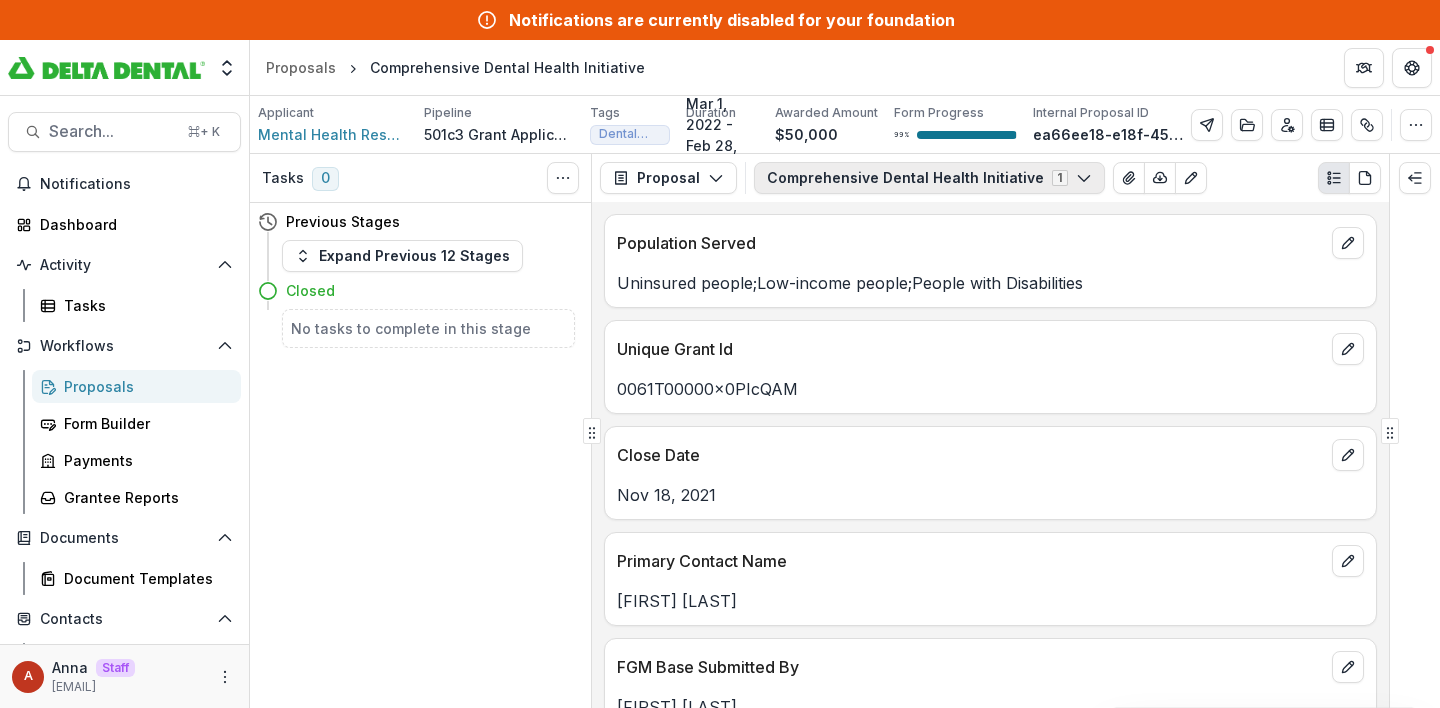 click on "Comprehensive Dental Health Initiative 1" at bounding box center [929, 178] 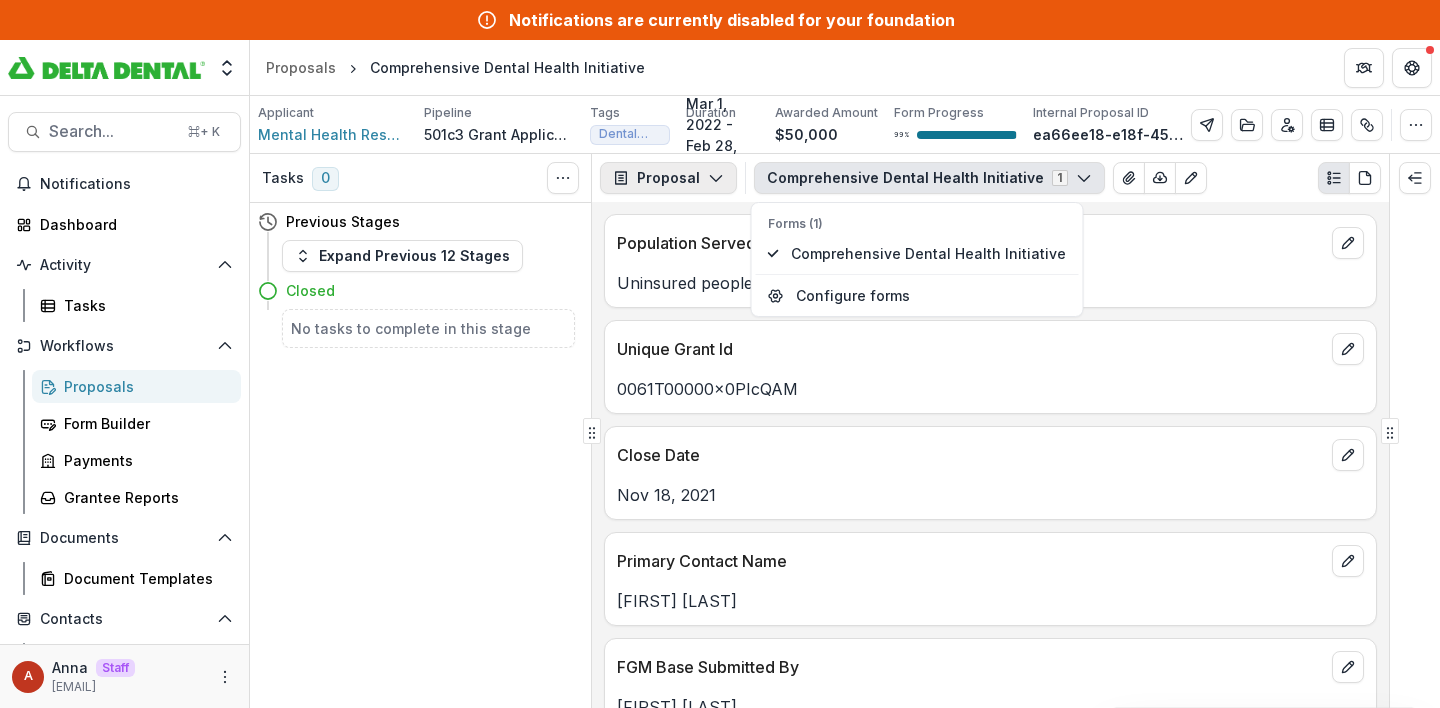 click on "Proposal" at bounding box center [668, 178] 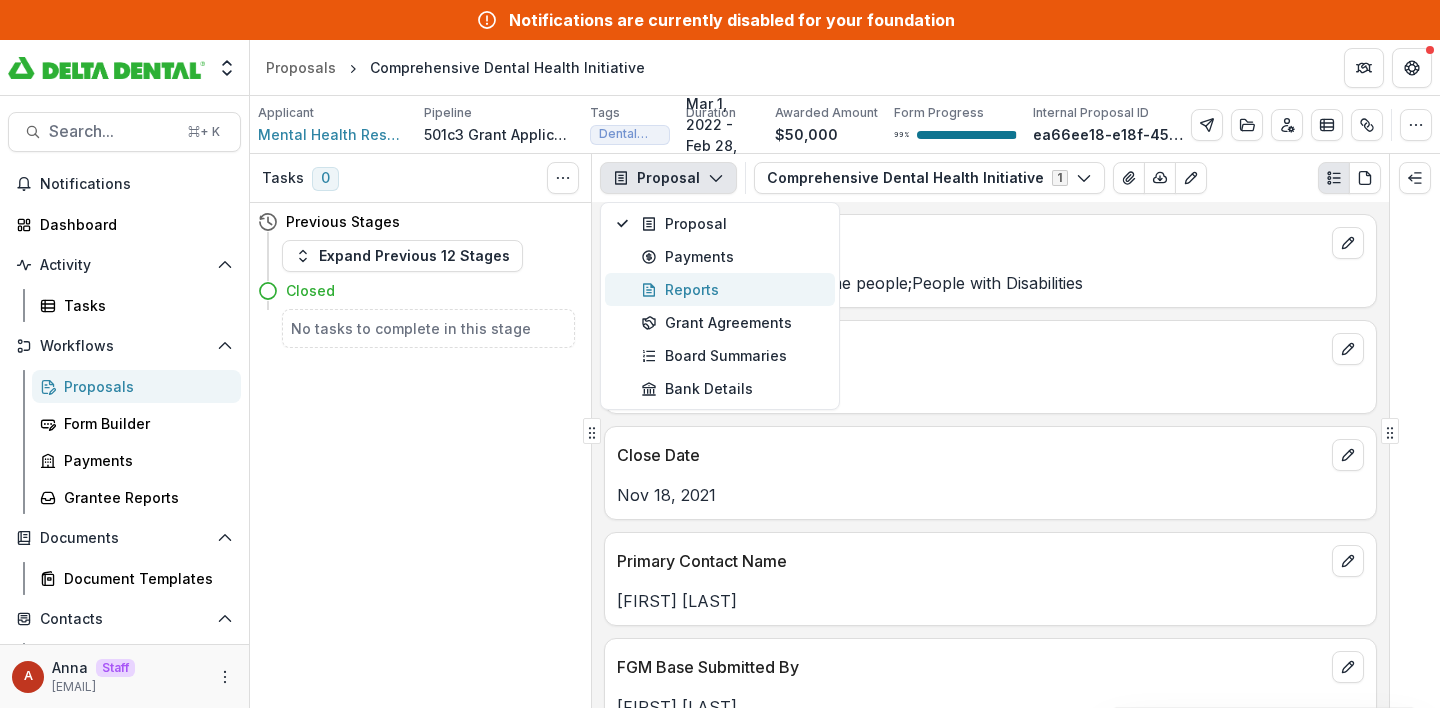 click on "Reports" at bounding box center (720, 289) 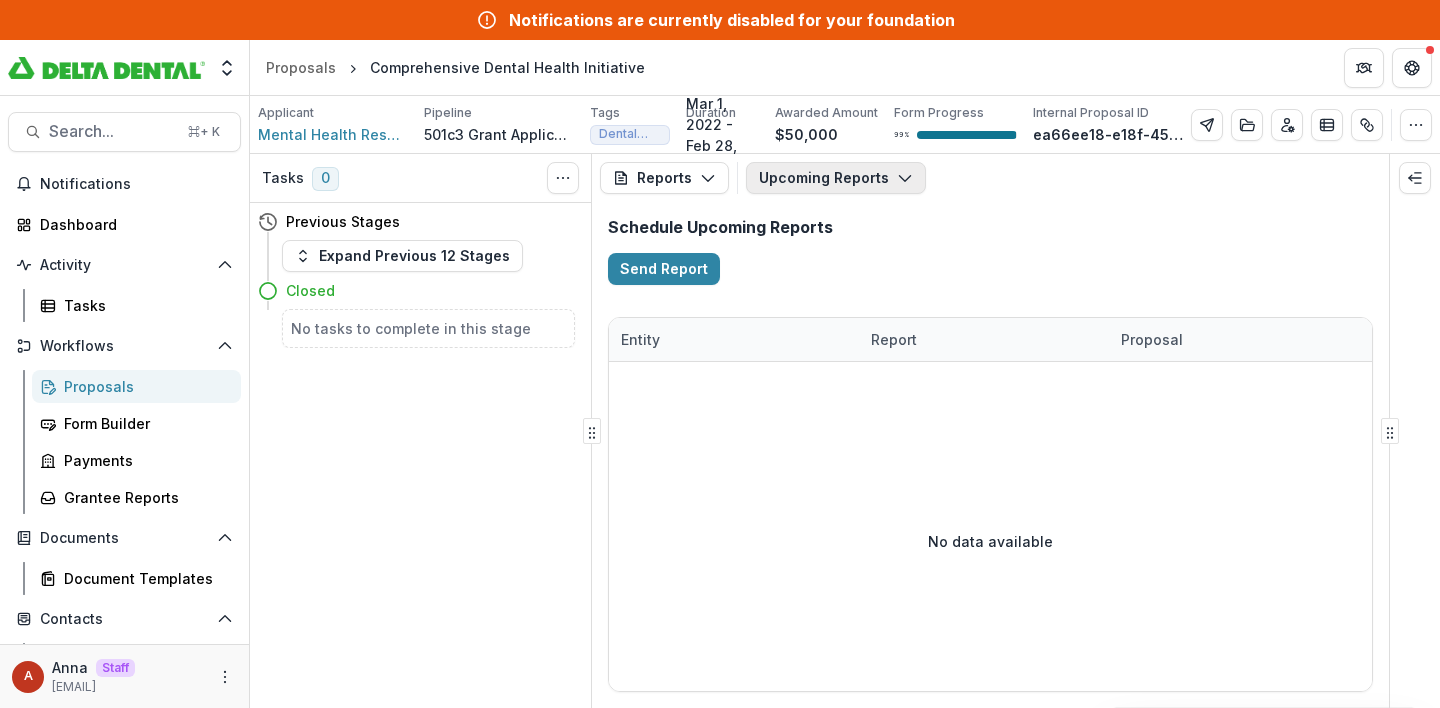 click on "Upcoming Reports" at bounding box center [836, 178] 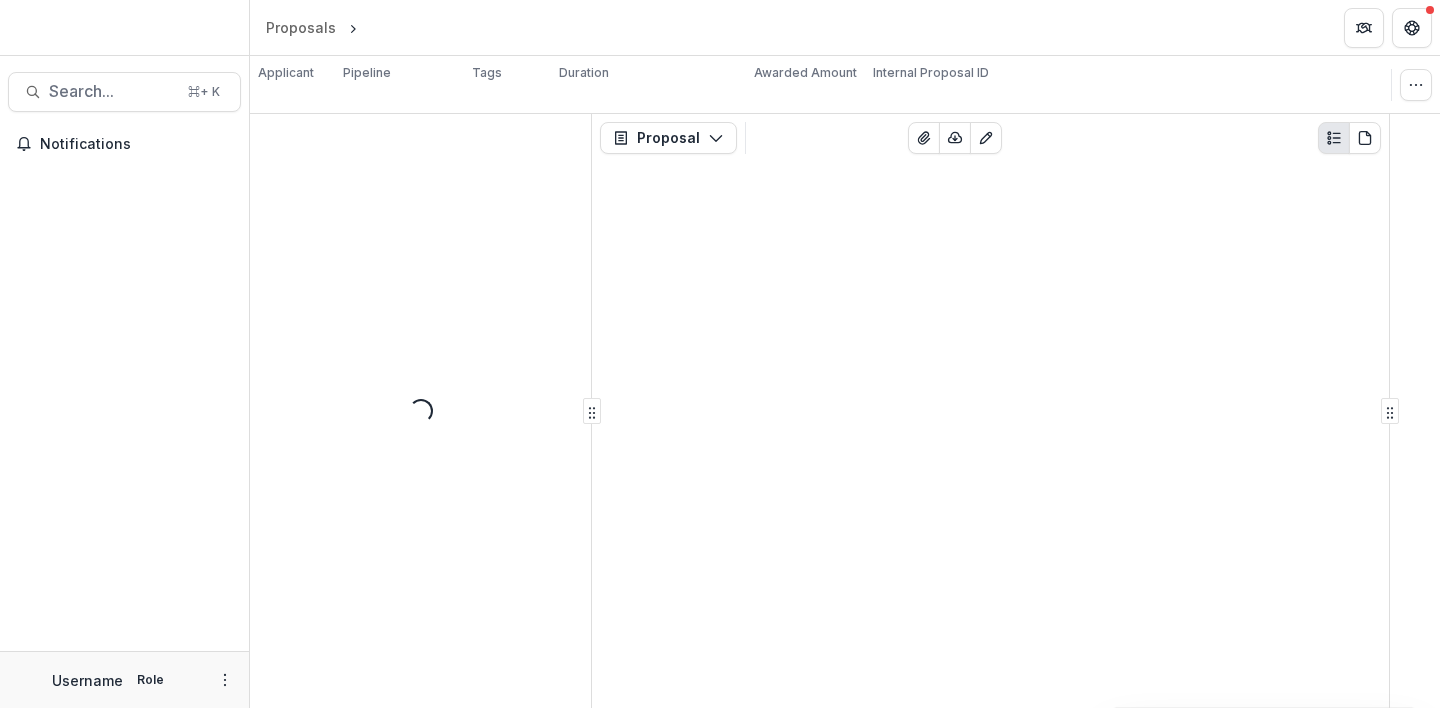 scroll, scrollTop: 0, scrollLeft: 0, axis: both 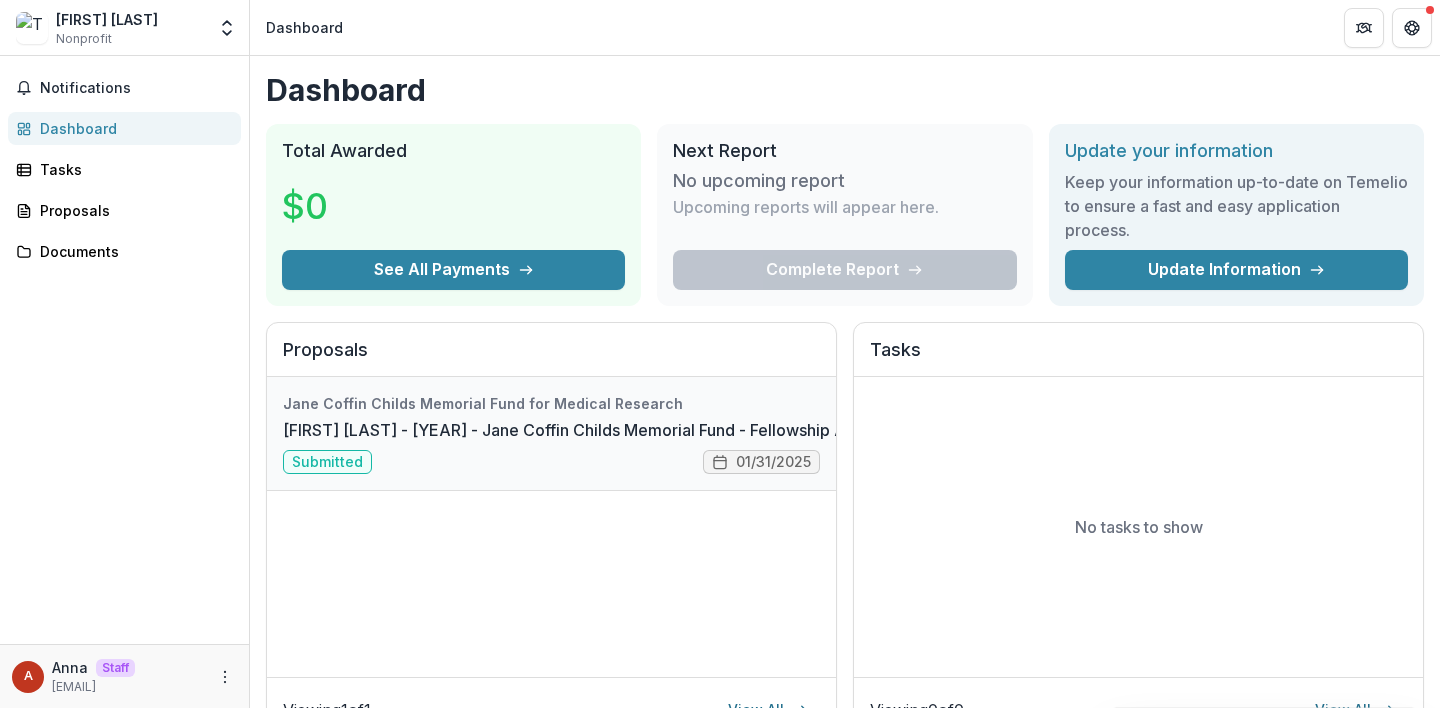 click on "Tanya Sharma - 2025 - Jane Coffin Childs Memorial Fund - Fellowship Application" at bounding box center (601, 430) 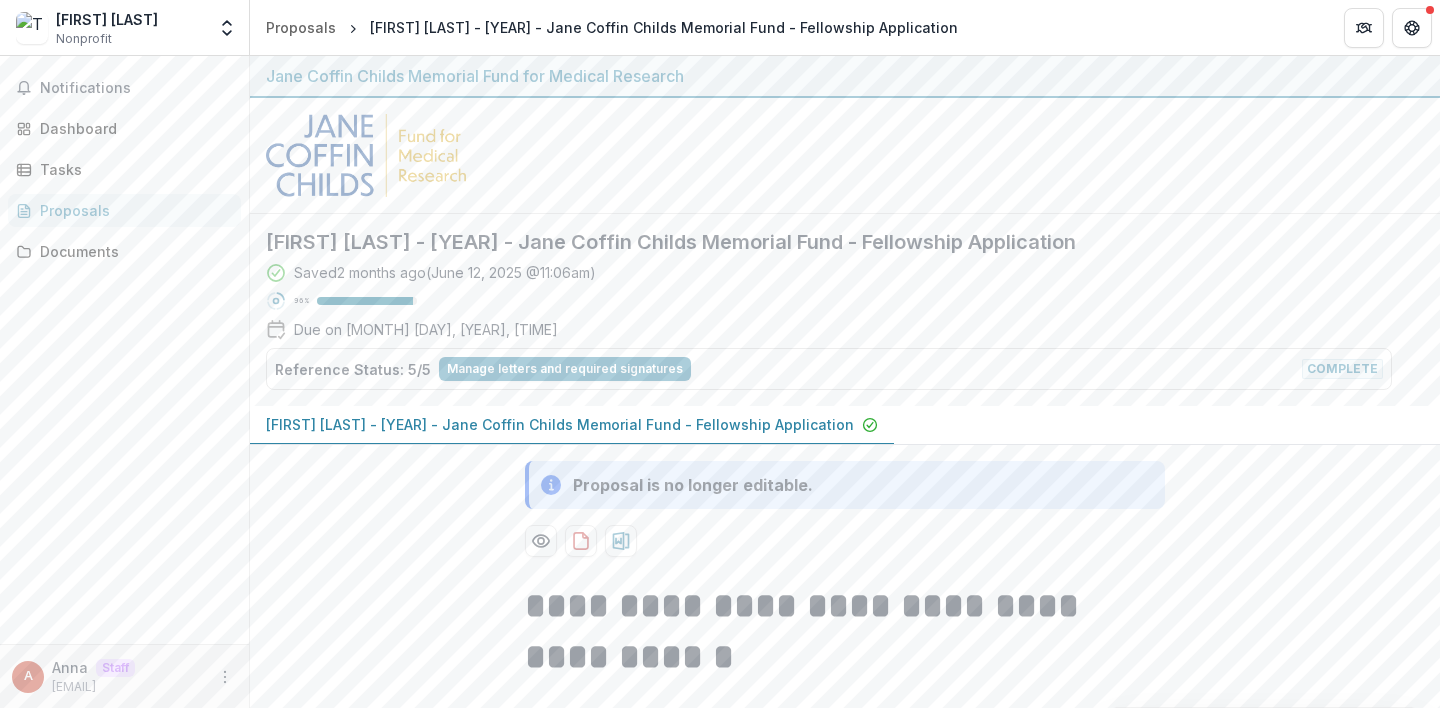 scroll, scrollTop: 159, scrollLeft: 0, axis: vertical 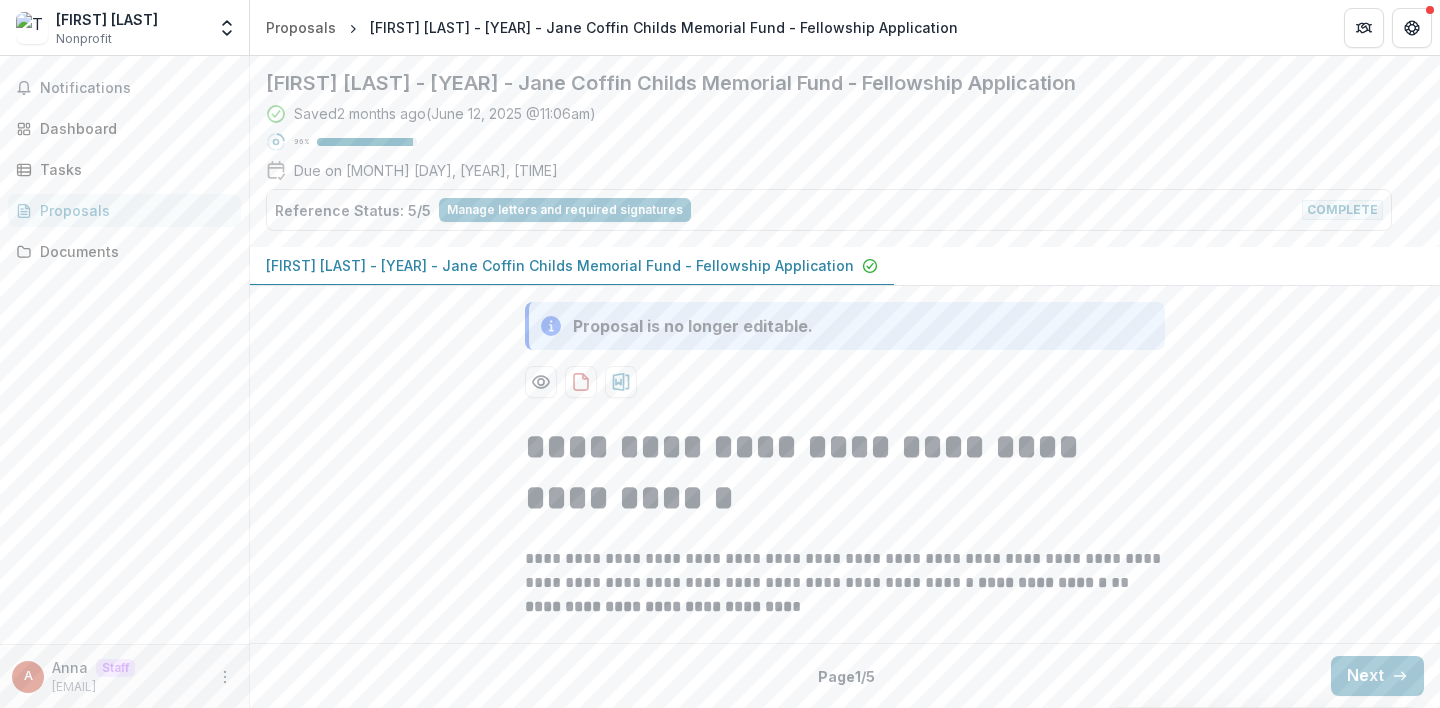 click on "Next" at bounding box center (1377, 676) 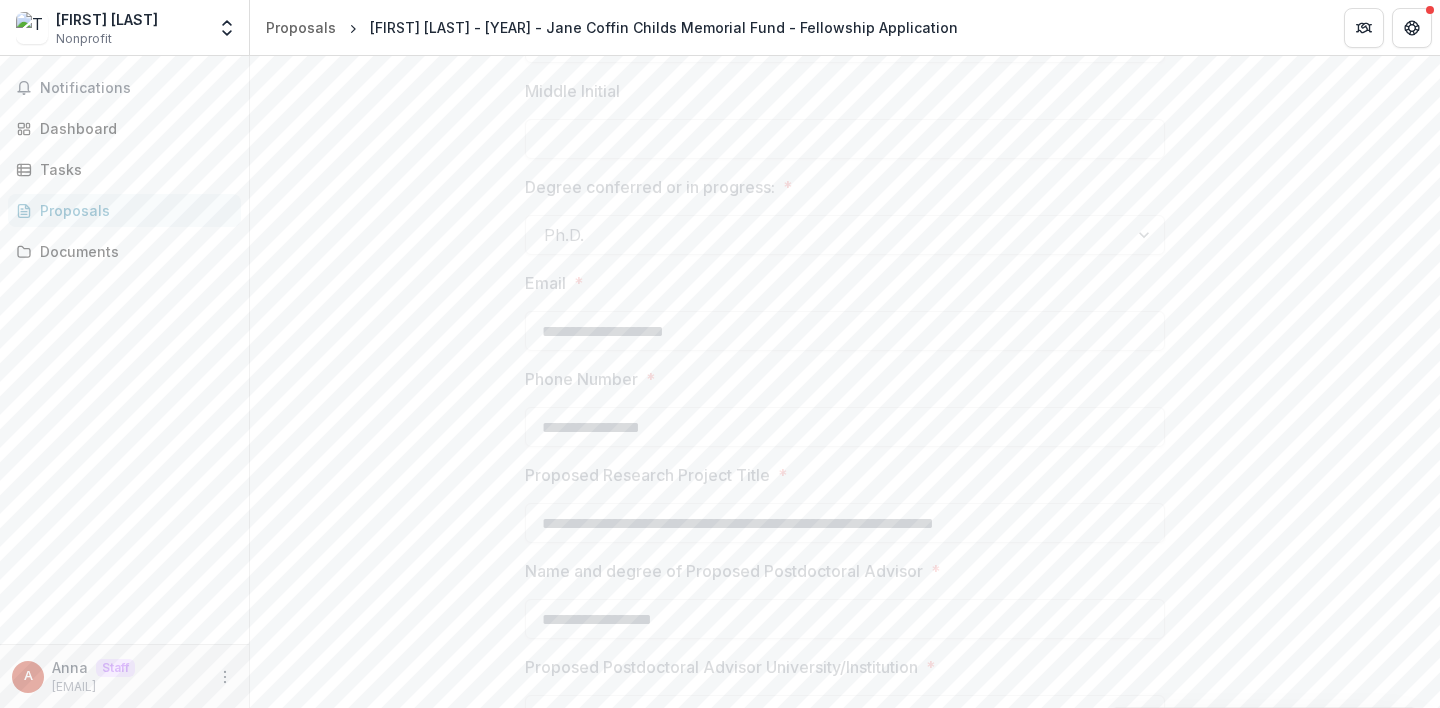 scroll, scrollTop: 0, scrollLeft: 0, axis: both 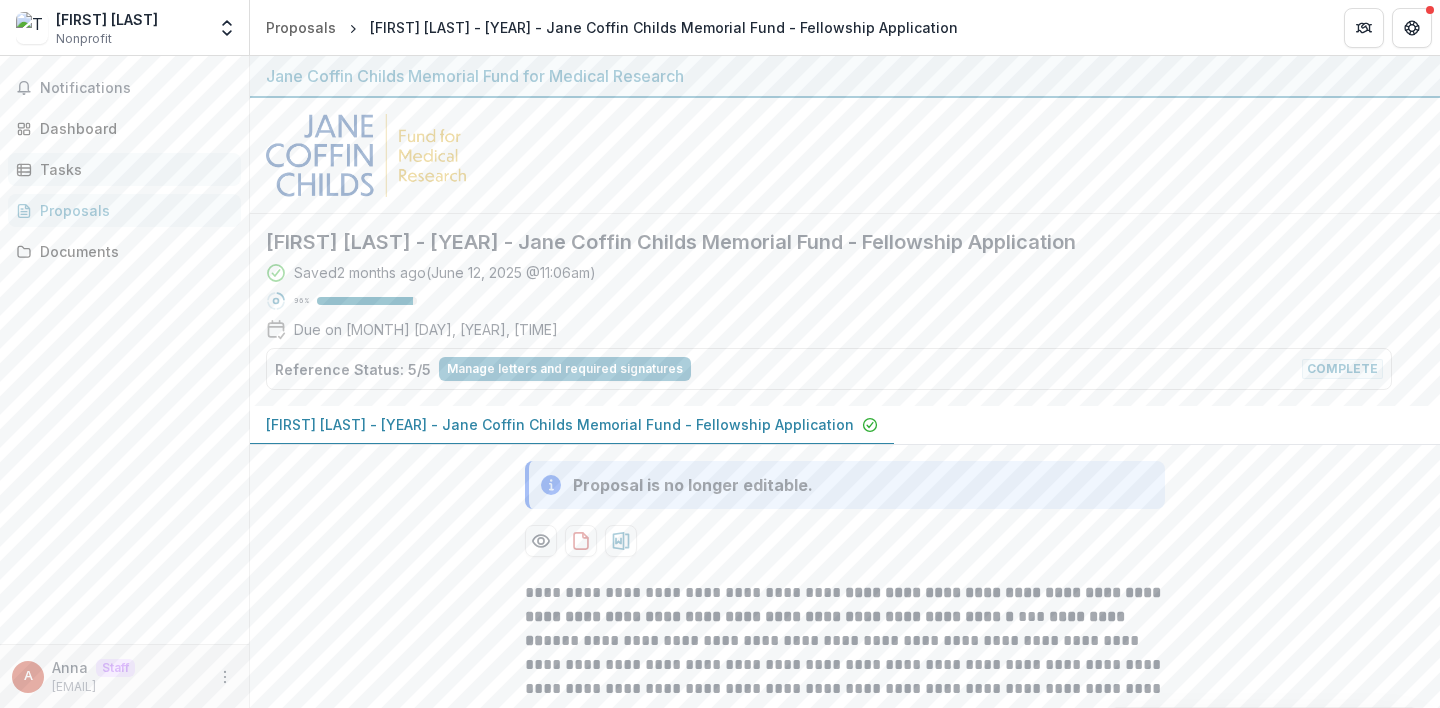 click on "Tasks" at bounding box center [132, 169] 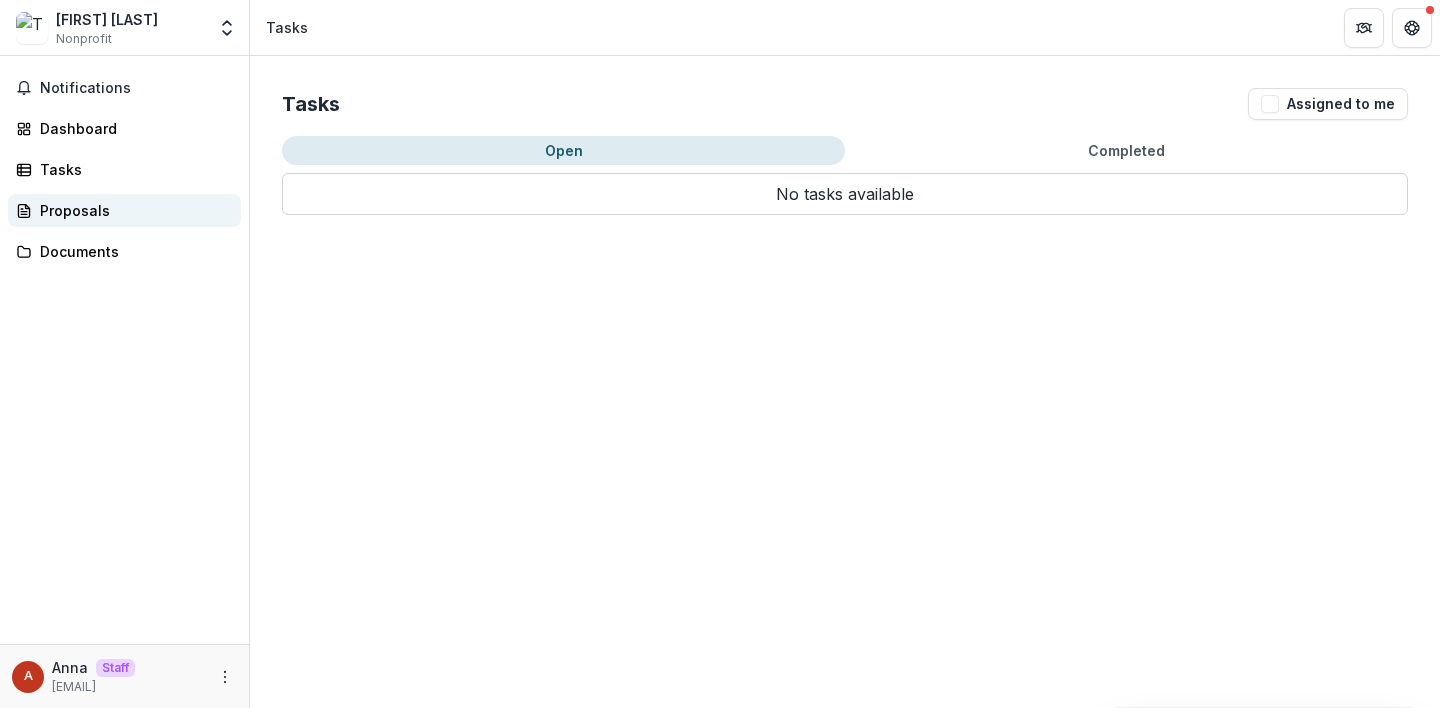 click on "Proposals" at bounding box center [132, 210] 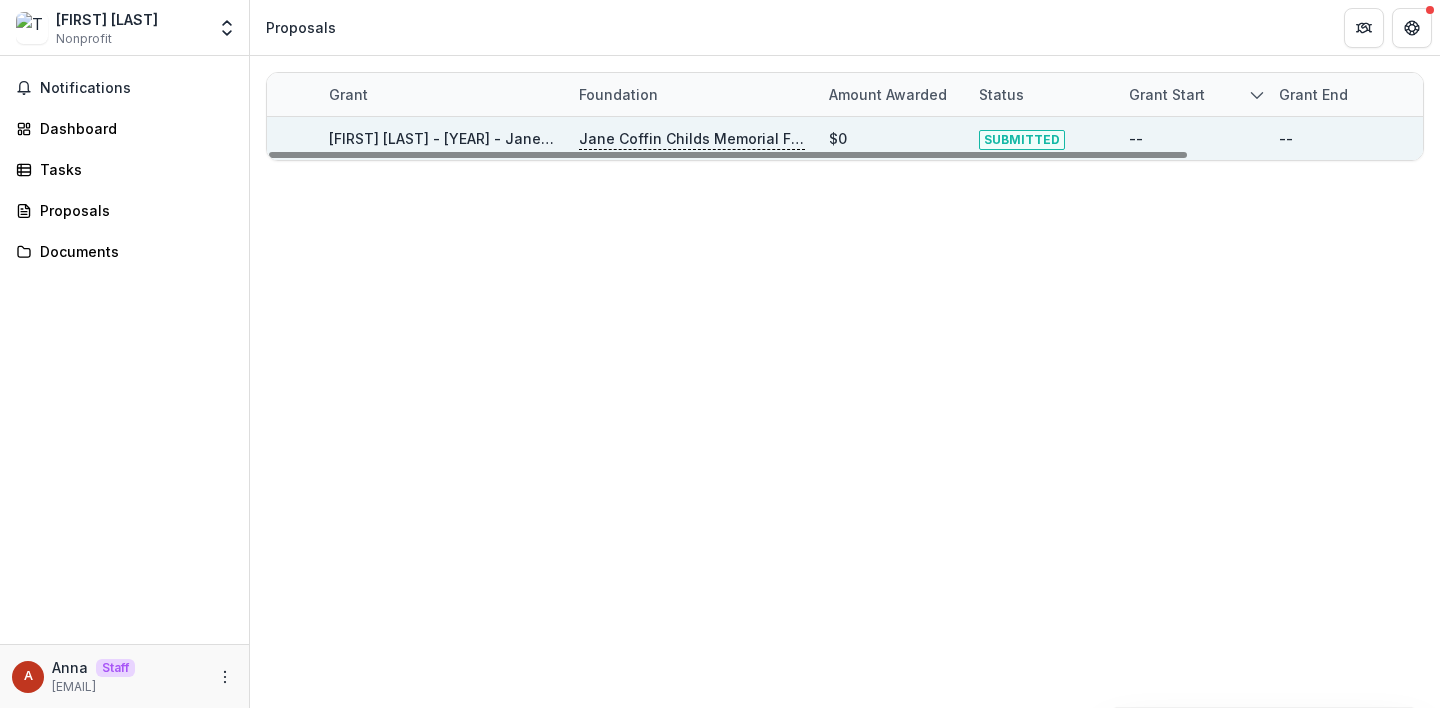 click on "Tanya Sharma - 2025 - Jane Coffin Childs Memorial Fund - Fellowship Application" at bounding box center [623, 138] 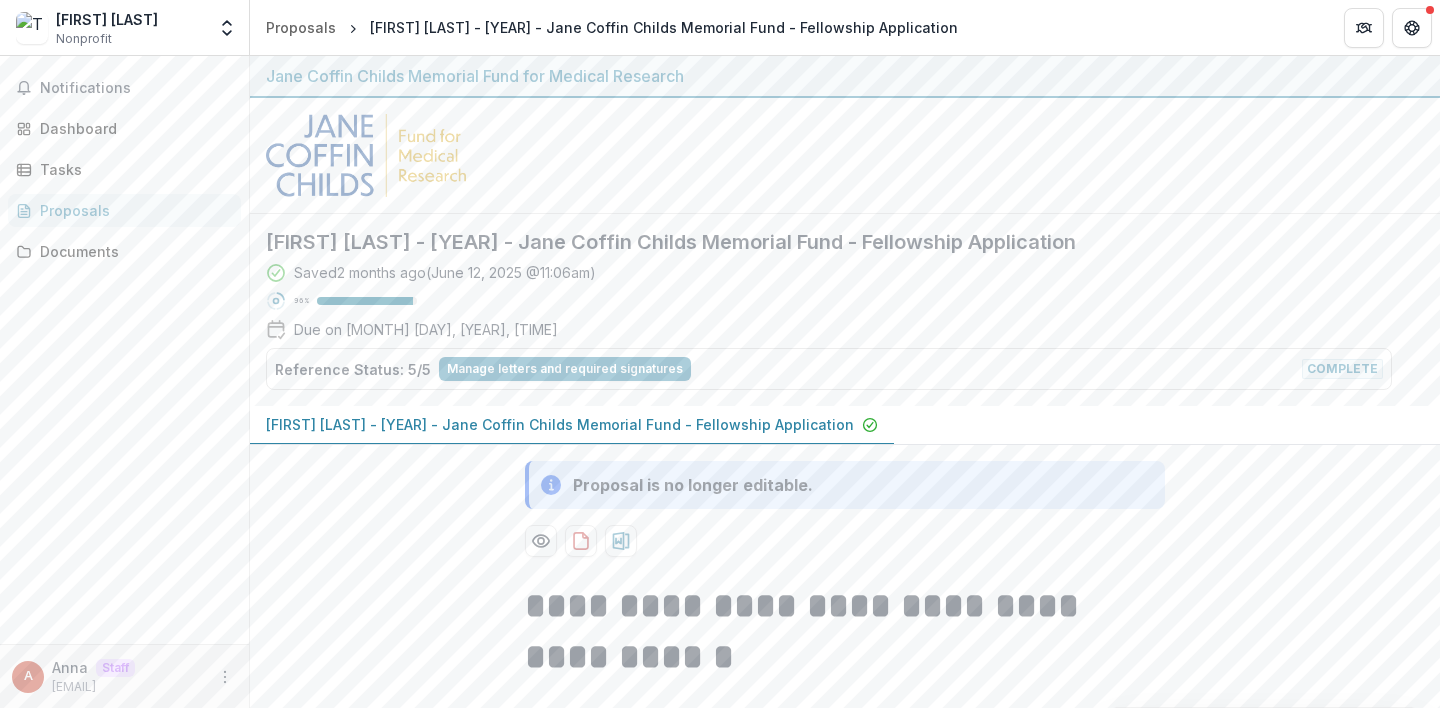 scroll, scrollTop: 159, scrollLeft: 0, axis: vertical 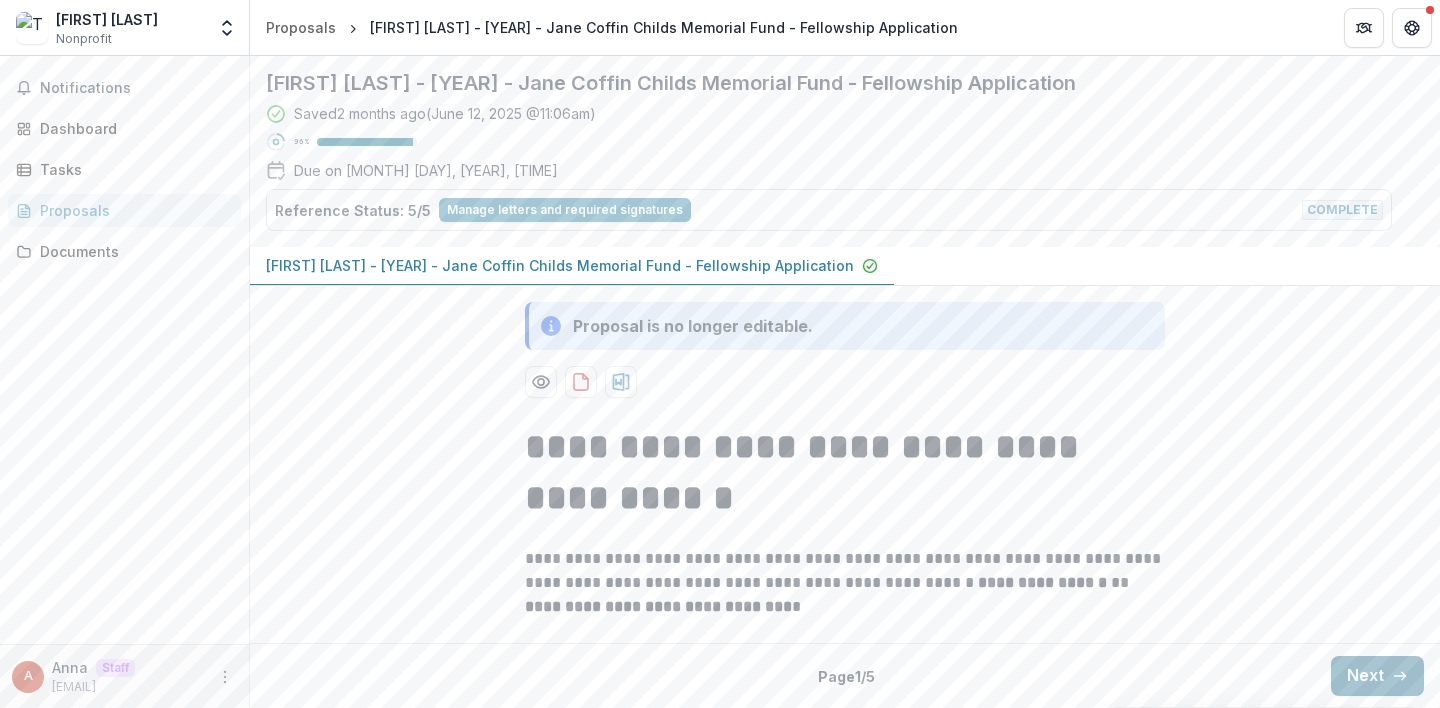click on "Next" at bounding box center [1377, 676] 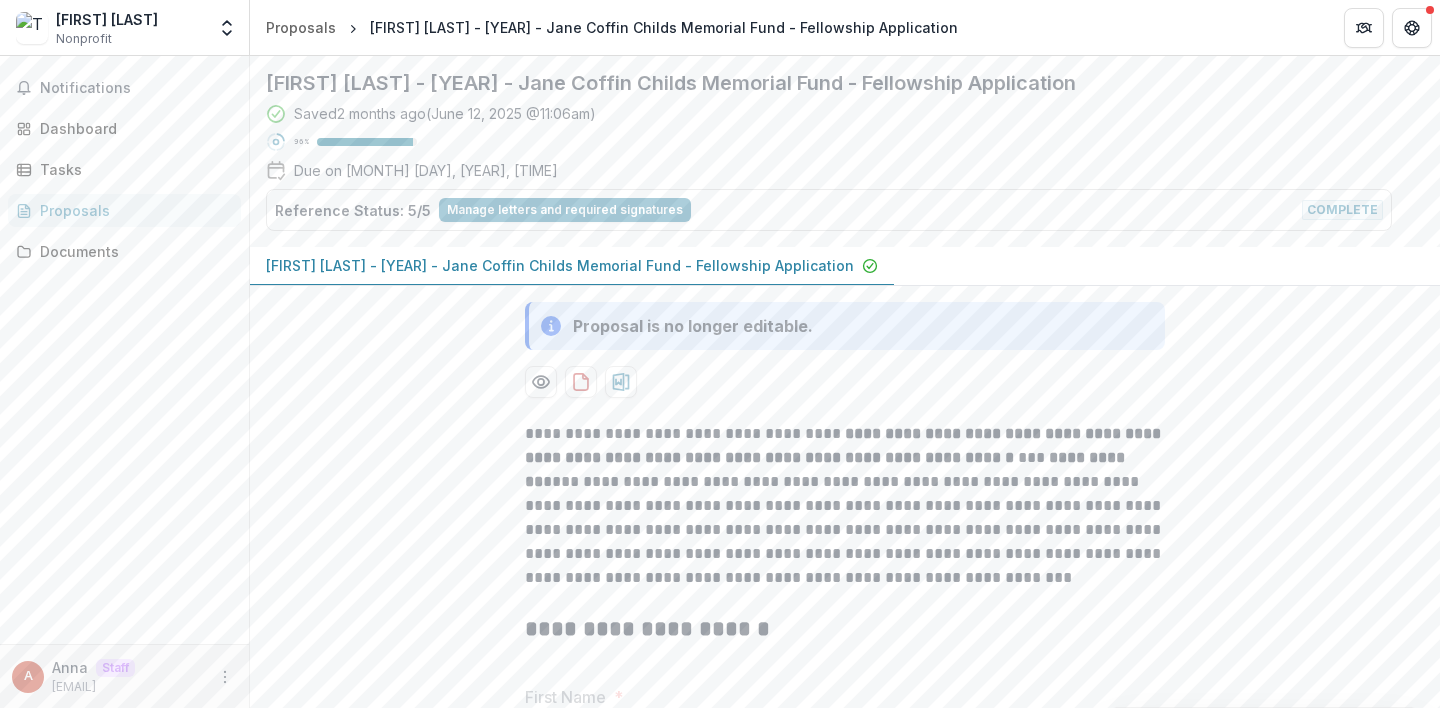 click on "Proposals" at bounding box center (132, 210) 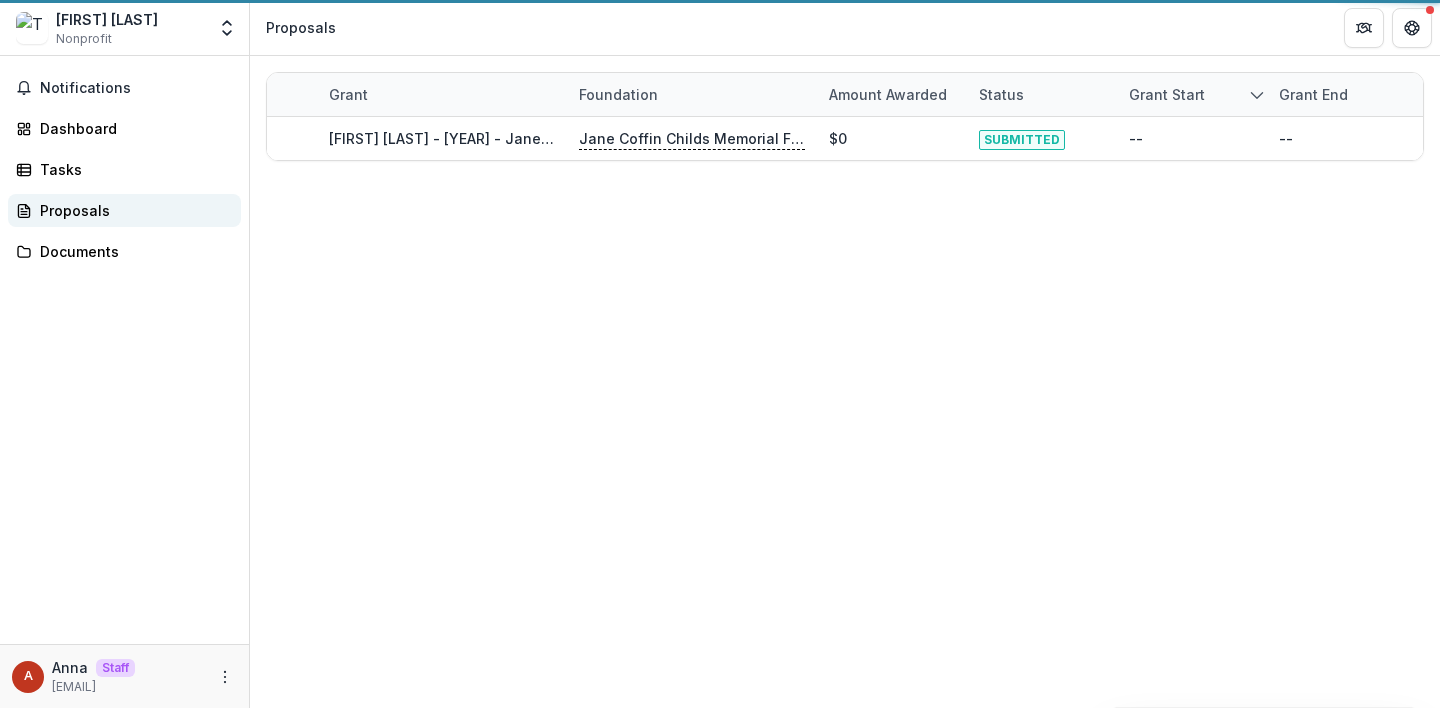 scroll, scrollTop: 0, scrollLeft: 0, axis: both 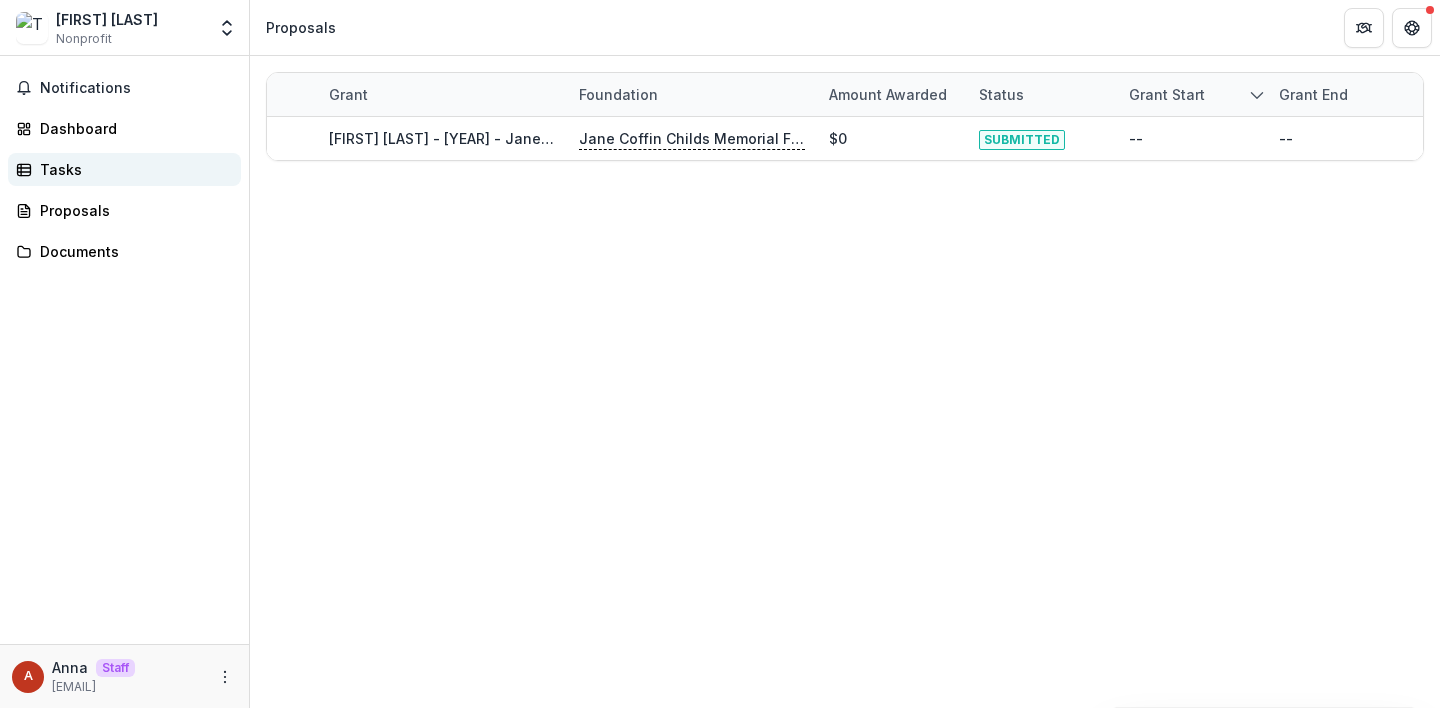 click on "Tasks" at bounding box center [132, 169] 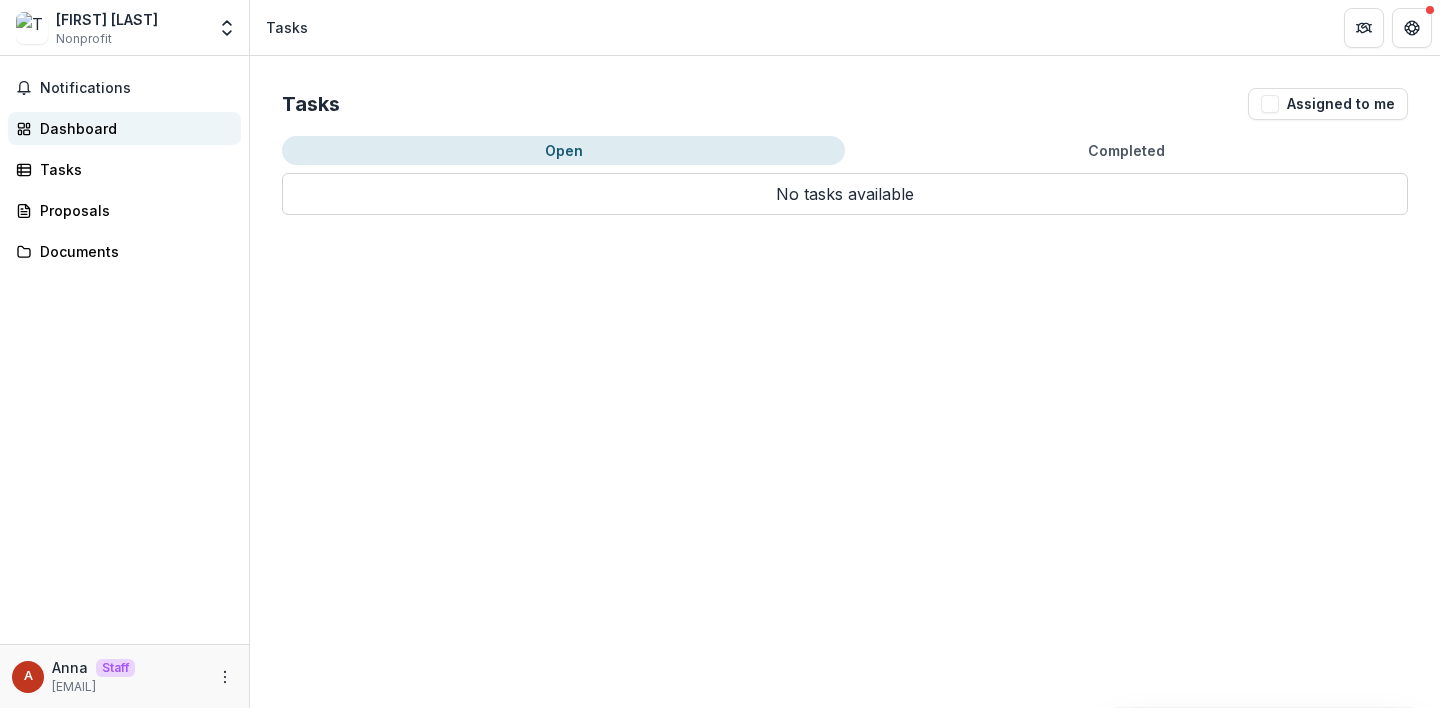click on "Dashboard" at bounding box center [132, 128] 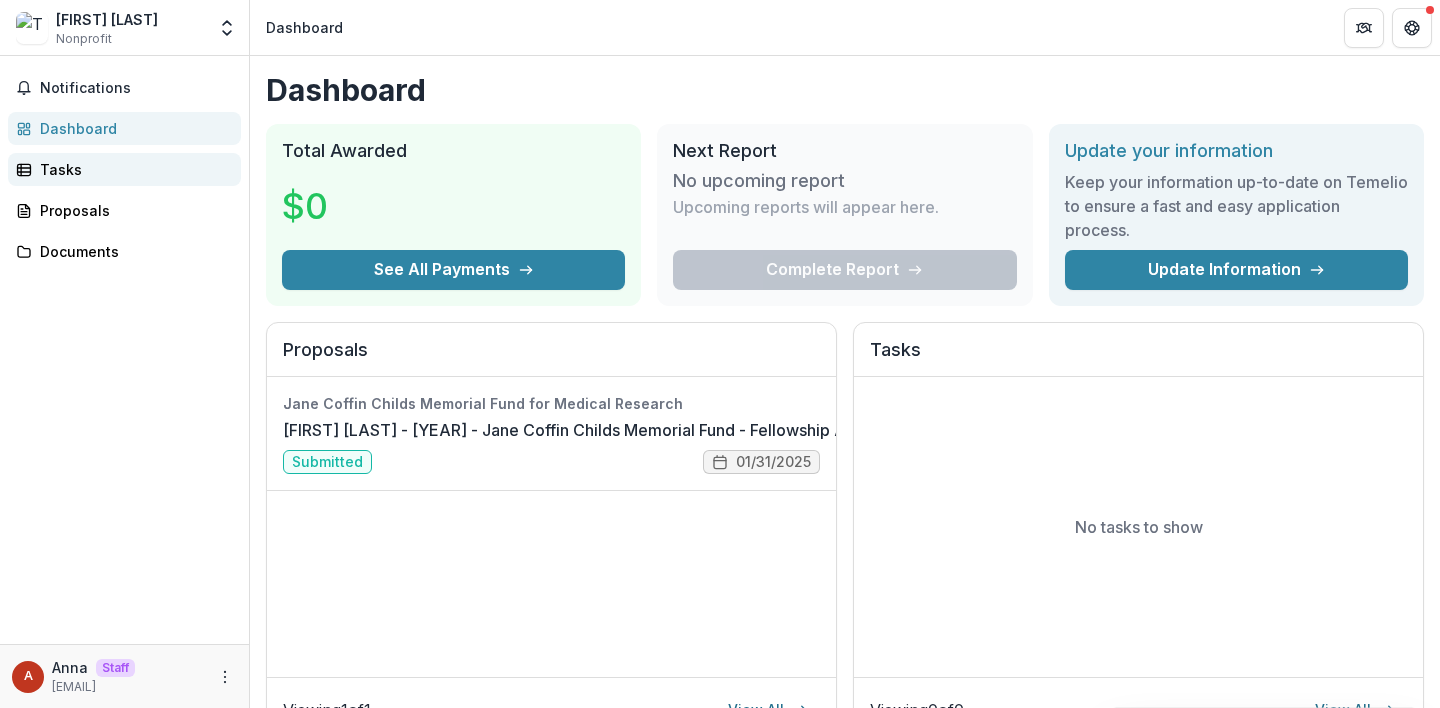 click on "Tasks" at bounding box center (132, 169) 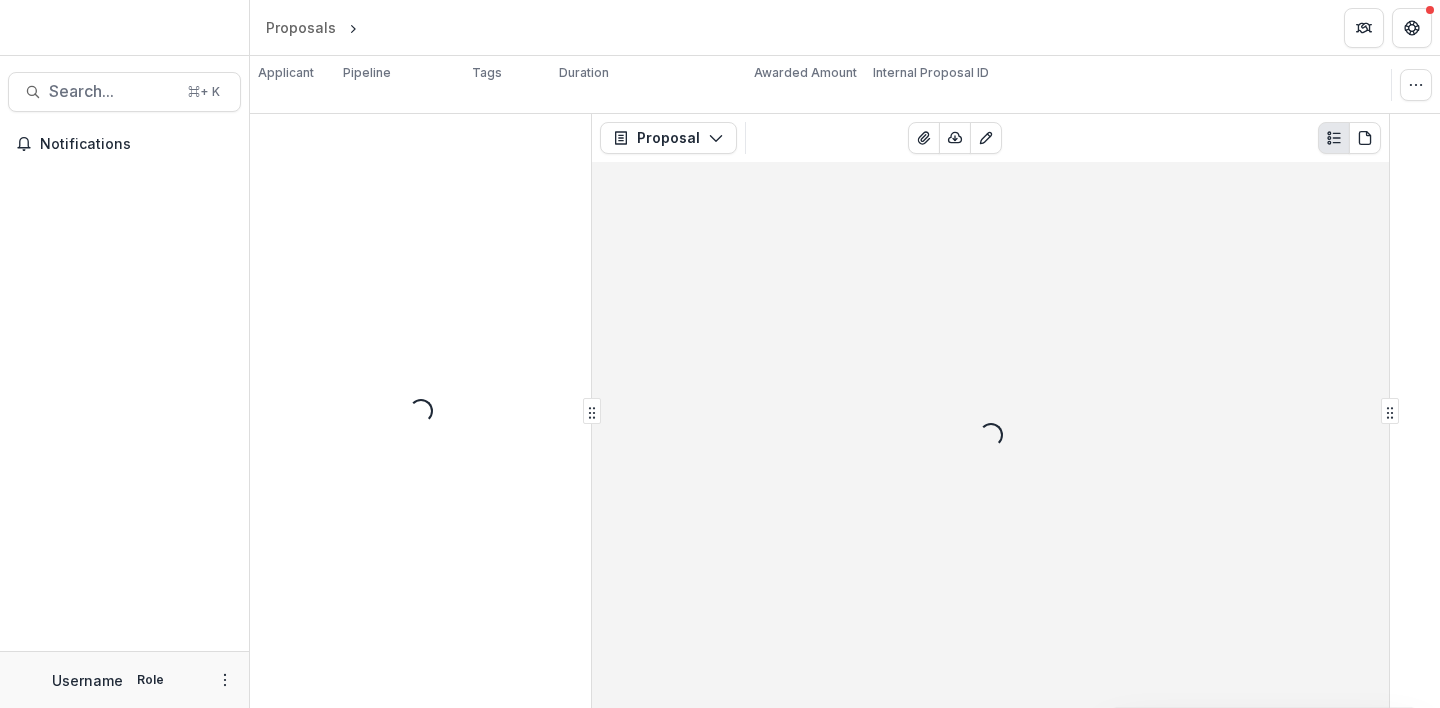 scroll, scrollTop: 0, scrollLeft: 0, axis: both 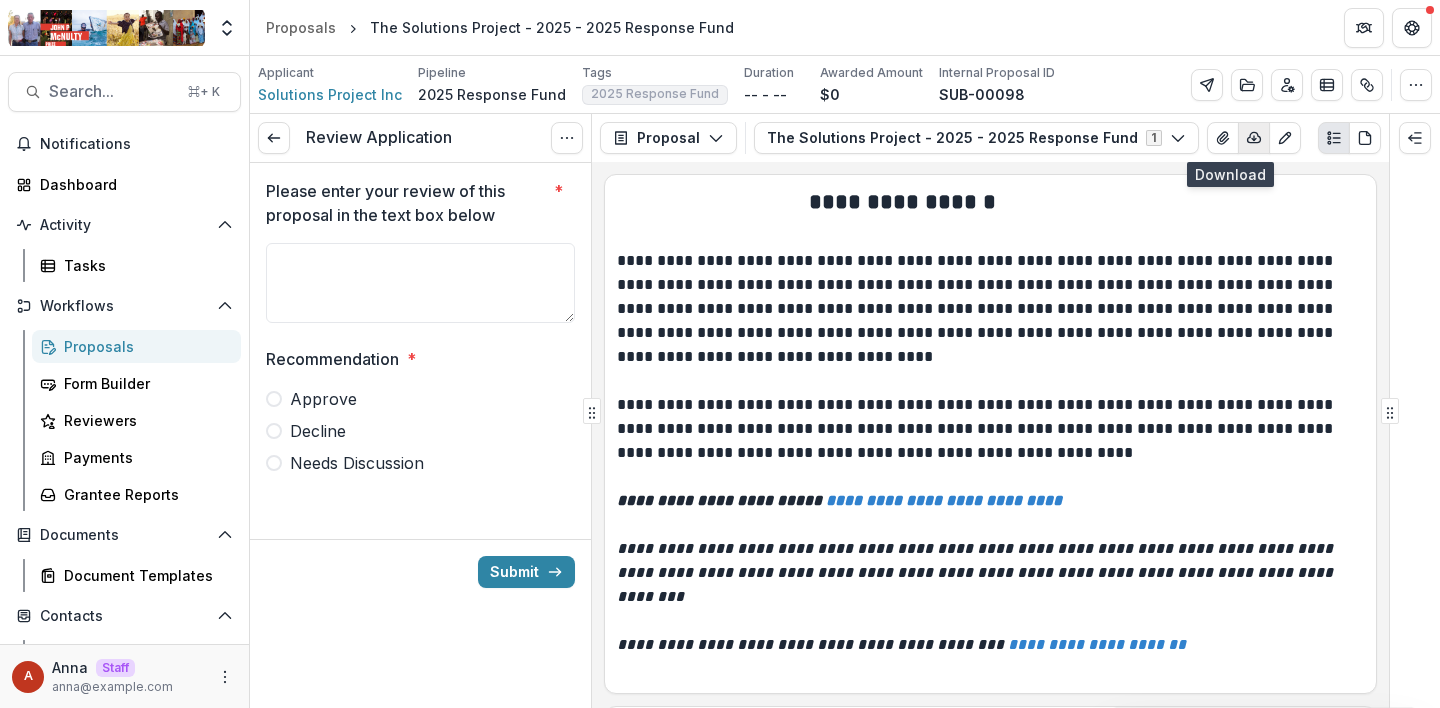 click at bounding box center (1254, 138) 